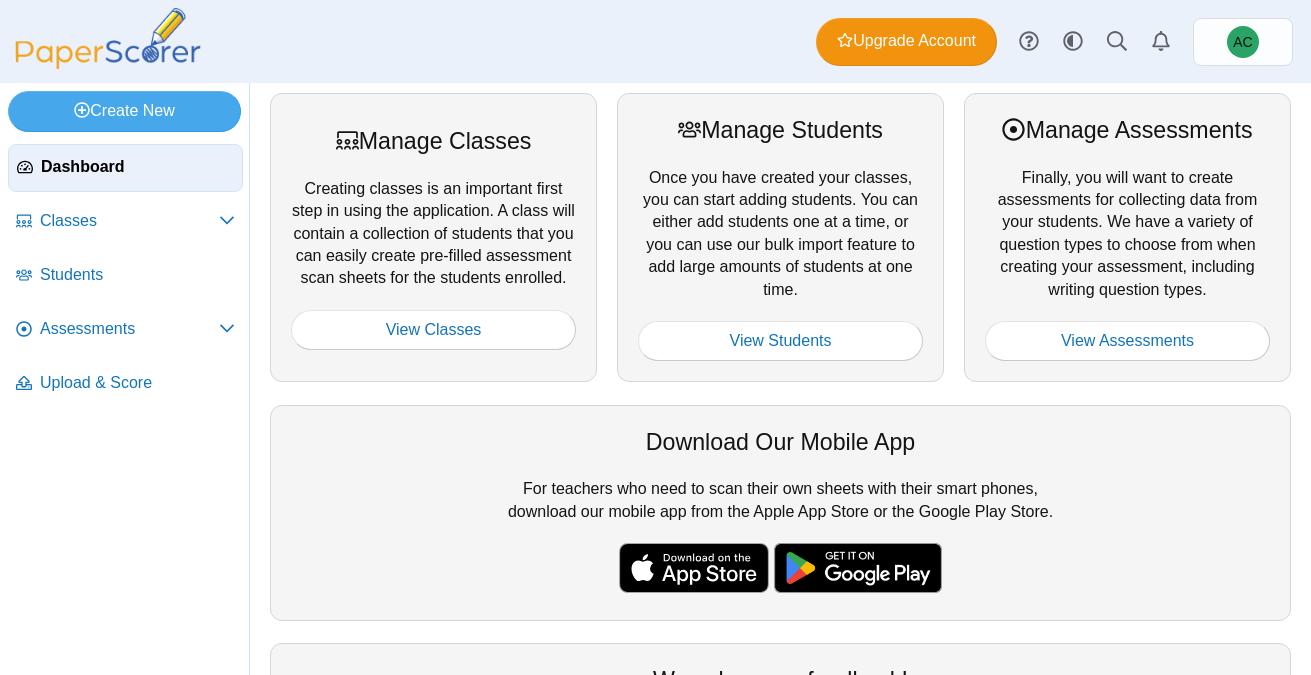 scroll, scrollTop: 0, scrollLeft: 0, axis: both 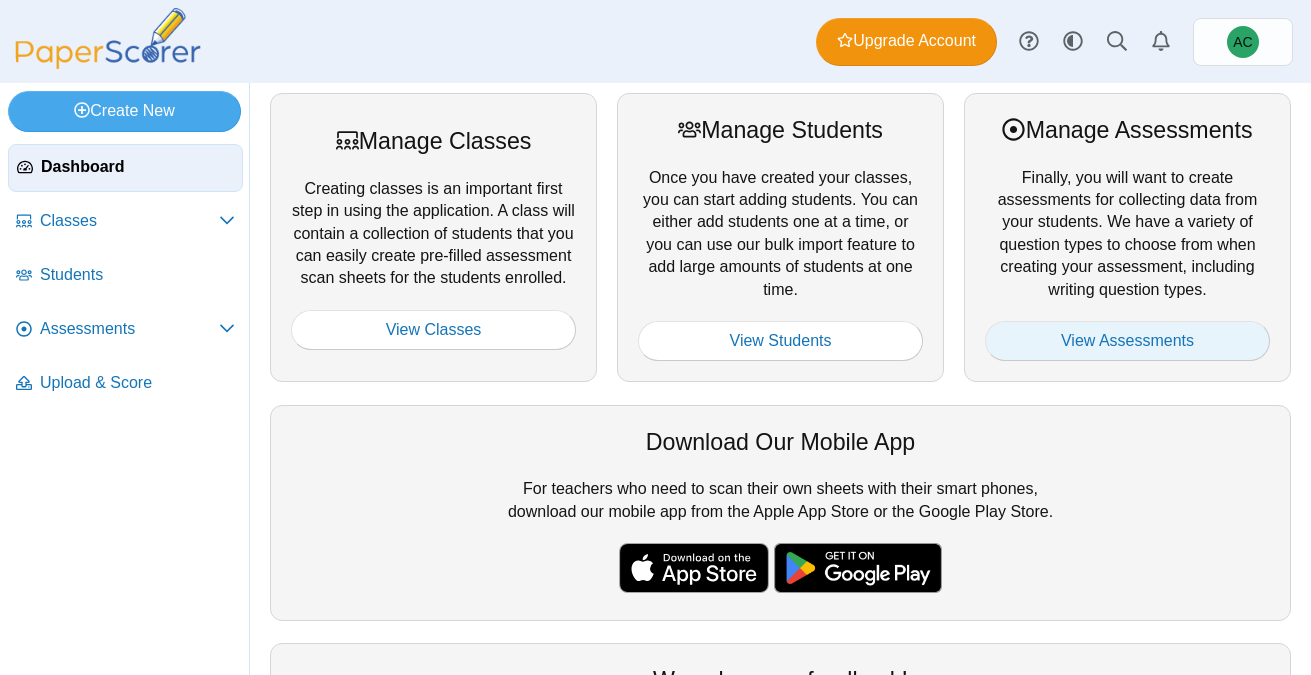 click on "View Assessments" at bounding box center (1127, 341) 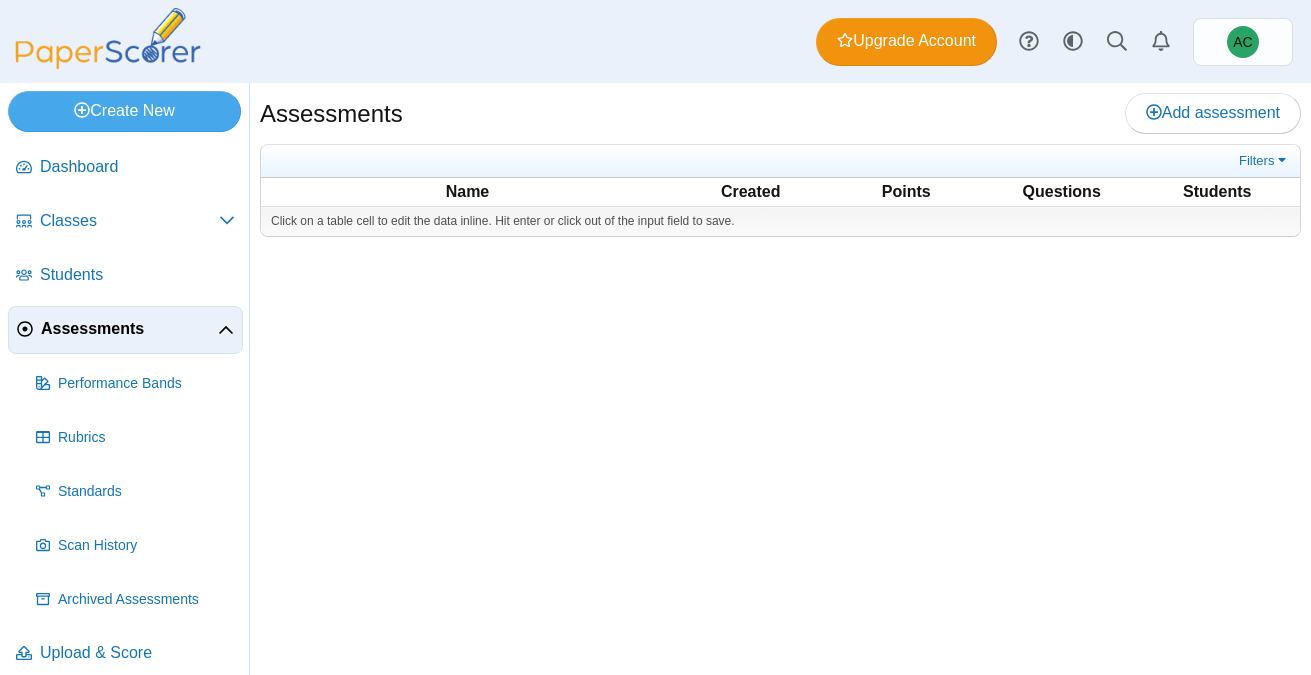 scroll, scrollTop: 0, scrollLeft: 0, axis: both 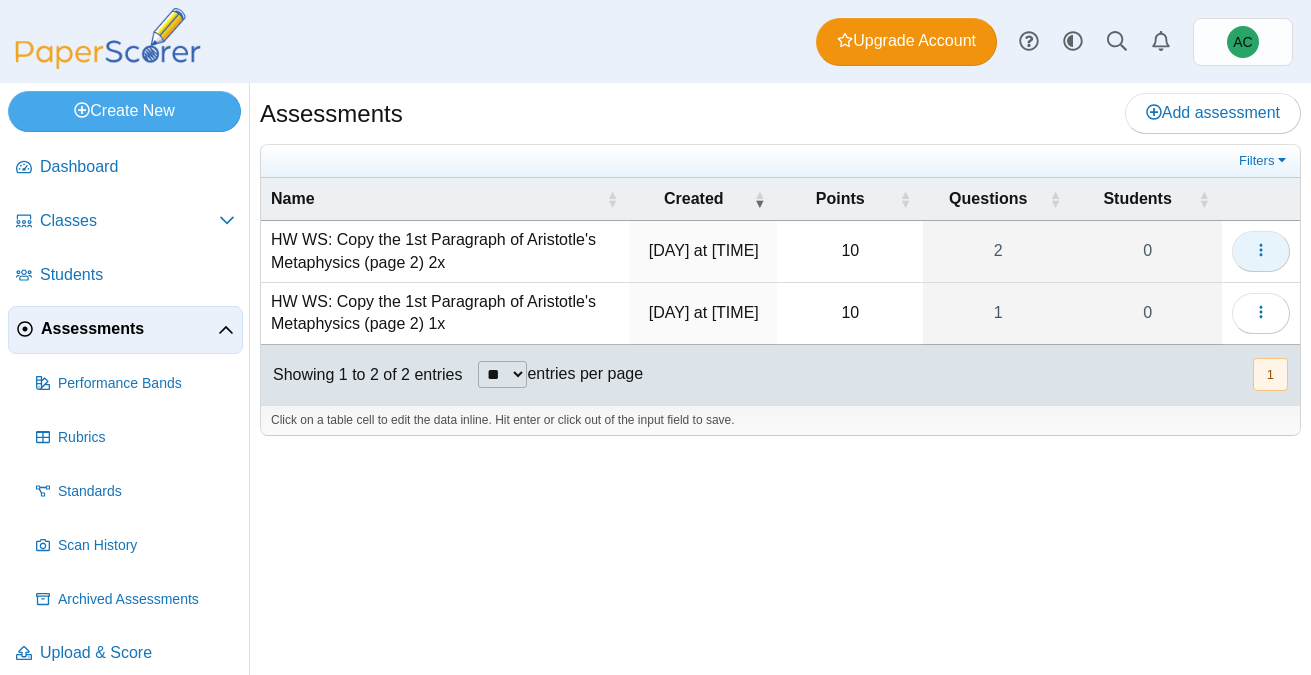 click at bounding box center (1261, 251) 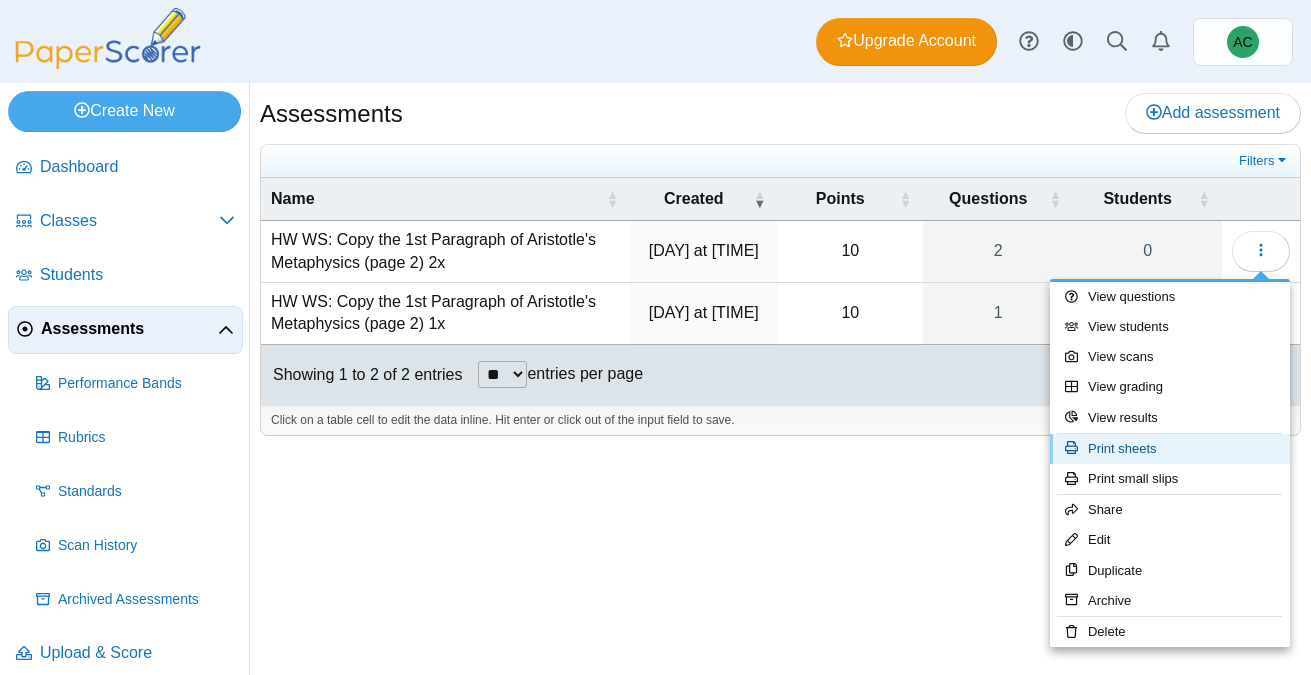 click on "Print sheets" at bounding box center [1170, 449] 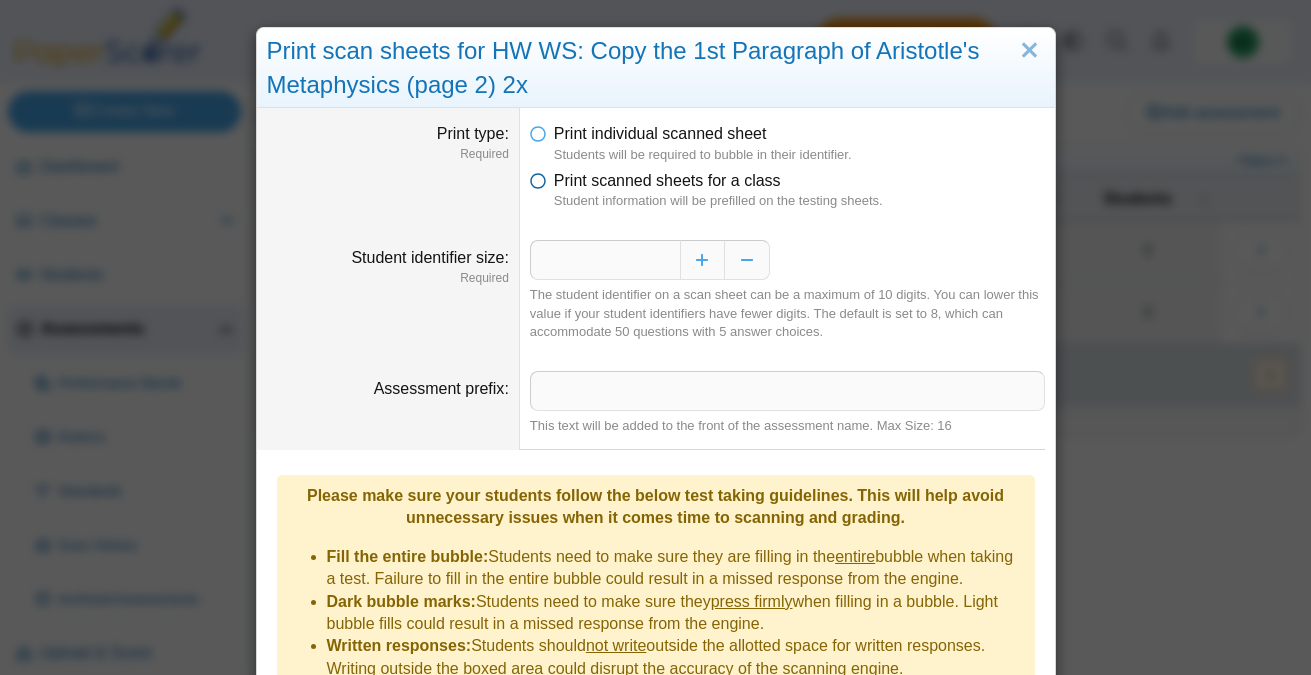 click on "Print scanned sheets for a class" at bounding box center [667, 180] 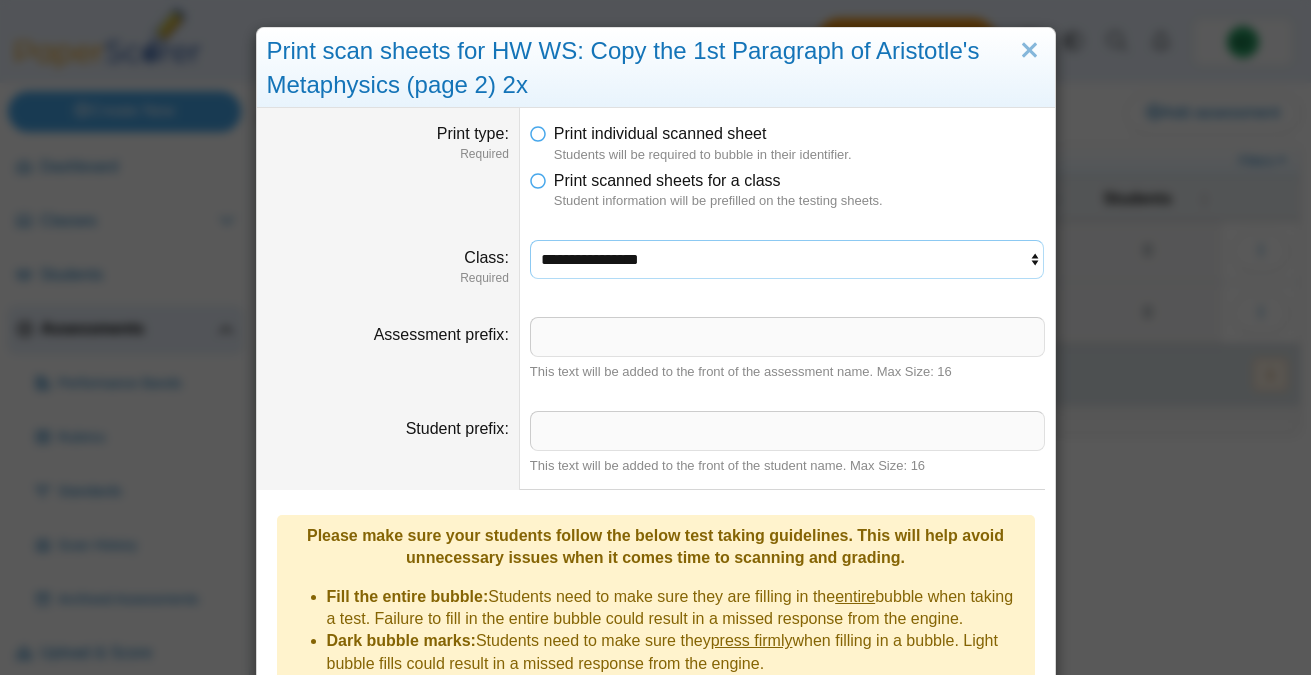 click on "**********" at bounding box center (787, 259) 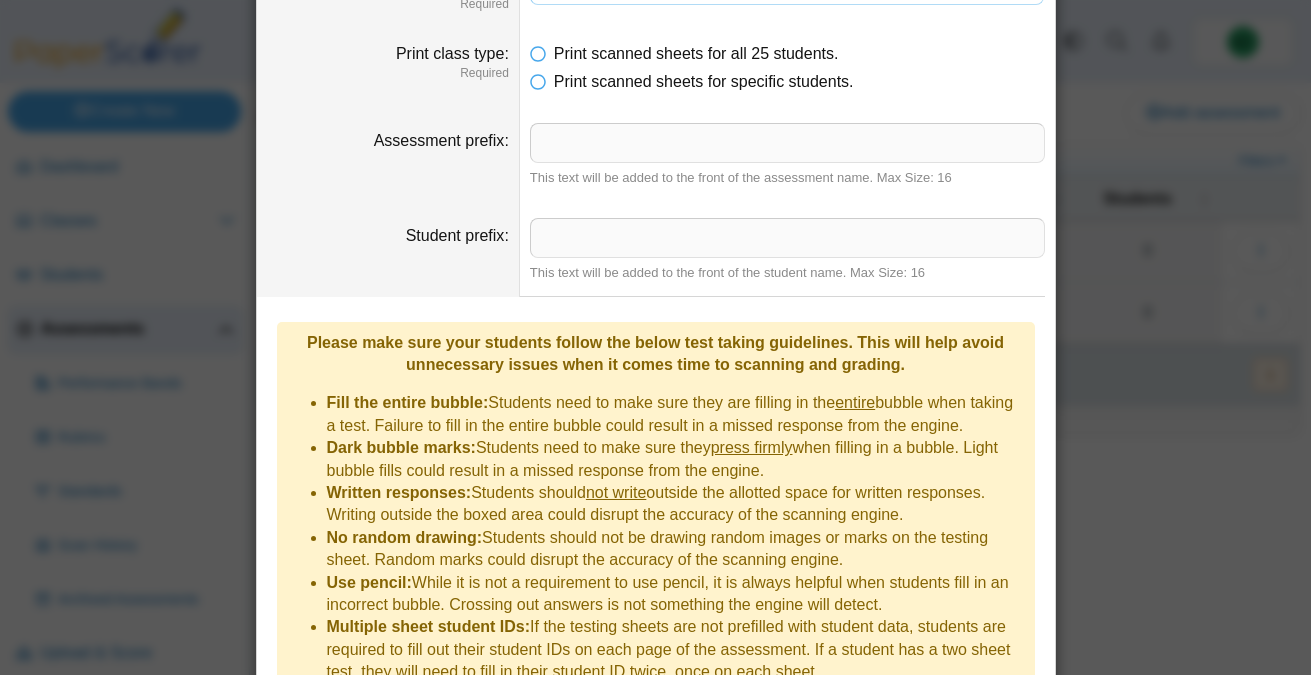 scroll, scrollTop: 369, scrollLeft: 0, axis: vertical 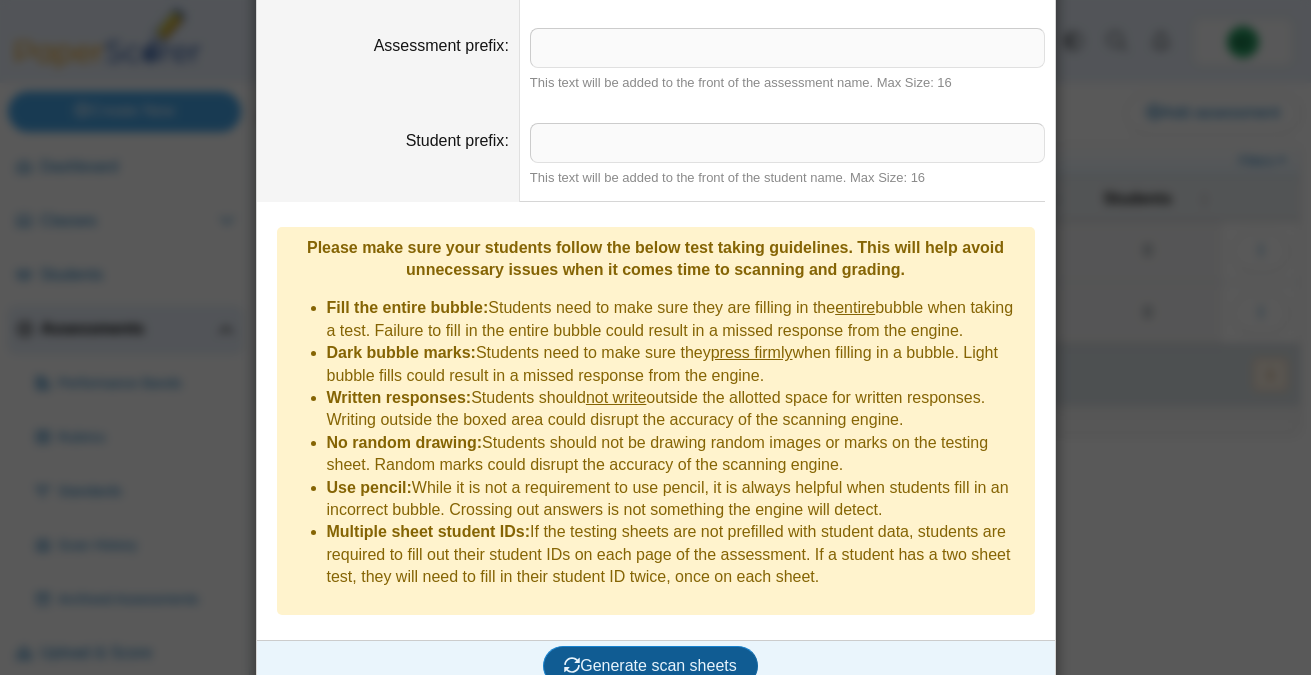 click on "Generate scan sheets" at bounding box center (650, 665) 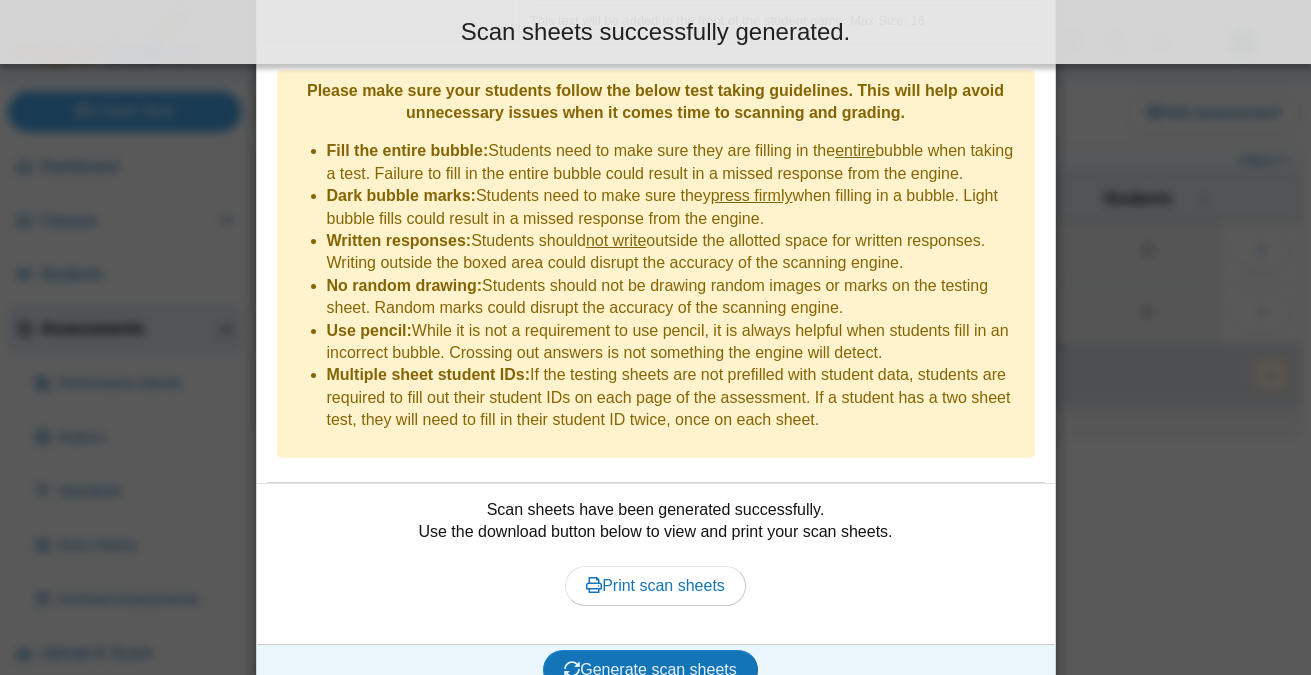 scroll, scrollTop: 527, scrollLeft: 0, axis: vertical 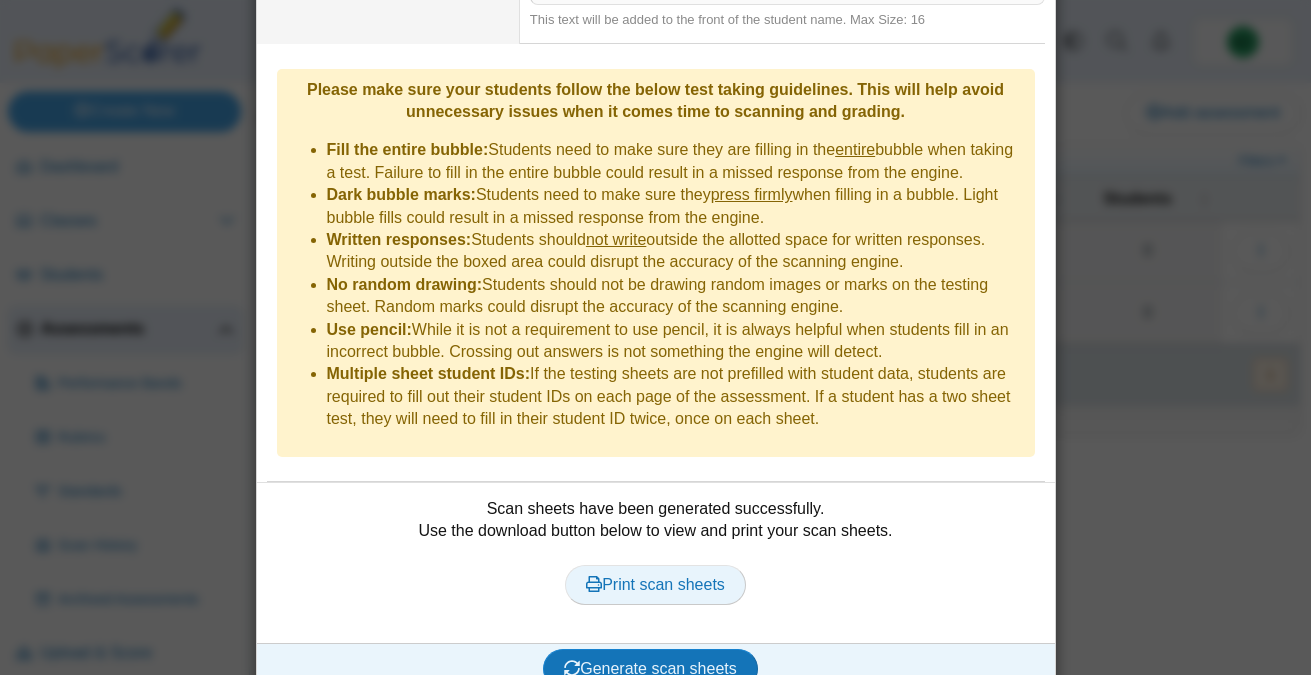 click on "Print scan sheets" at bounding box center [655, 584] 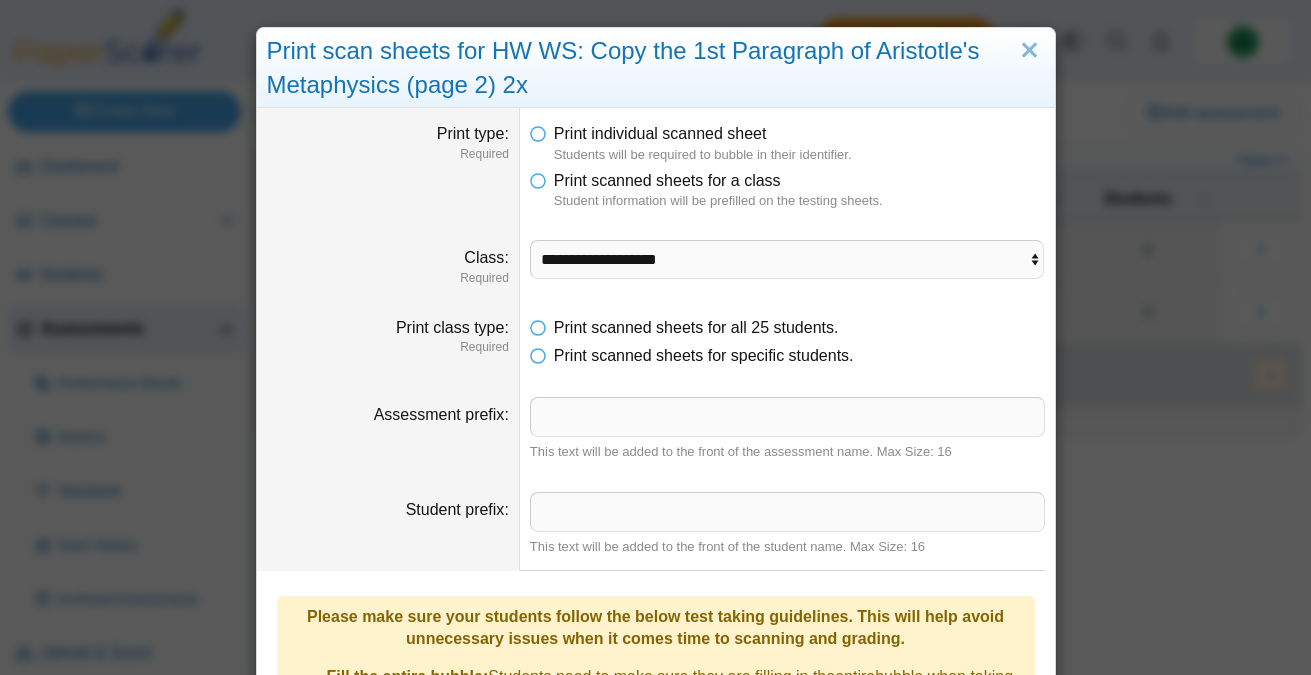 click on "Print scan sheets for HW WS: Copy the 1st Paragraph of Aristotle's Metaphysics (page 2) 2x" at bounding box center [656, 68] 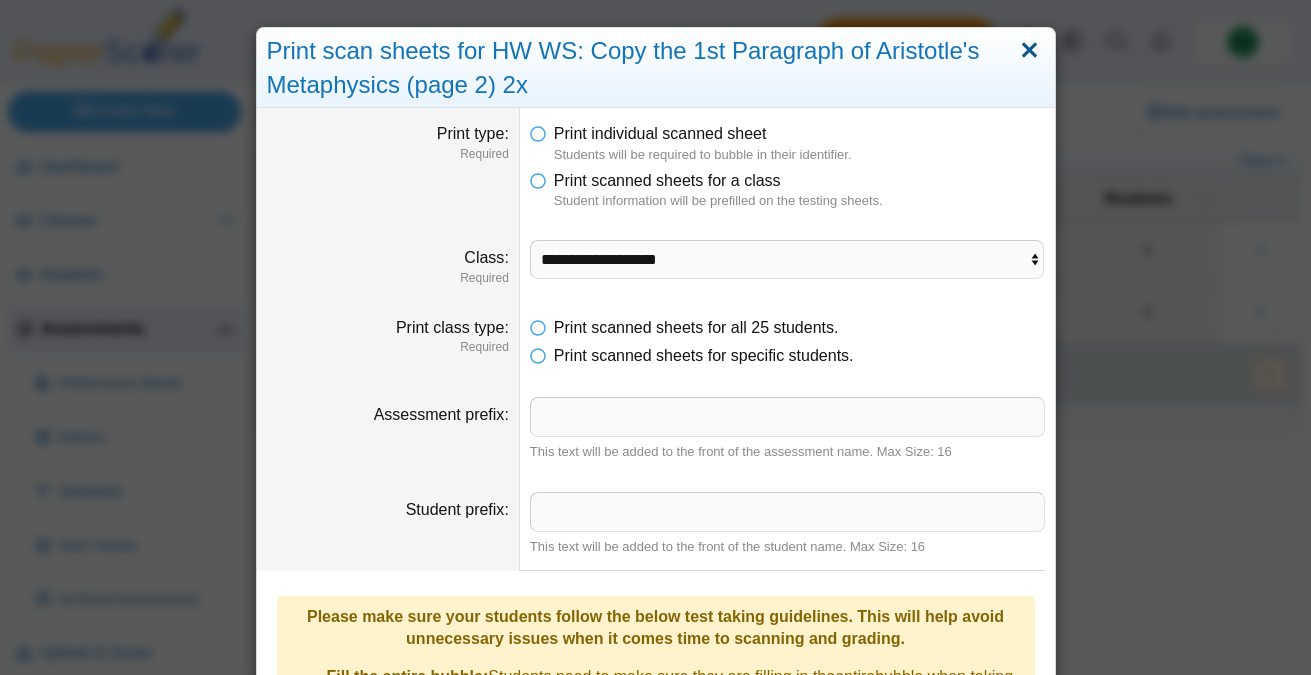 click at bounding box center (1029, 51) 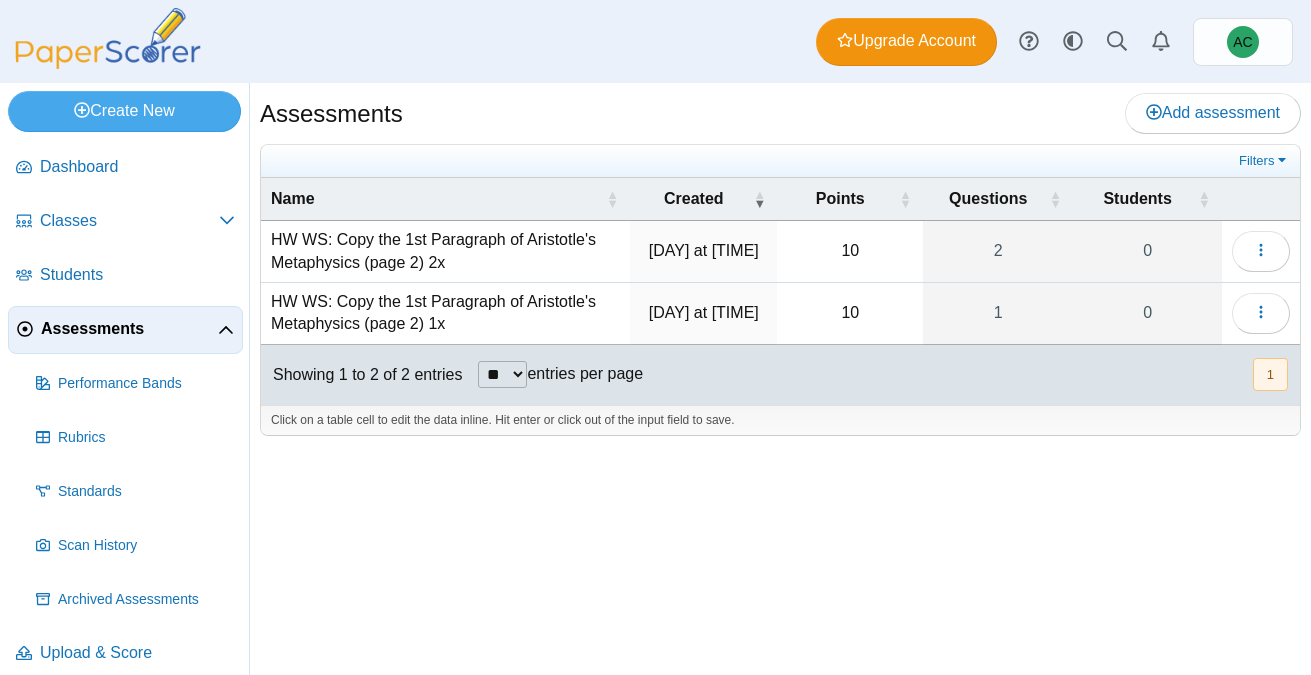 click on "HW WS: Copy the 1st Paragraph of Aristotle's Metaphysics (page 2) 2x" at bounding box center [445, 252] 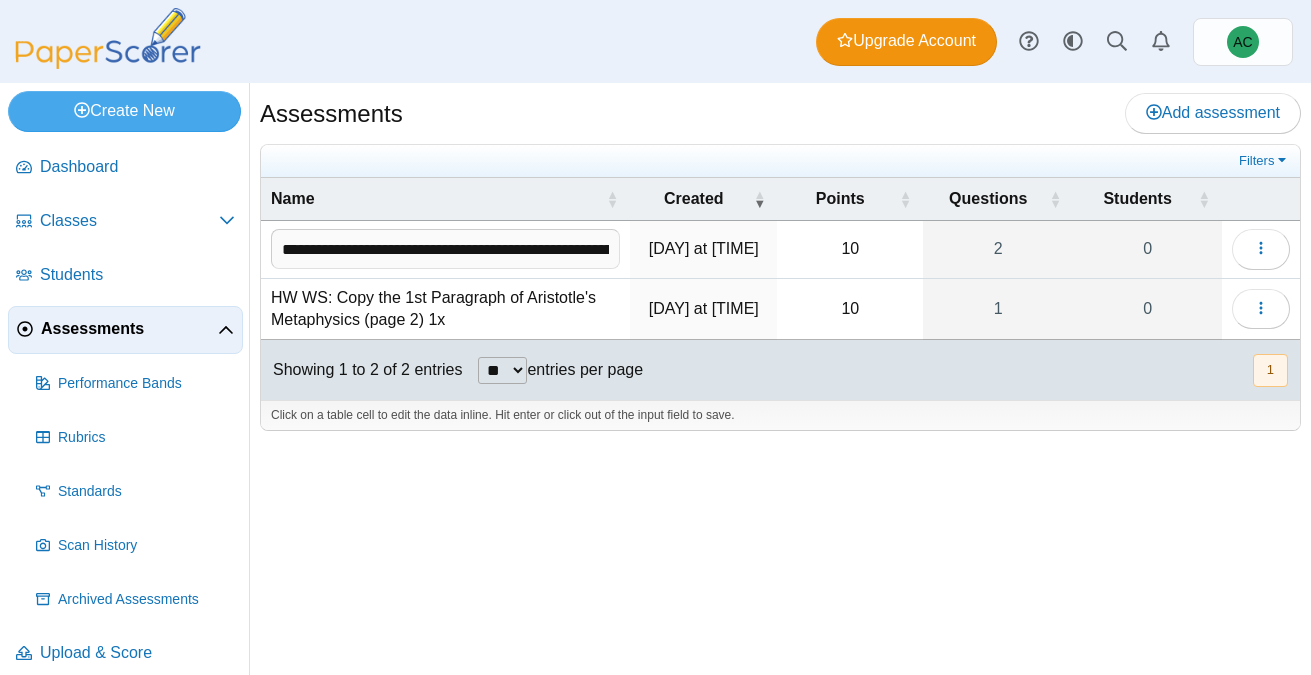 scroll, scrollTop: 0, scrollLeft: 180, axis: horizontal 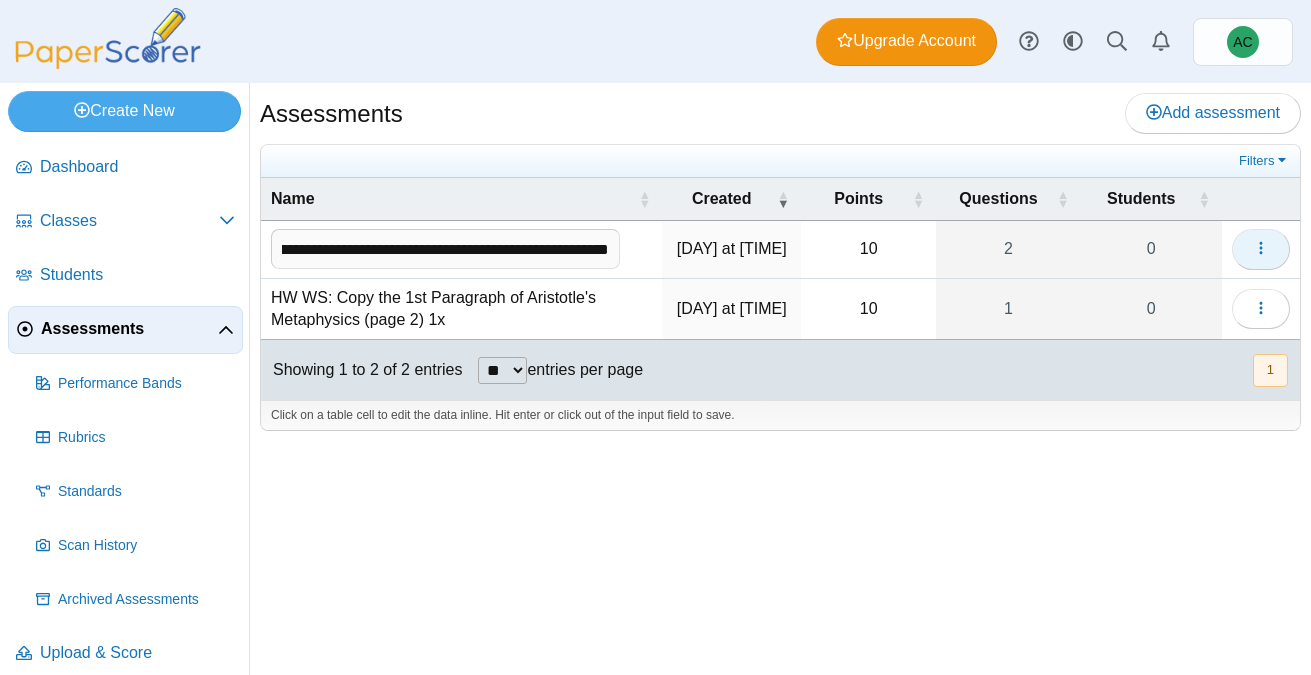 click 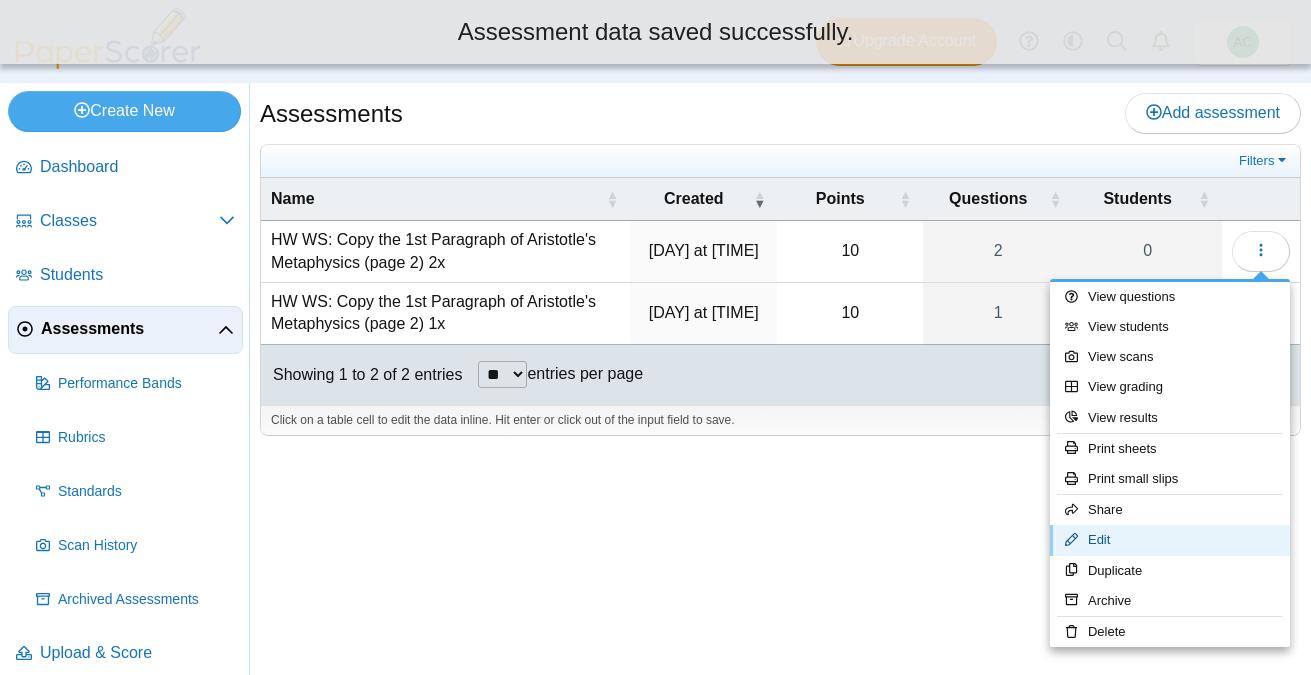 click on "Edit" at bounding box center (1170, 540) 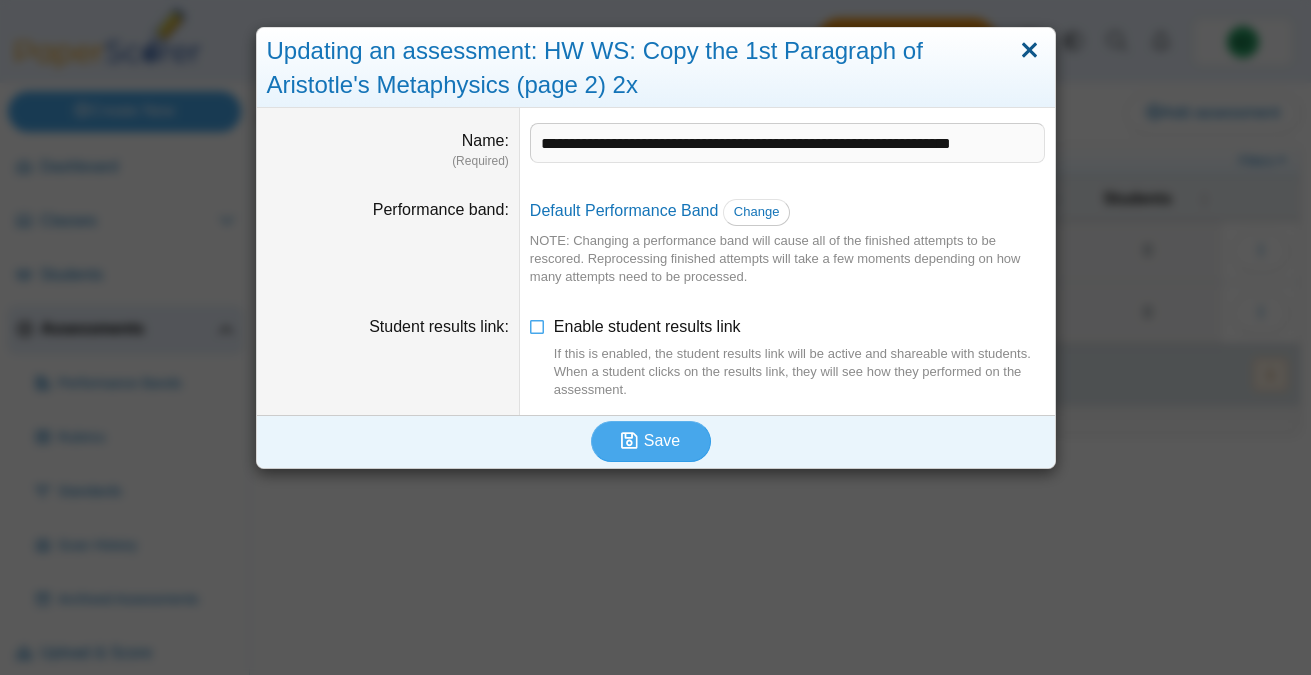 click at bounding box center [1029, 51] 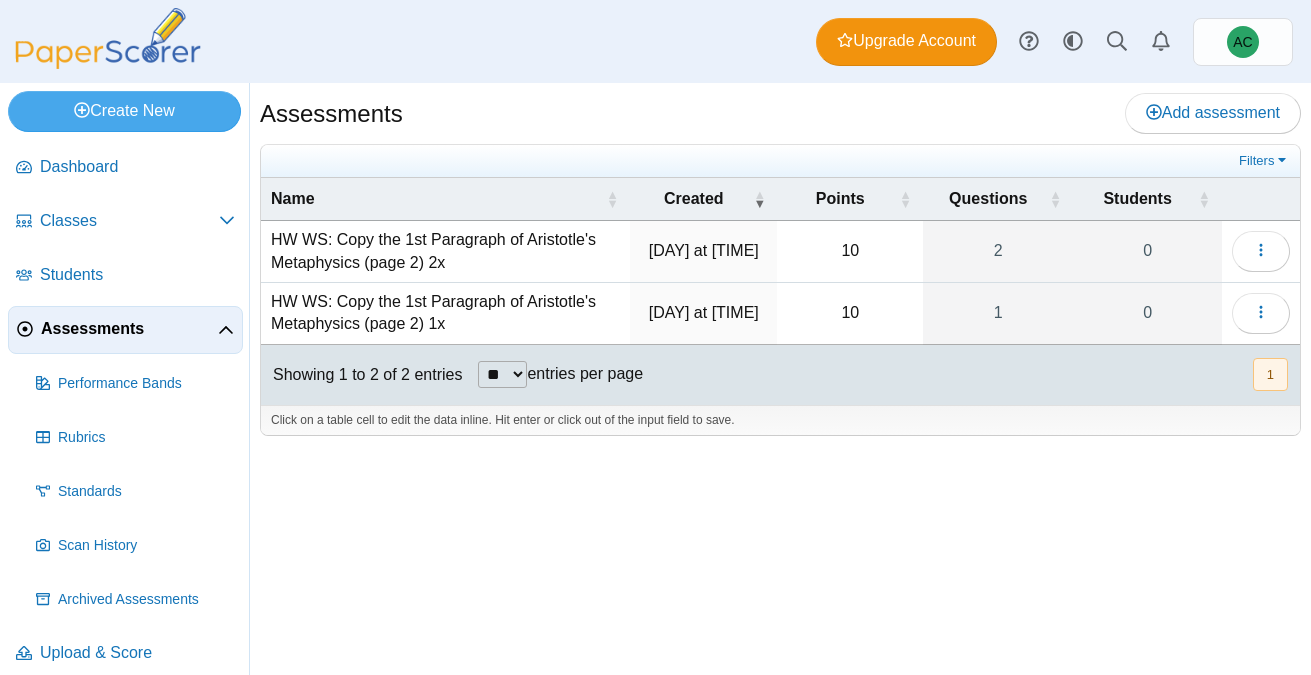 click on "10" at bounding box center (850, 252) 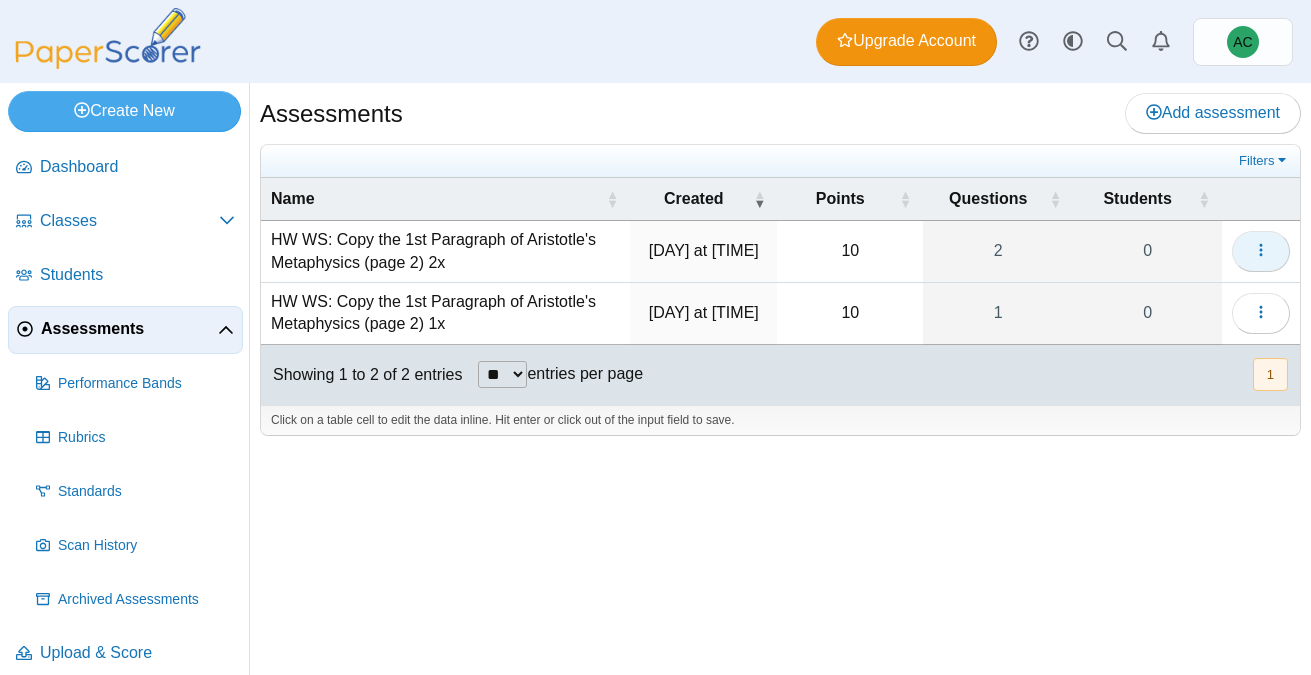 click 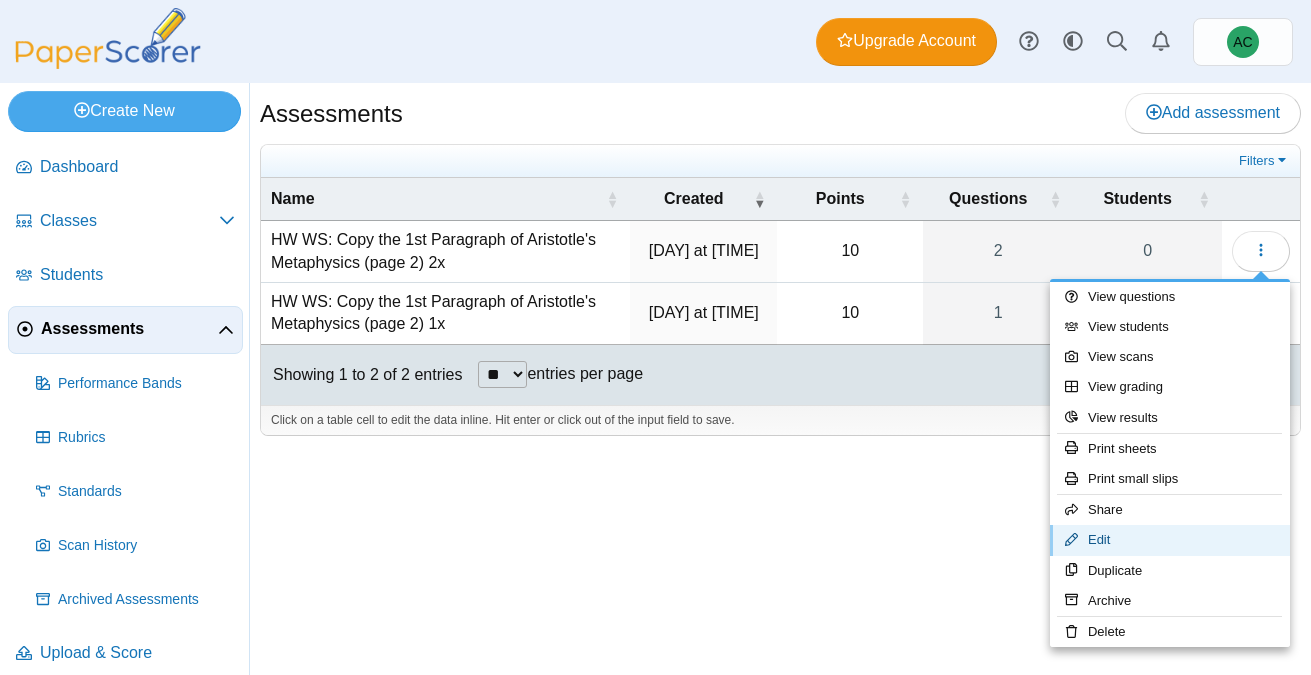 click on "Edit" at bounding box center (1170, 540) 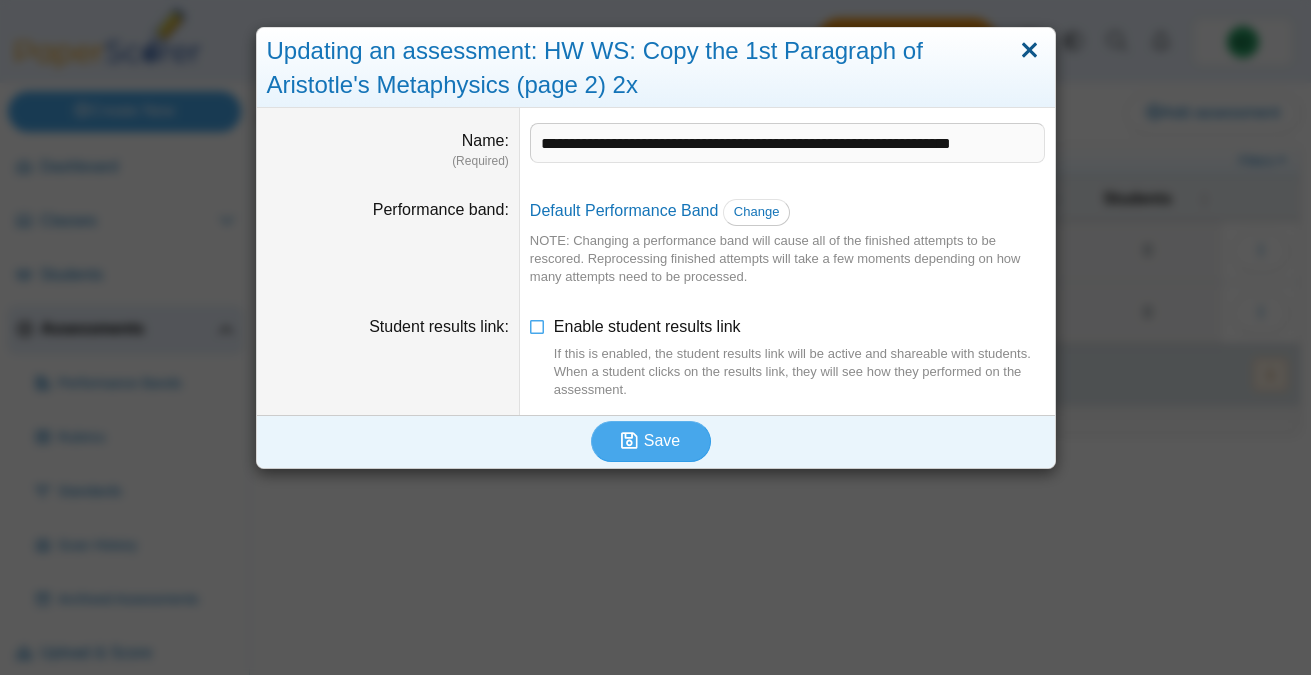 click at bounding box center (1029, 51) 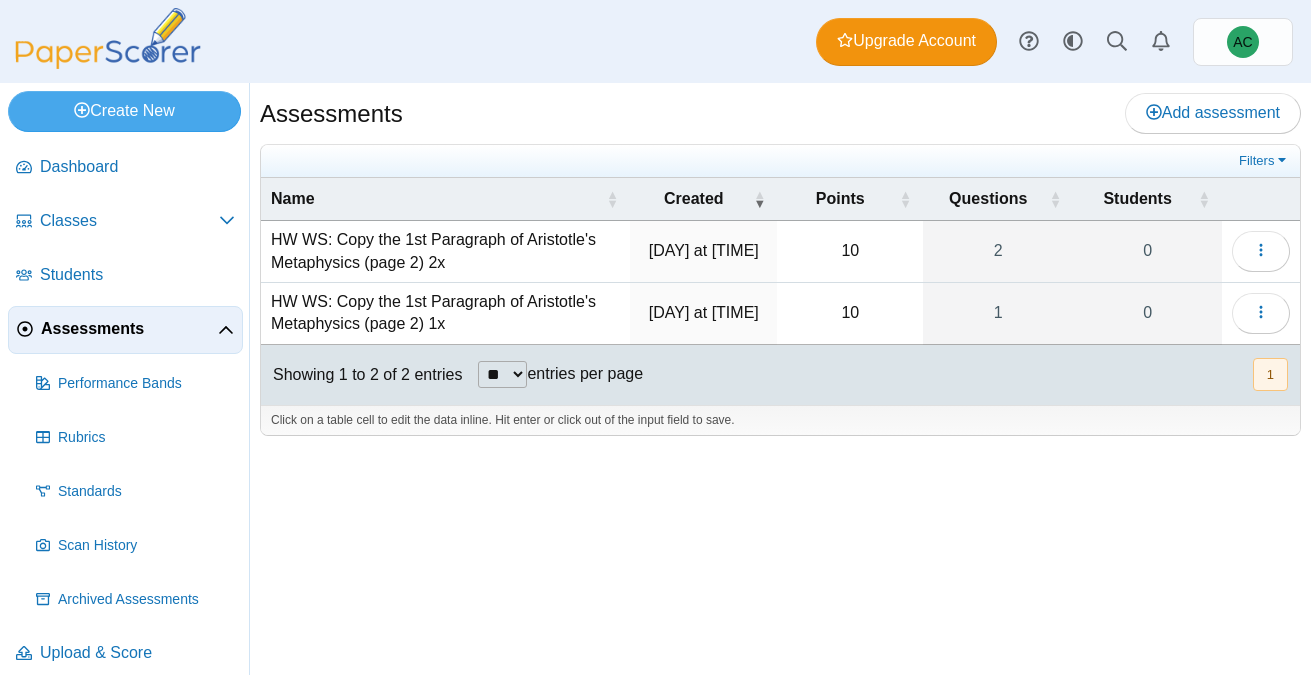 scroll, scrollTop: 16, scrollLeft: 0, axis: vertical 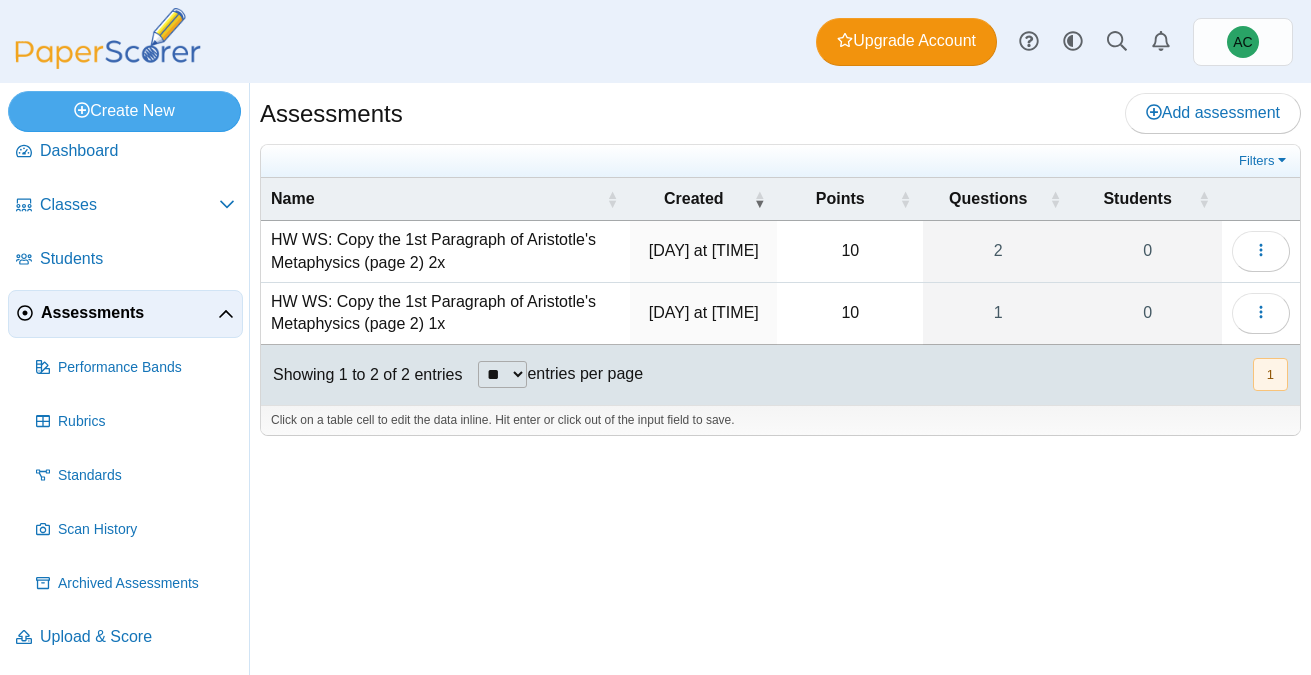 click on "Assessments" at bounding box center [129, 313] 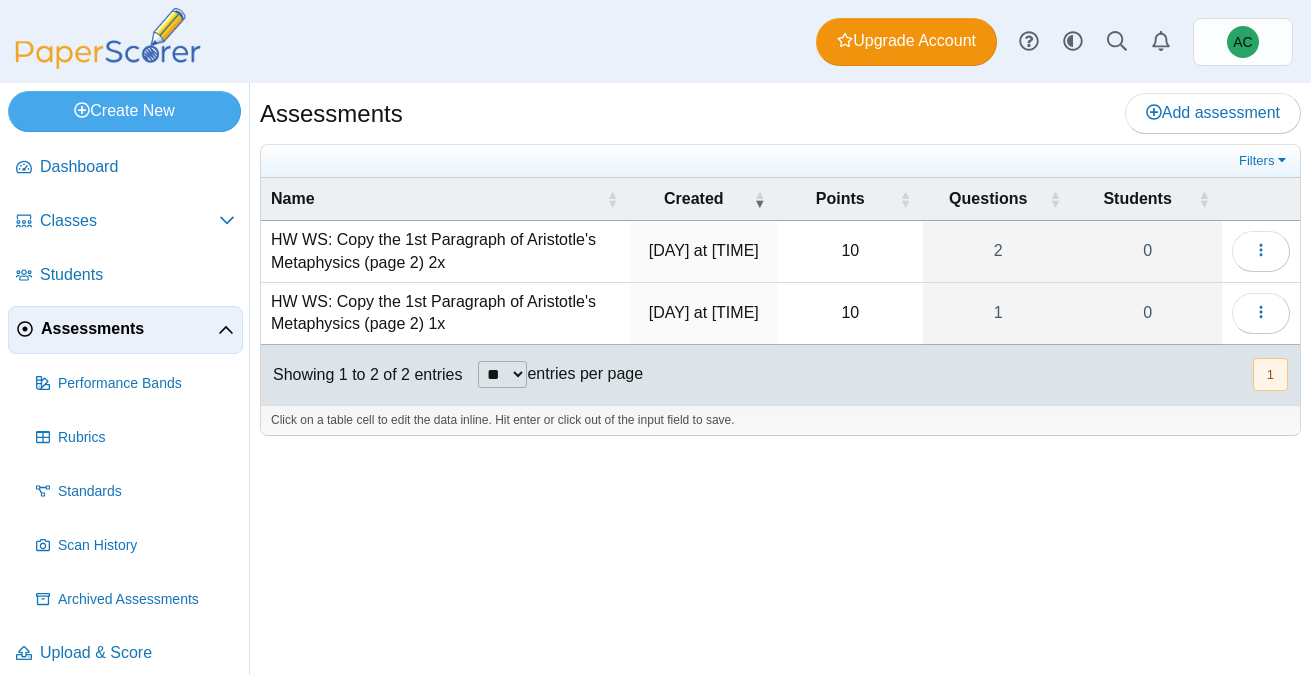 scroll, scrollTop: 0, scrollLeft: 0, axis: both 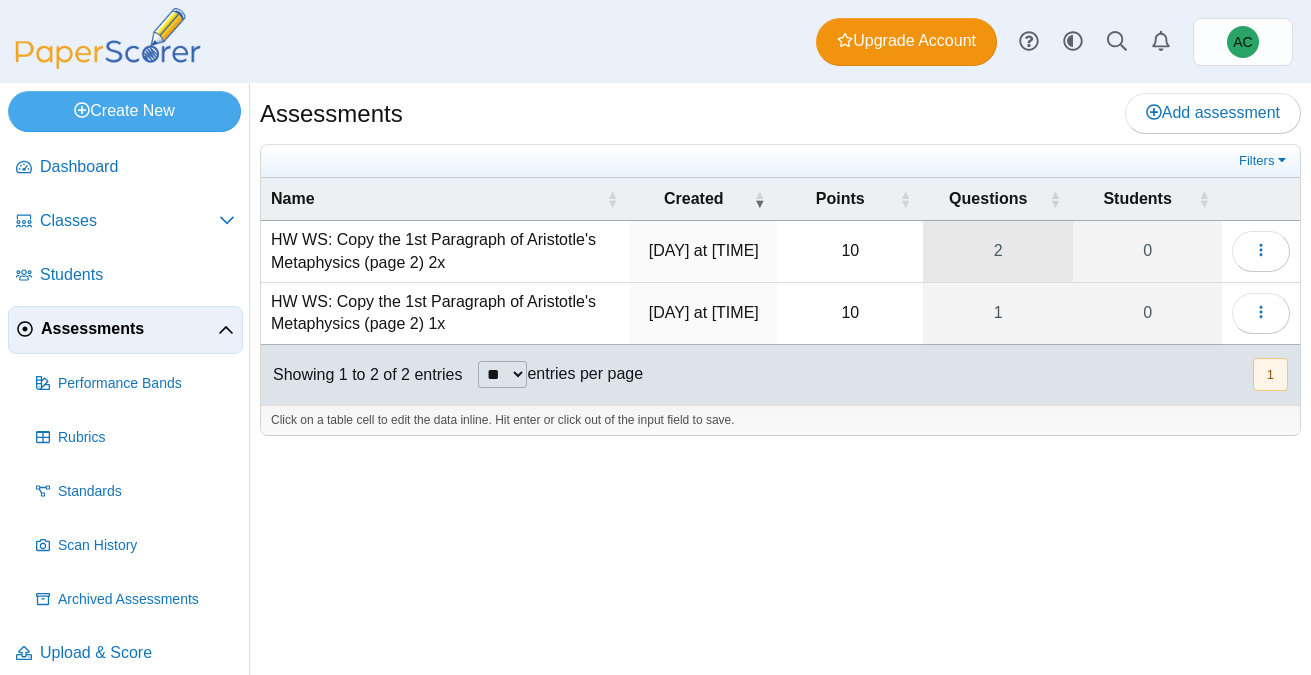 click on "2" at bounding box center (998, 251) 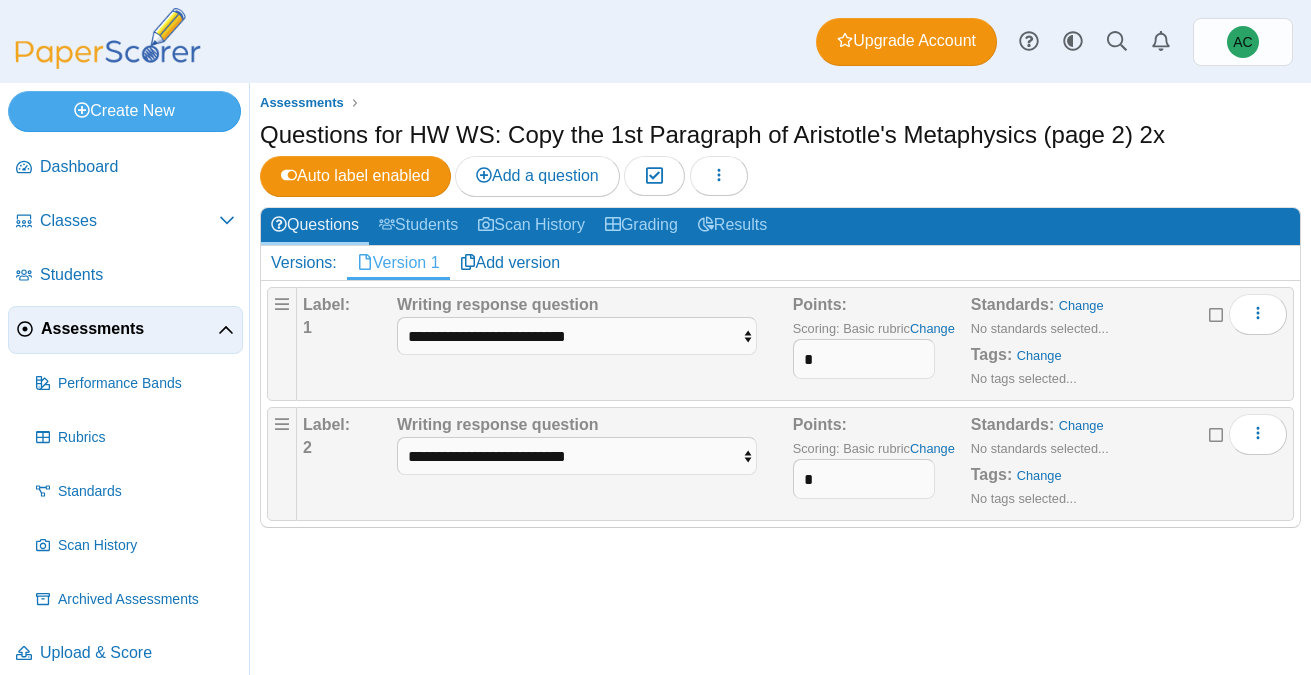scroll, scrollTop: 0, scrollLeft: 0, axis: both 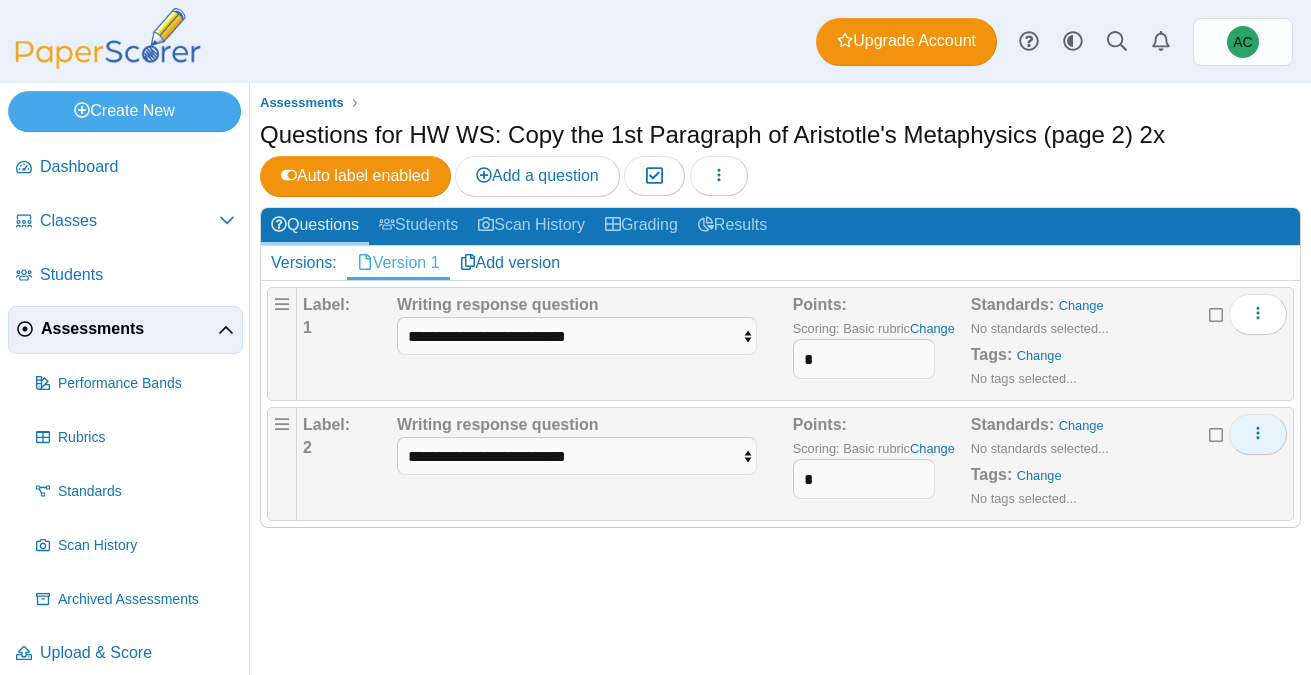 click at bounding box center (1258, 434) 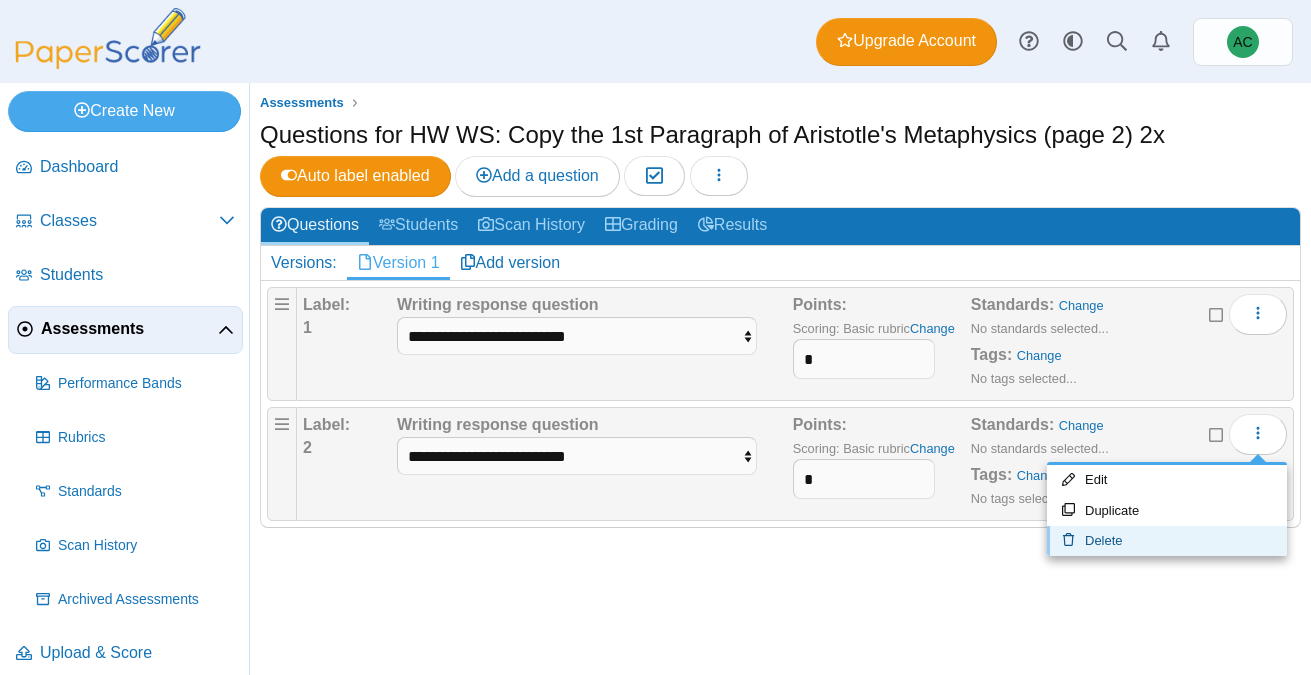 click on "Delete" at bounding box center (1167, 541) 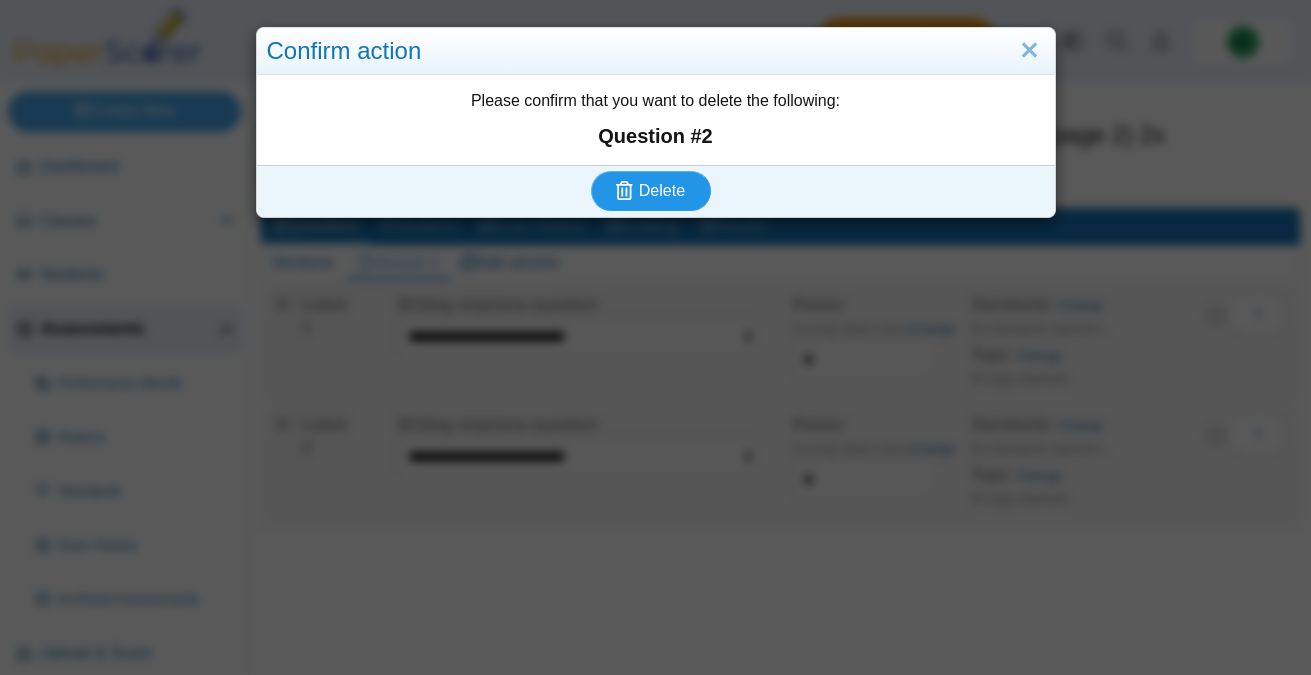 click on "Delete" at bounding box center [662, 190] 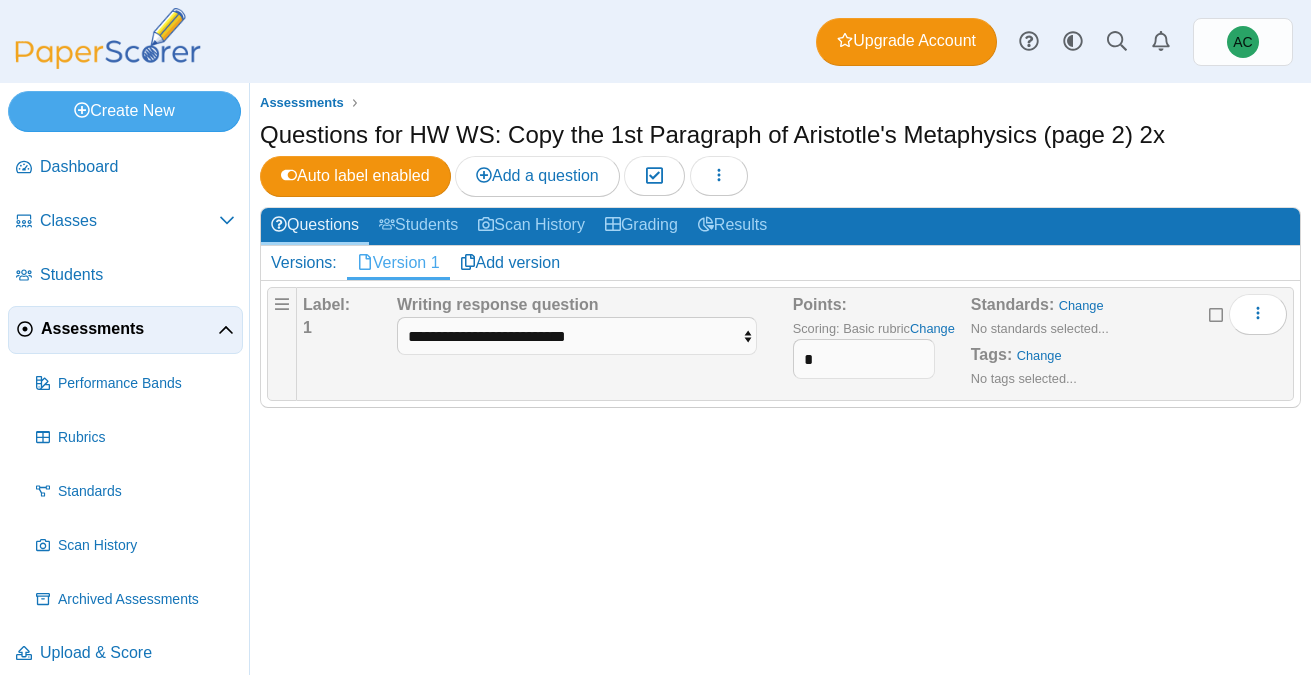 scroll, scrollTop: 0, scrollLeft: 0, axis: both 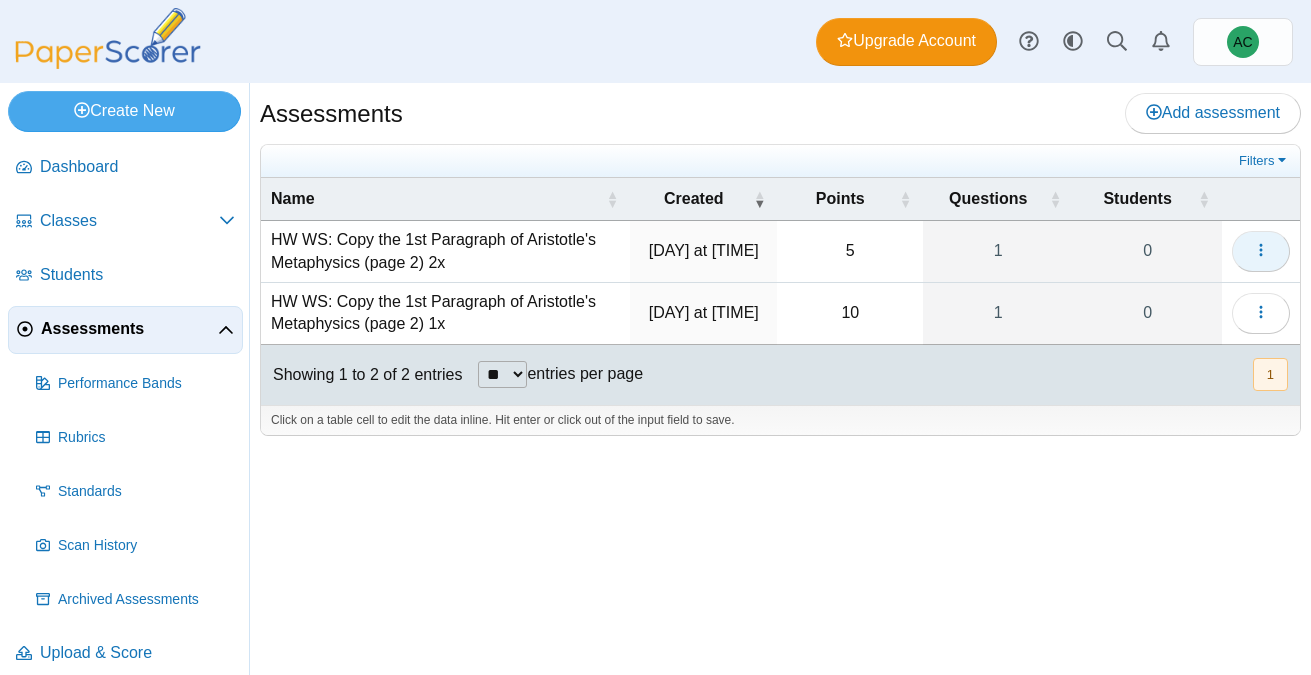 click at bounding box center [1261, 251] 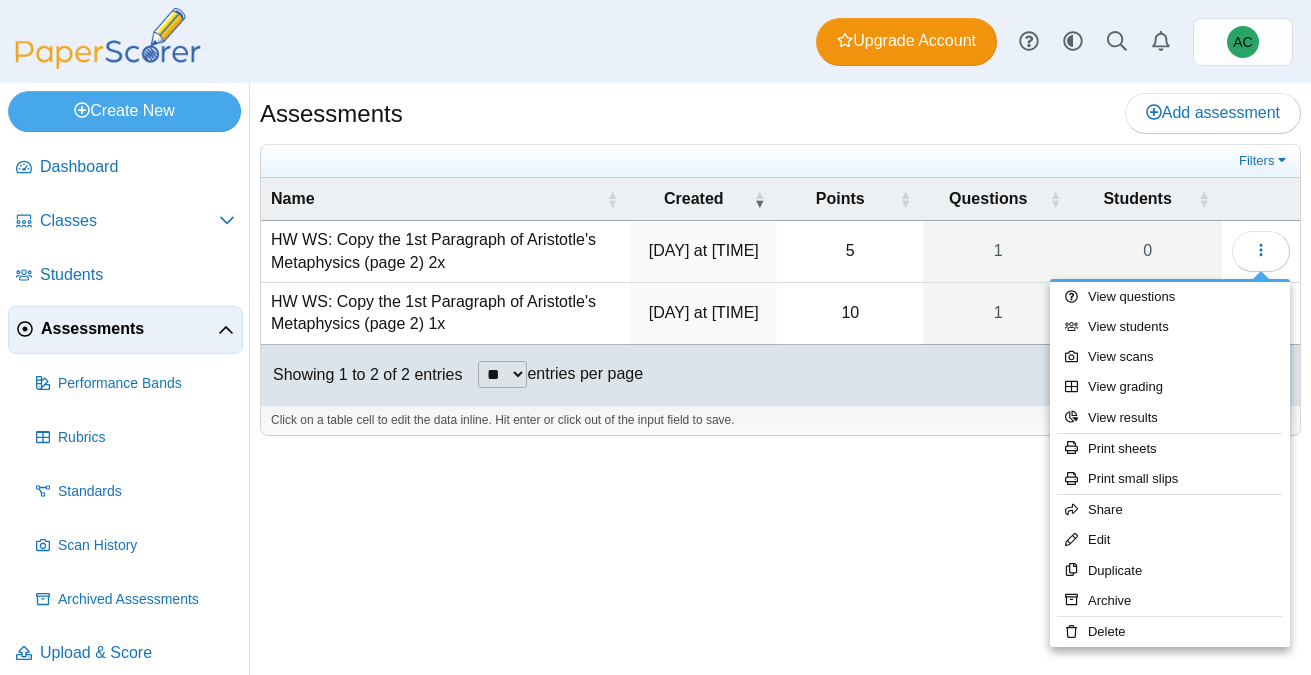 click on "Assessments
Add assessment
[NUMBER]" at bounding box center [780, 379] 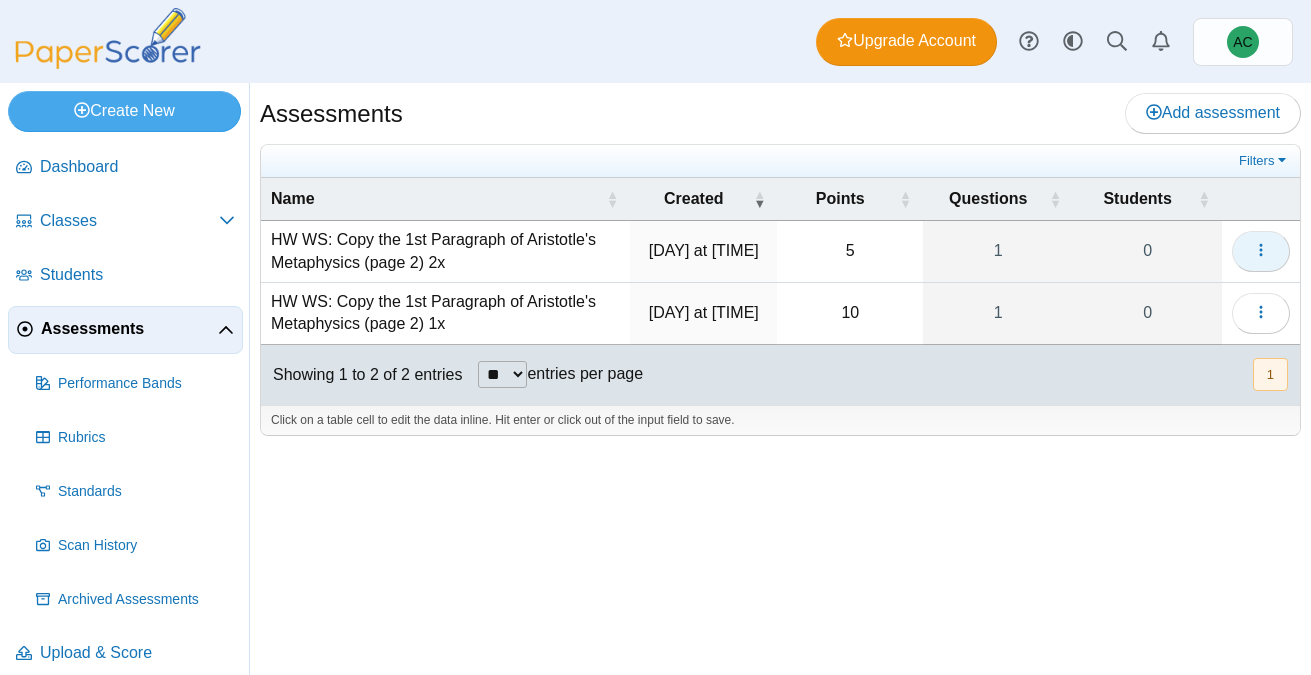 click at bounding box center (1261, 251) 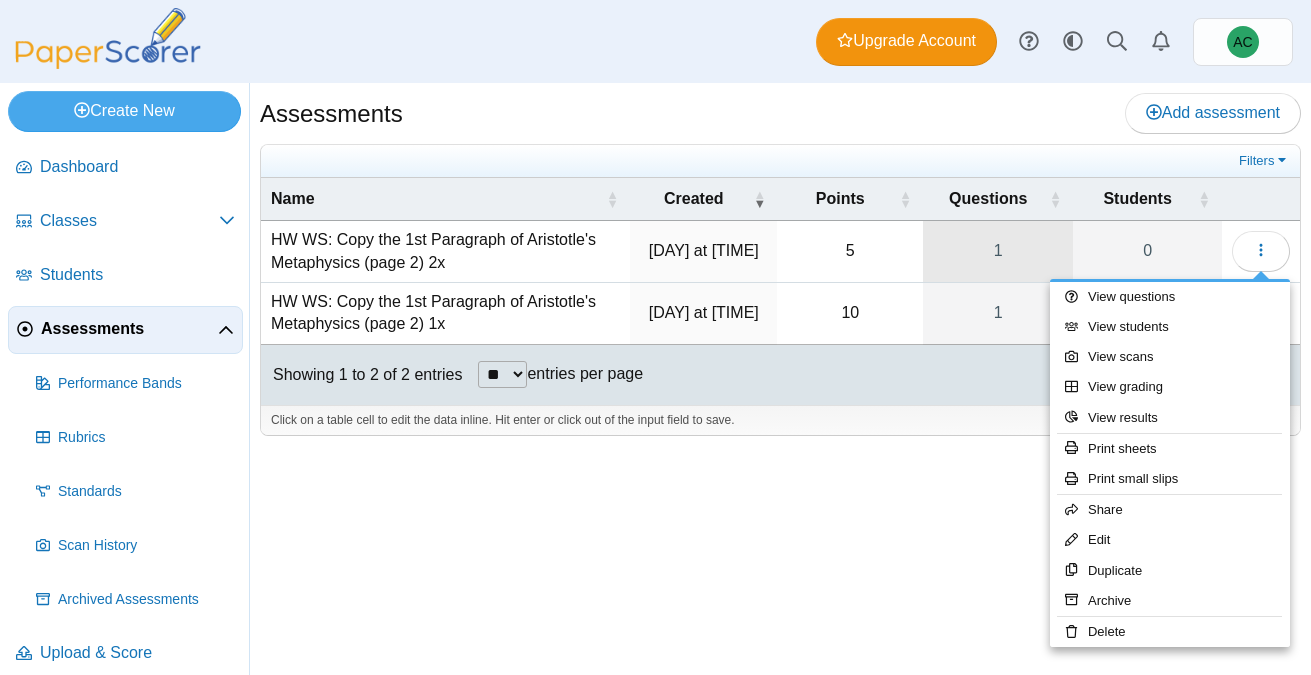 click on "1" at bounding box center (998, 251) 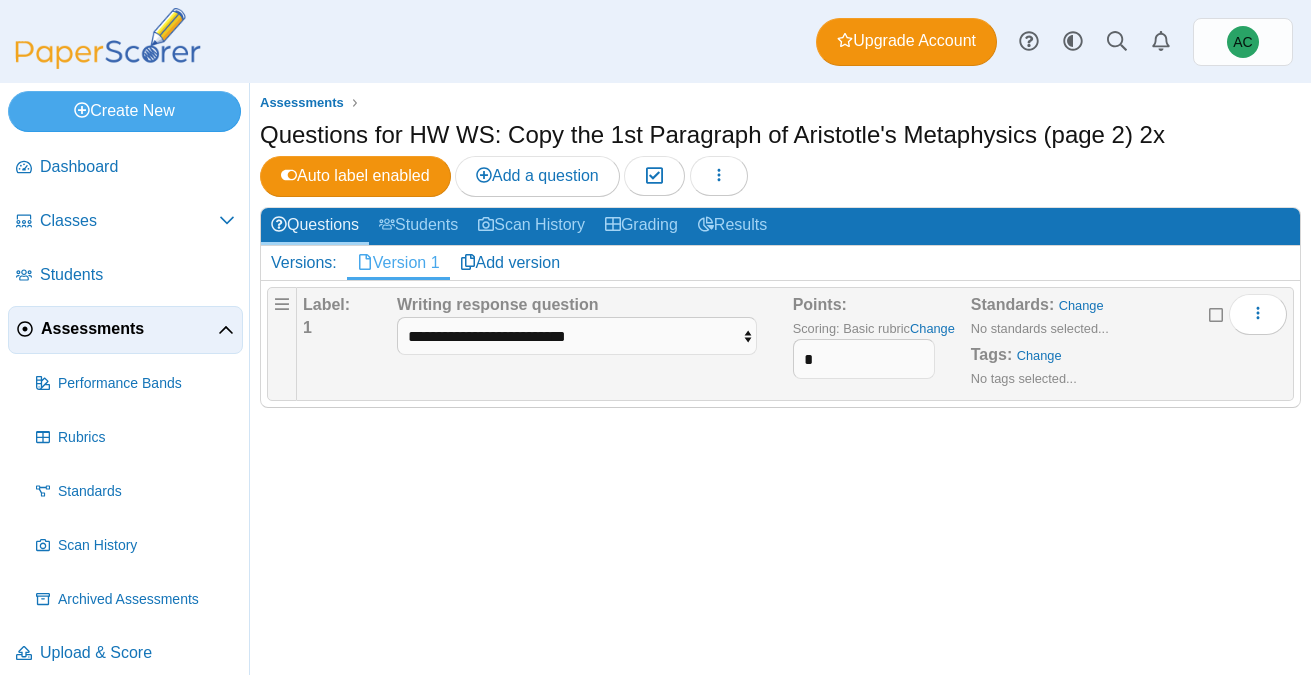 scroll, scrollTop: 0, scrollLeft: 0, axis: both 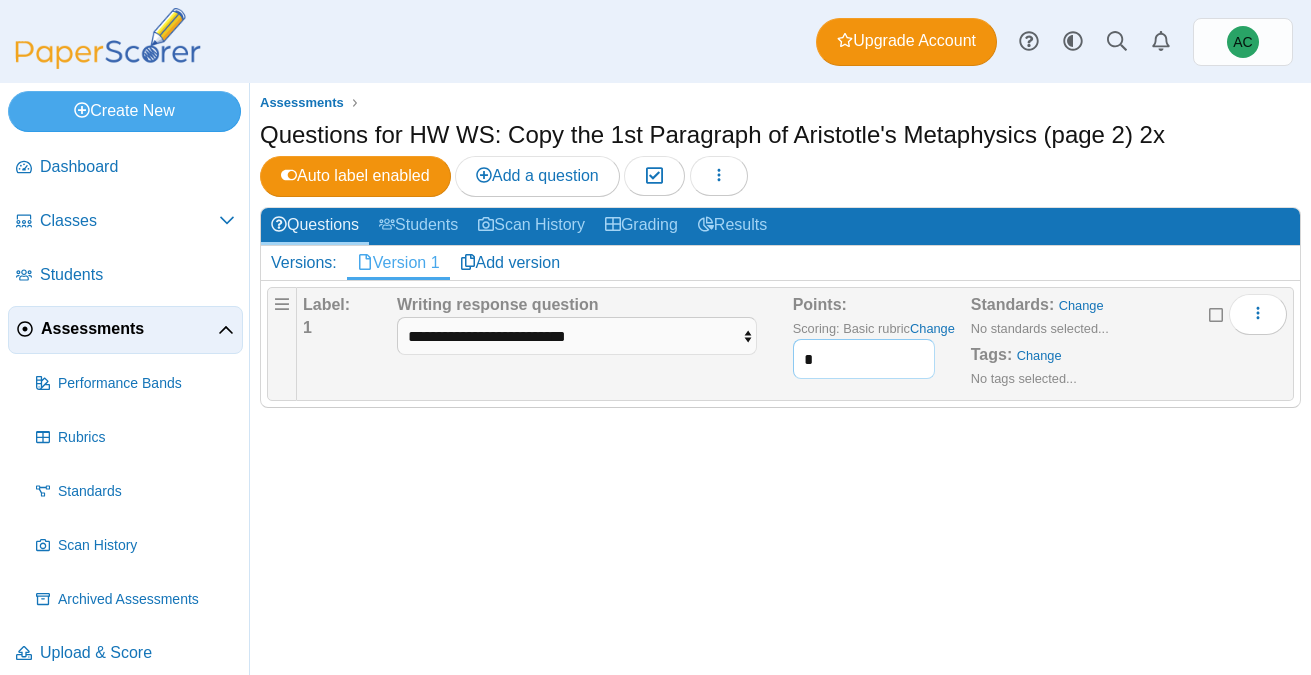 click on "*" at bounding box center [864, 359] 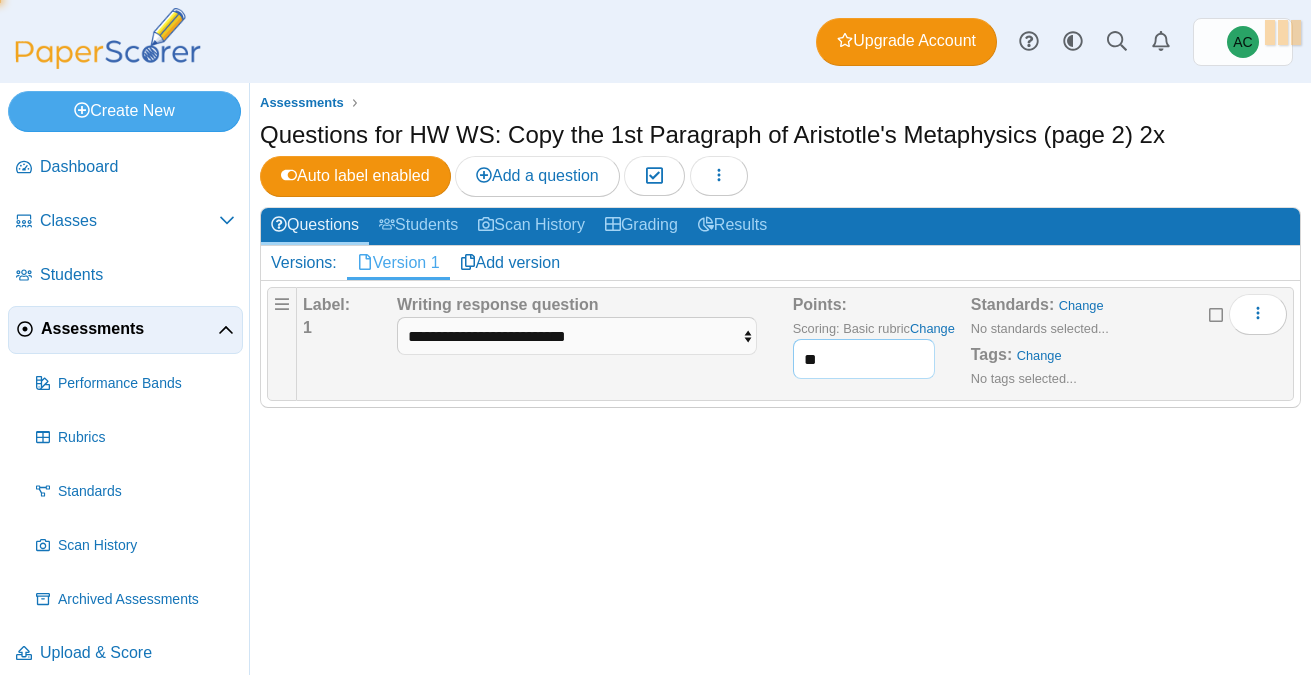 type on "**" 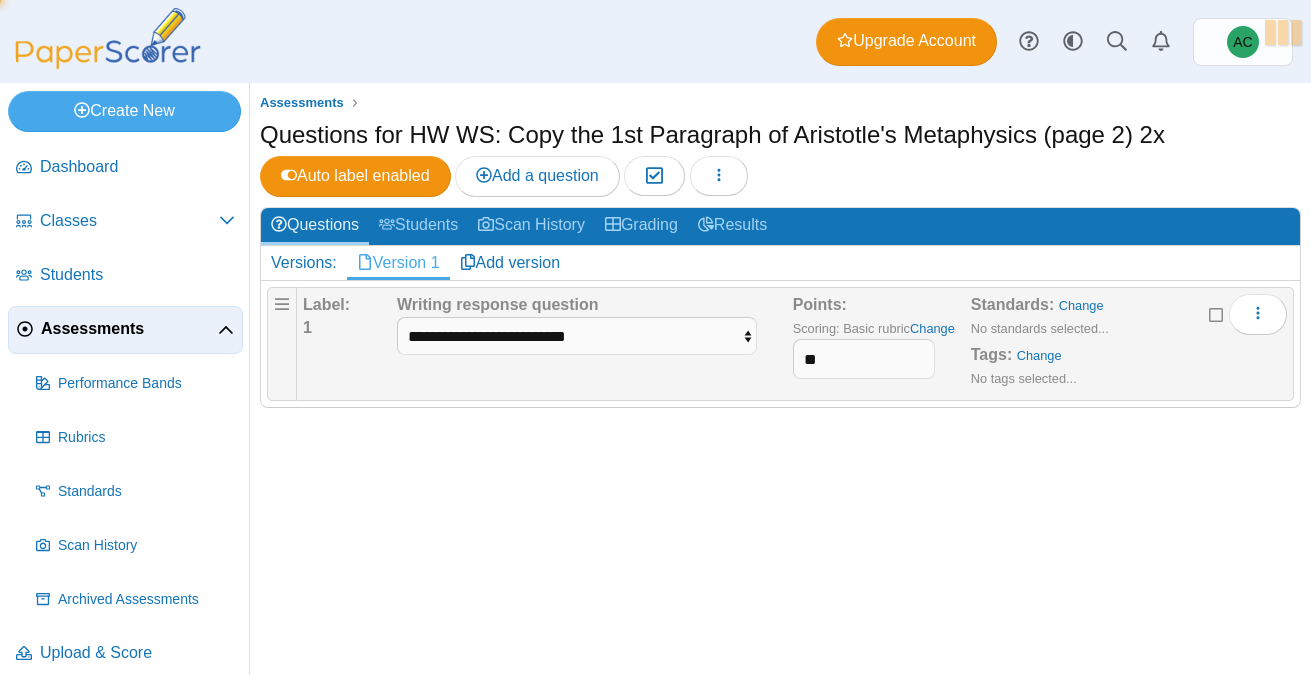 click on "Assessments
Questions for HW WS: Copy the 1st Paragraph of Aristotle's Metaphysics (page 2) 2x
Auto label enabled
Add a question
Moderation 0" at bounding box center (780, 379) 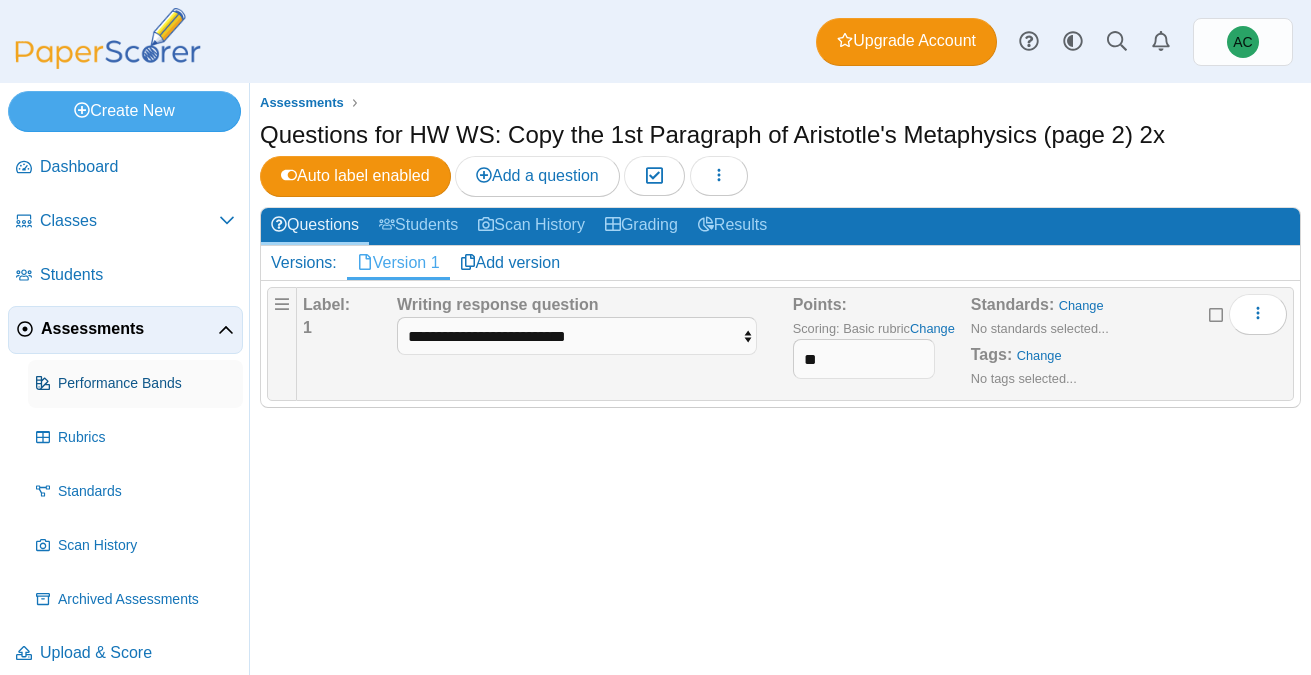 click on "Performance Bands" at bounding box center [135, 384] 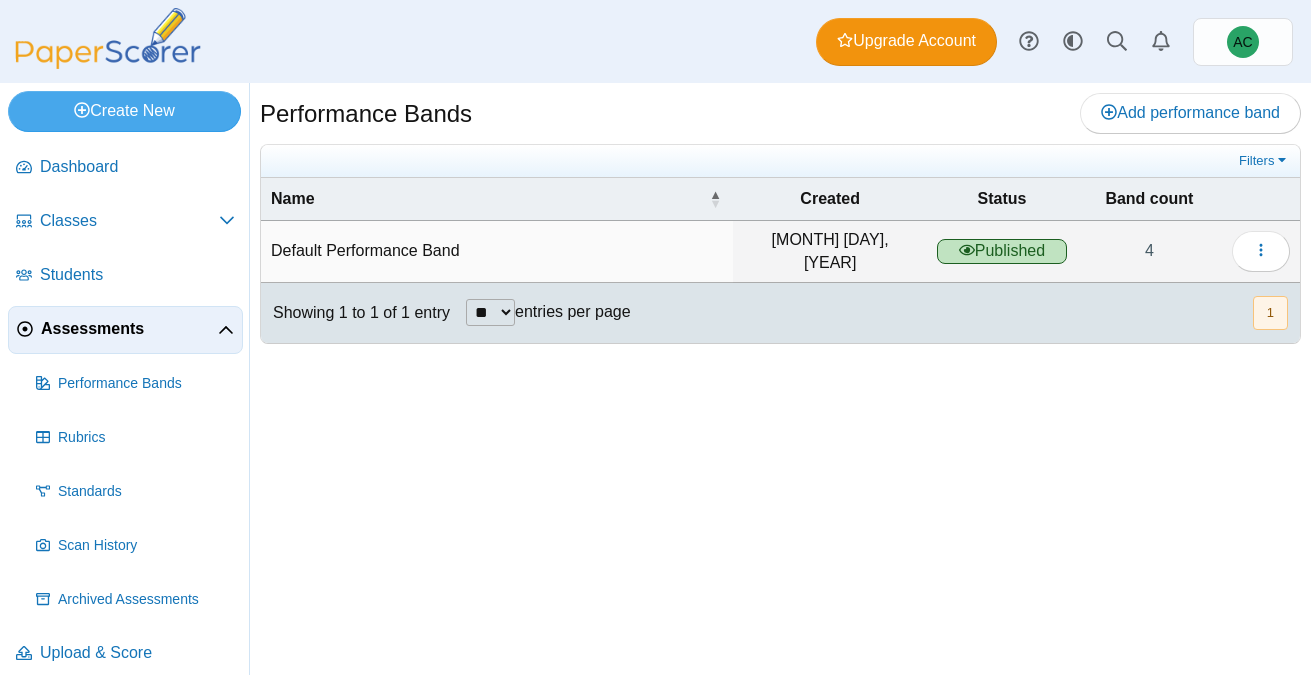 scroll, scrollTop: 0, scrollLeft: 0, axis: both 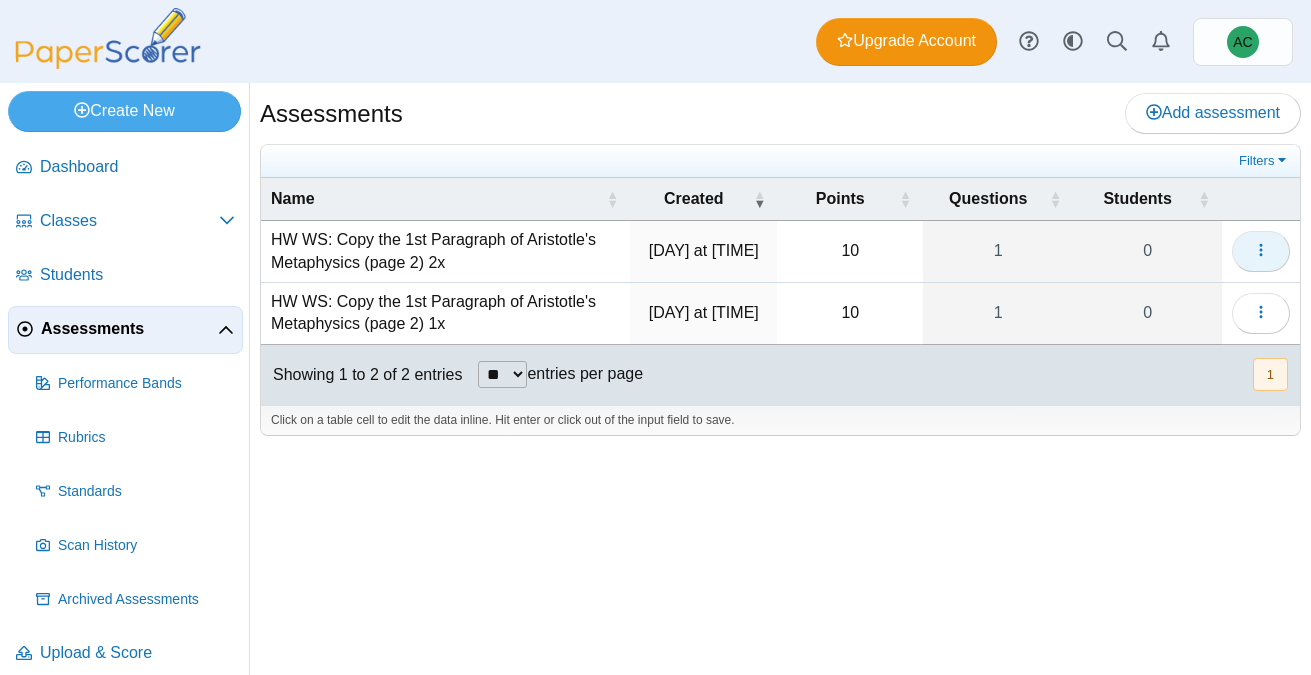 click at bounding box center (1261, 251) 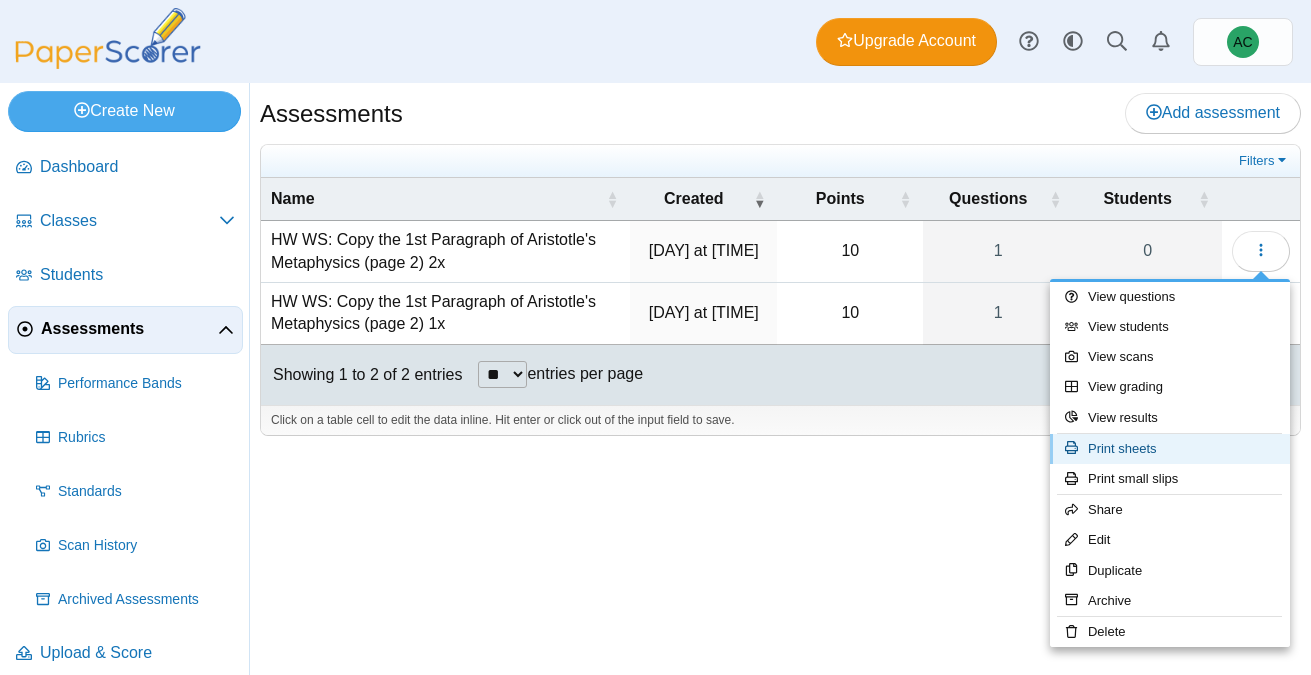 click on "Print sheets" at bounding box center [1170, 449] 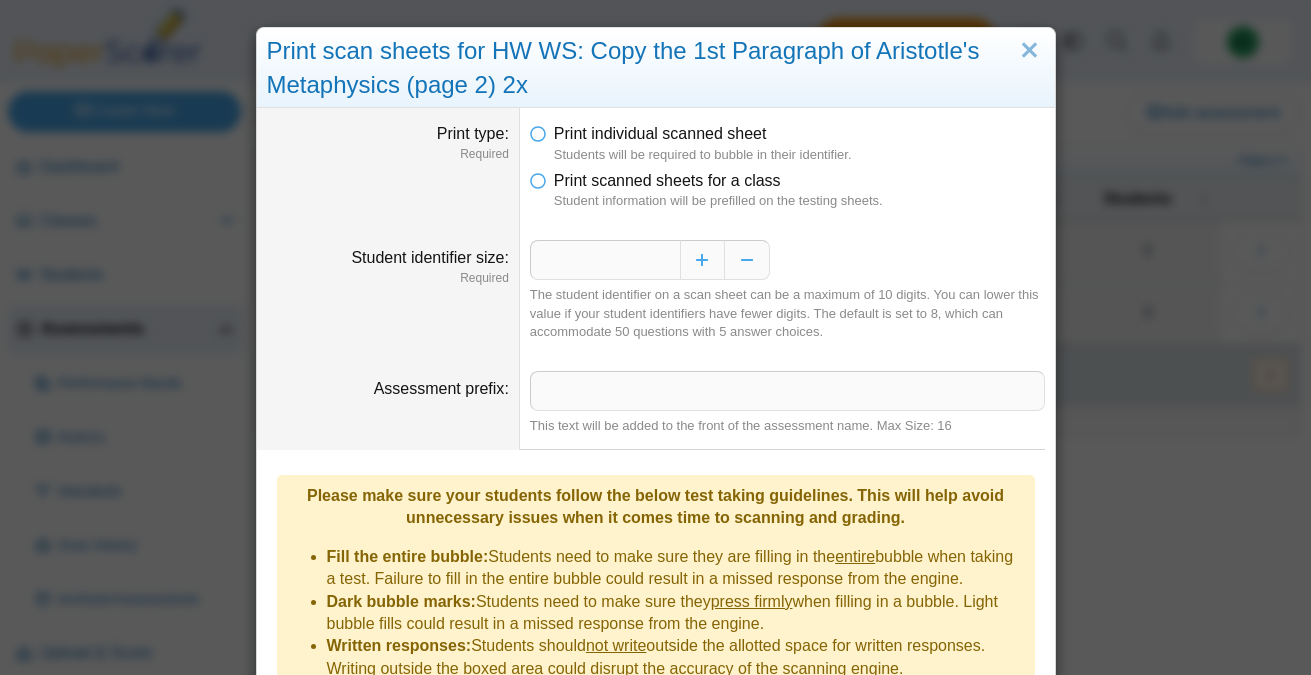 scroll, scrollTop: 248, scrollLeft: 0, axis: vertical 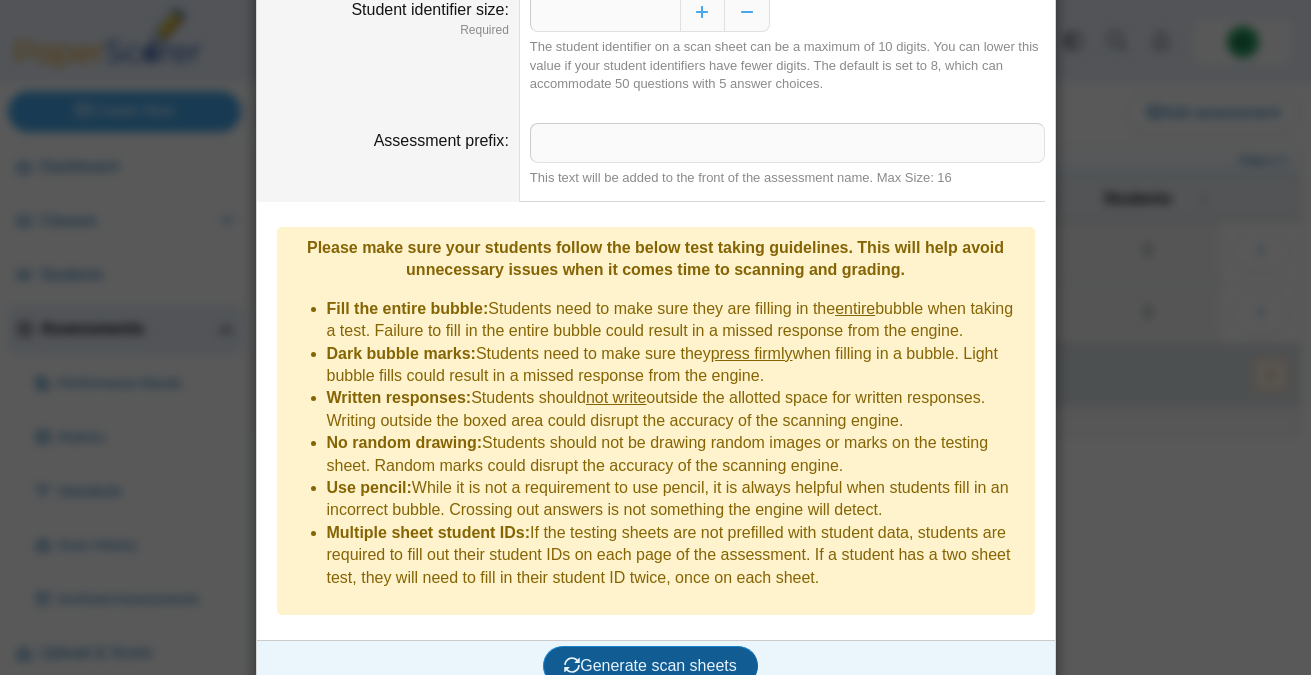 click on "Generate scan sheets" at bounding box center [650, 665] 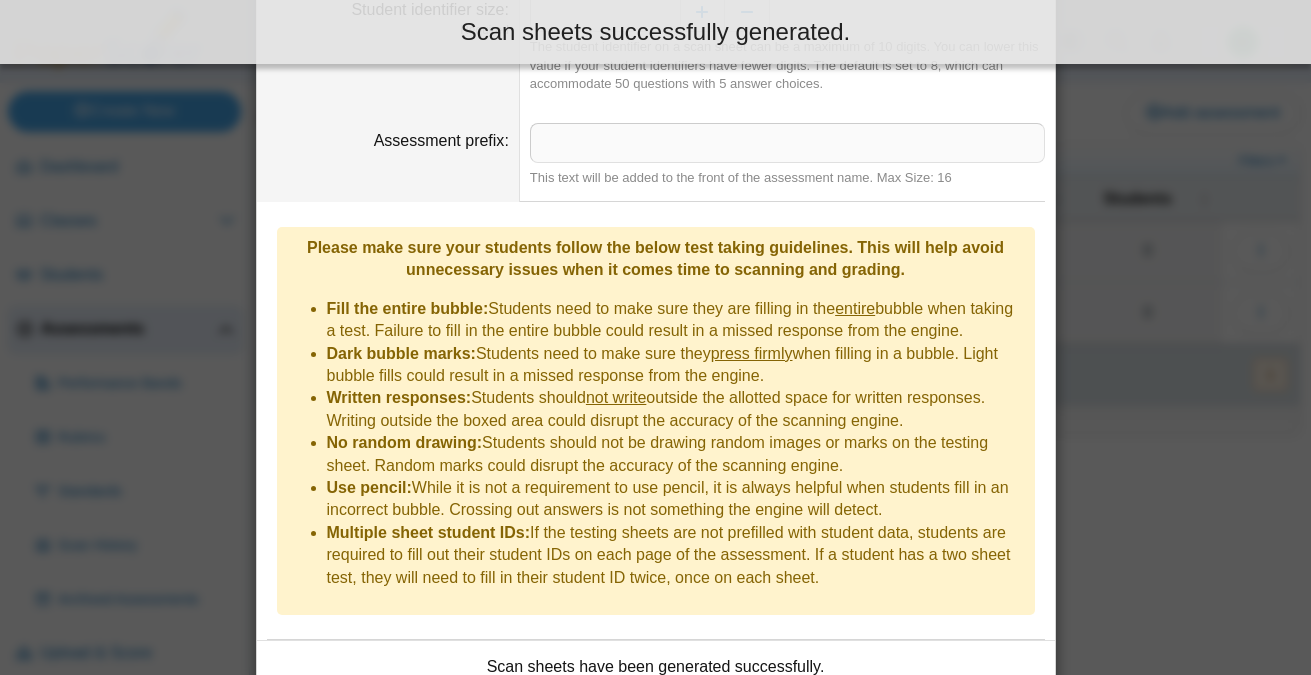 scroll, scrollTop: 409, scrollLeft: 0, axis: vertical 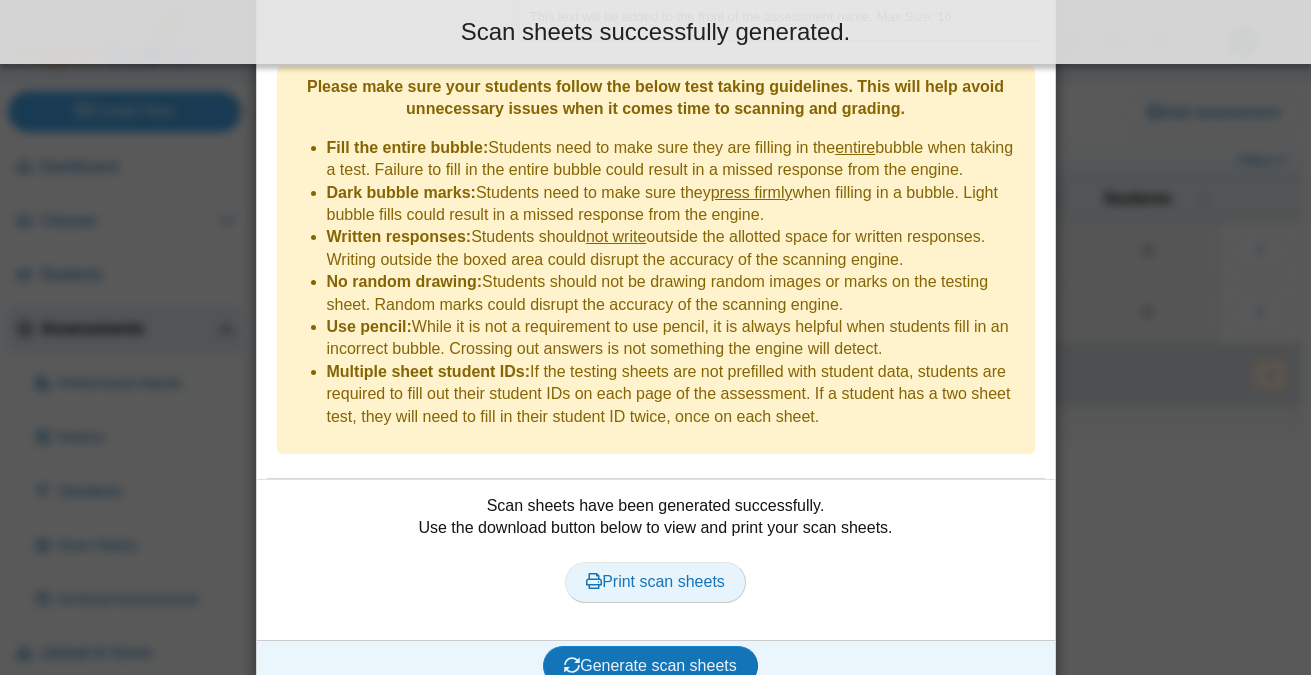 click on "Print scan sheets" at bounding box center (655, 581) 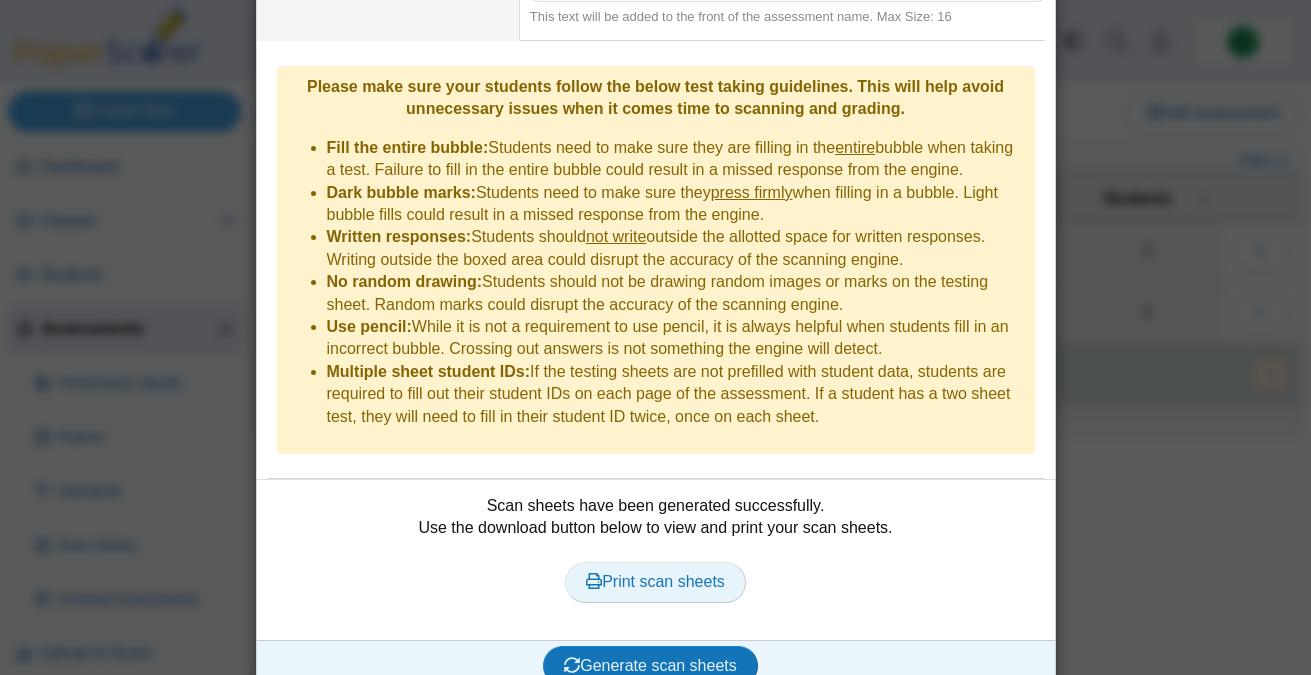 scroll, scrollTop: 0, scrollLeft: 0, axis: both 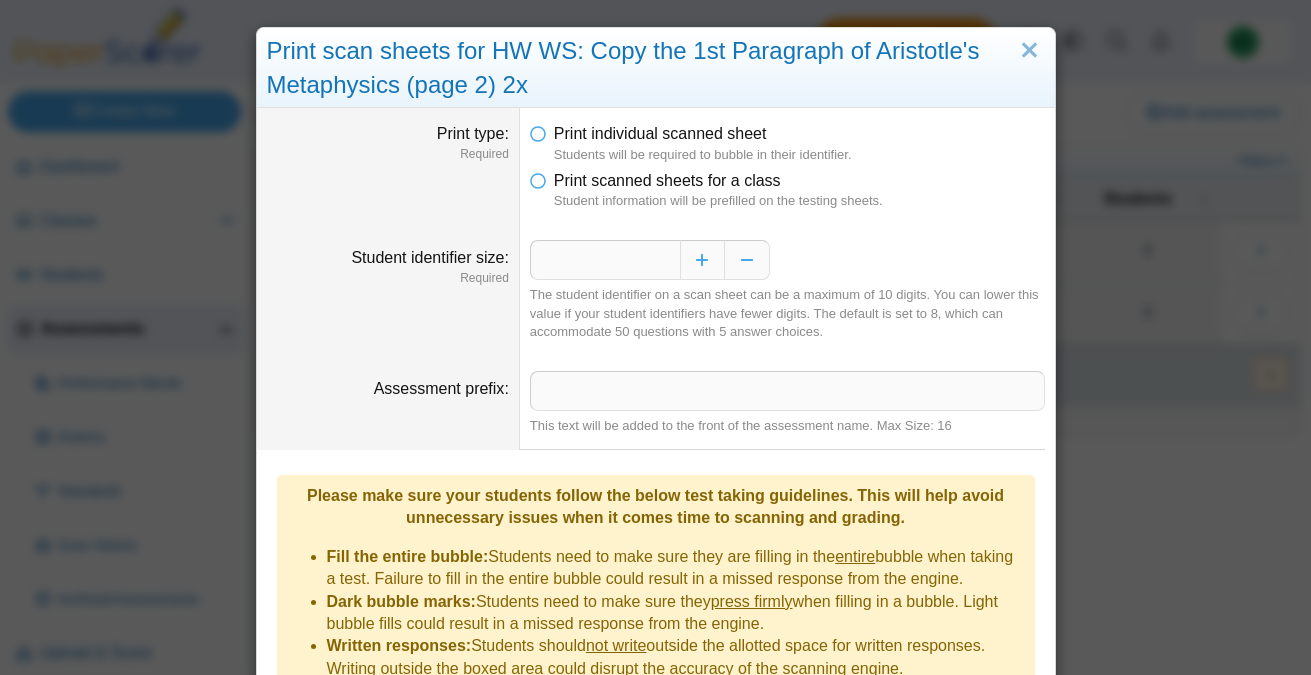 click on "Student information will be prefilled on the testing sheets." at bounding box center [799, 201] 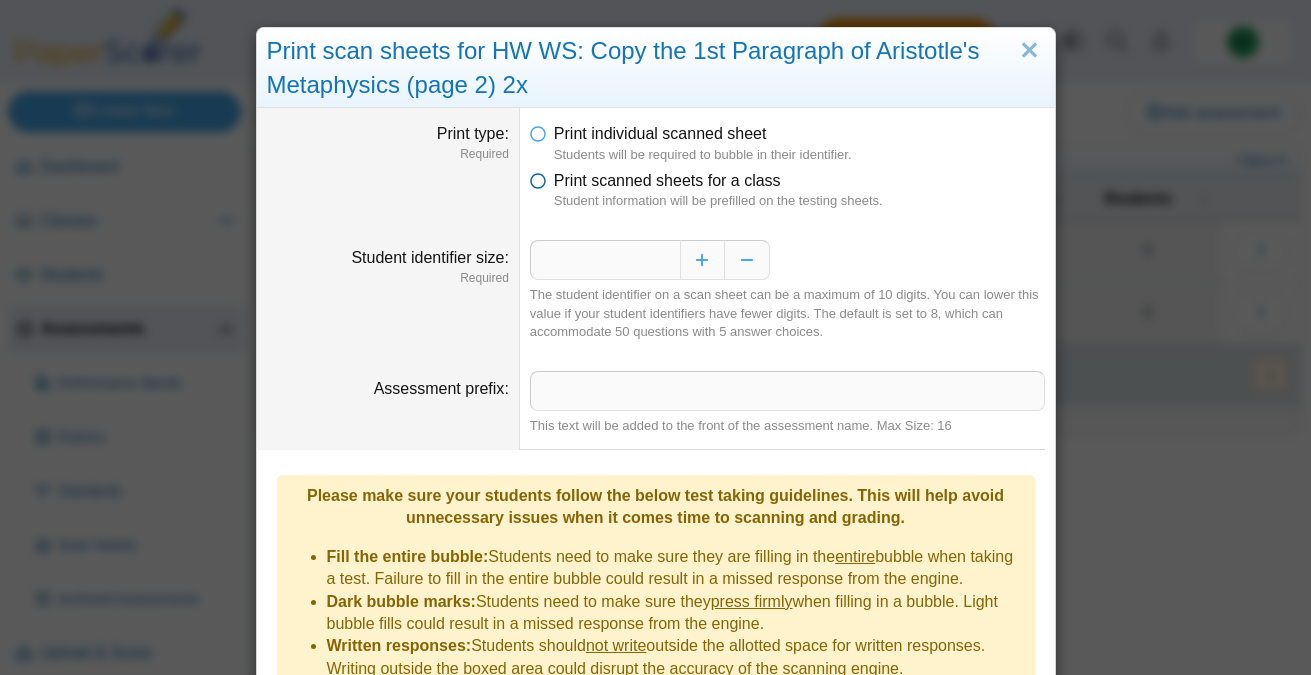 click at bounding box center [538, 177] 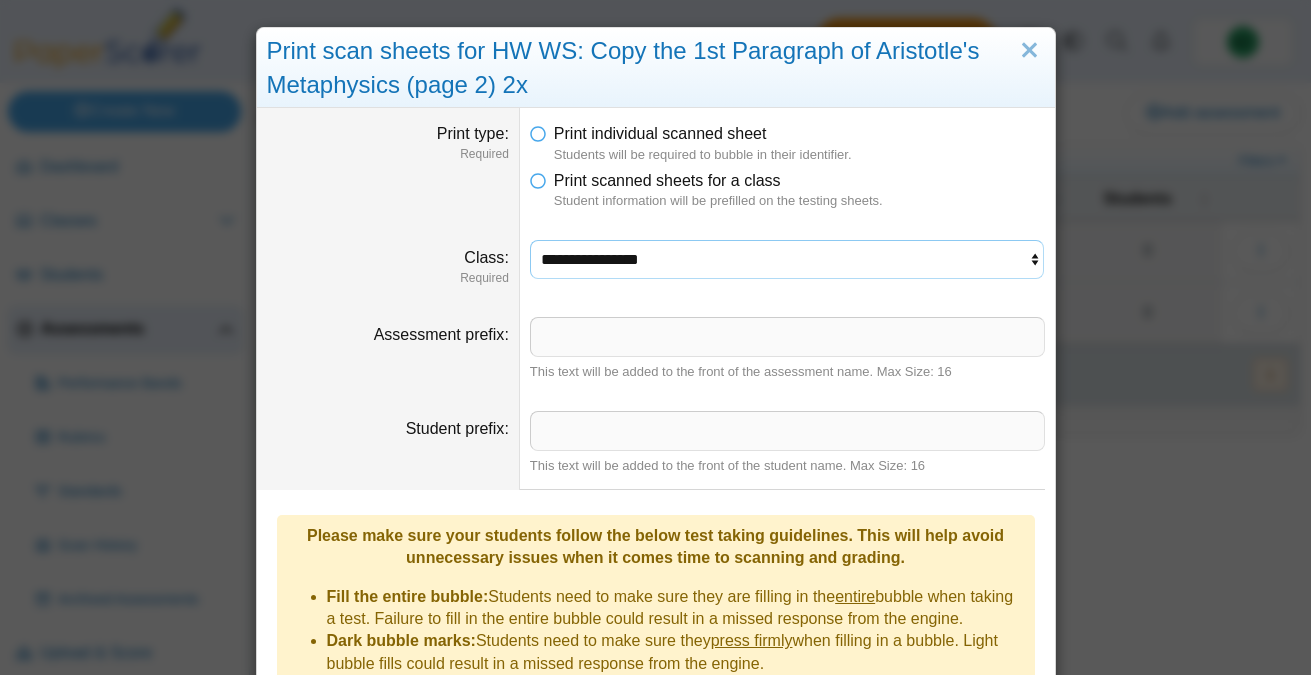 click on "**********" at bounding box center (787, 259) 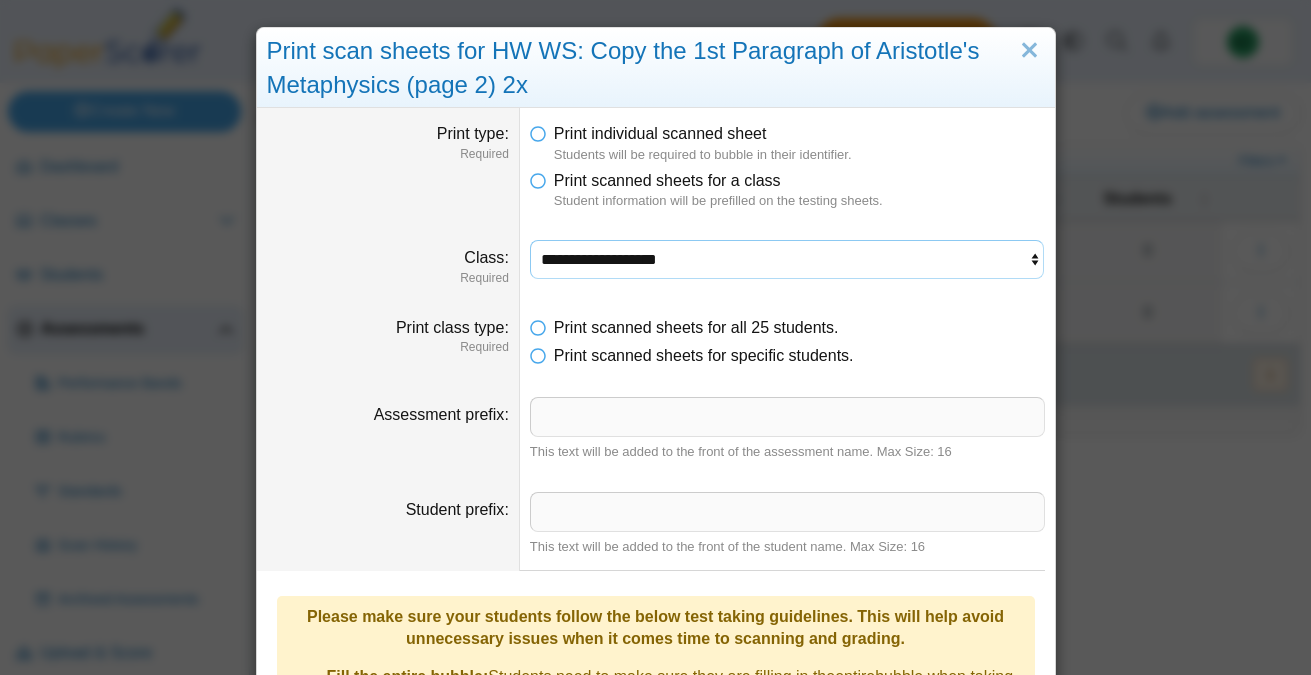scroll, scrollTop: 530, scrollLeft: 0, axis: vertical 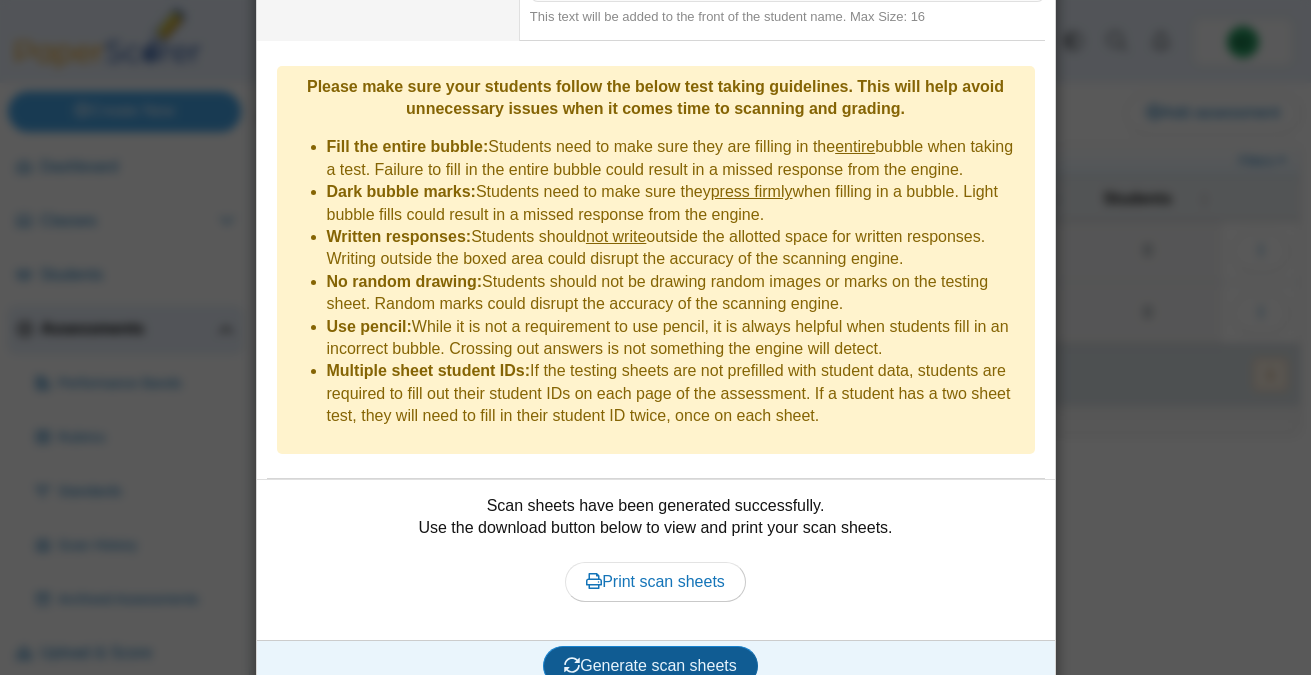 click on "Generate scan sheets" at bounding box center (650, 665) 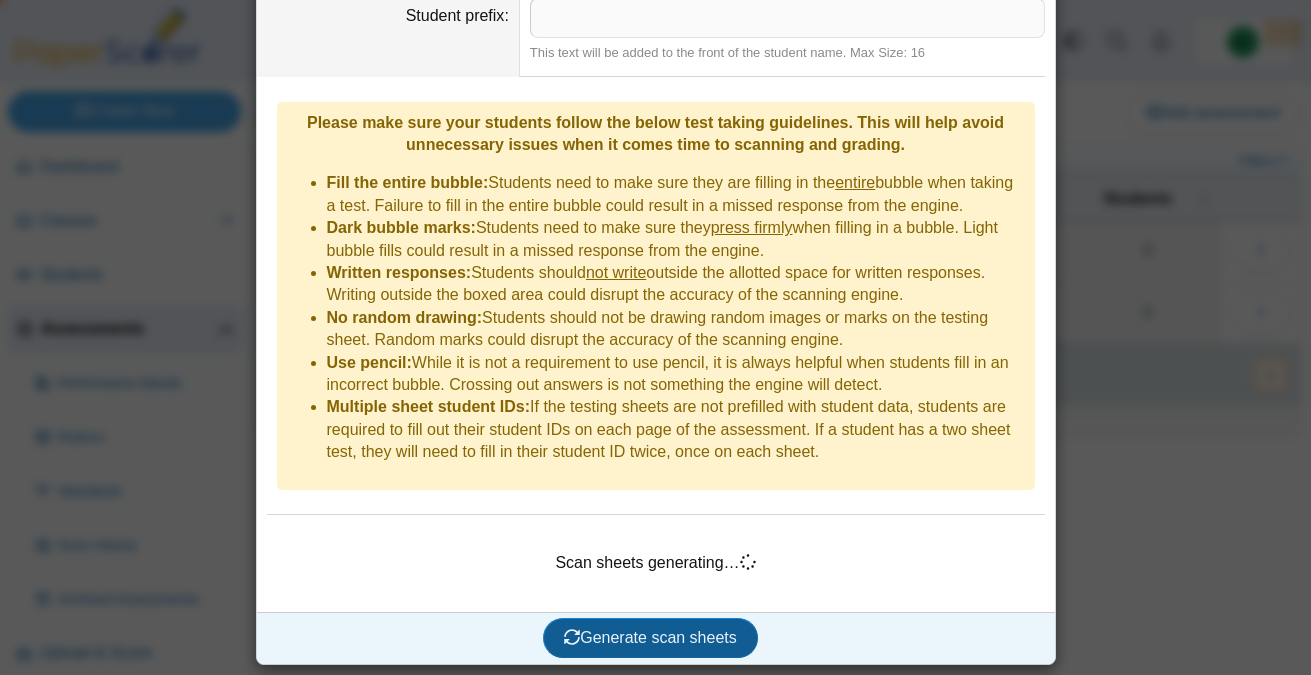 scroll, scrollTop: 466, scrollLeft: 0, axis: vertical 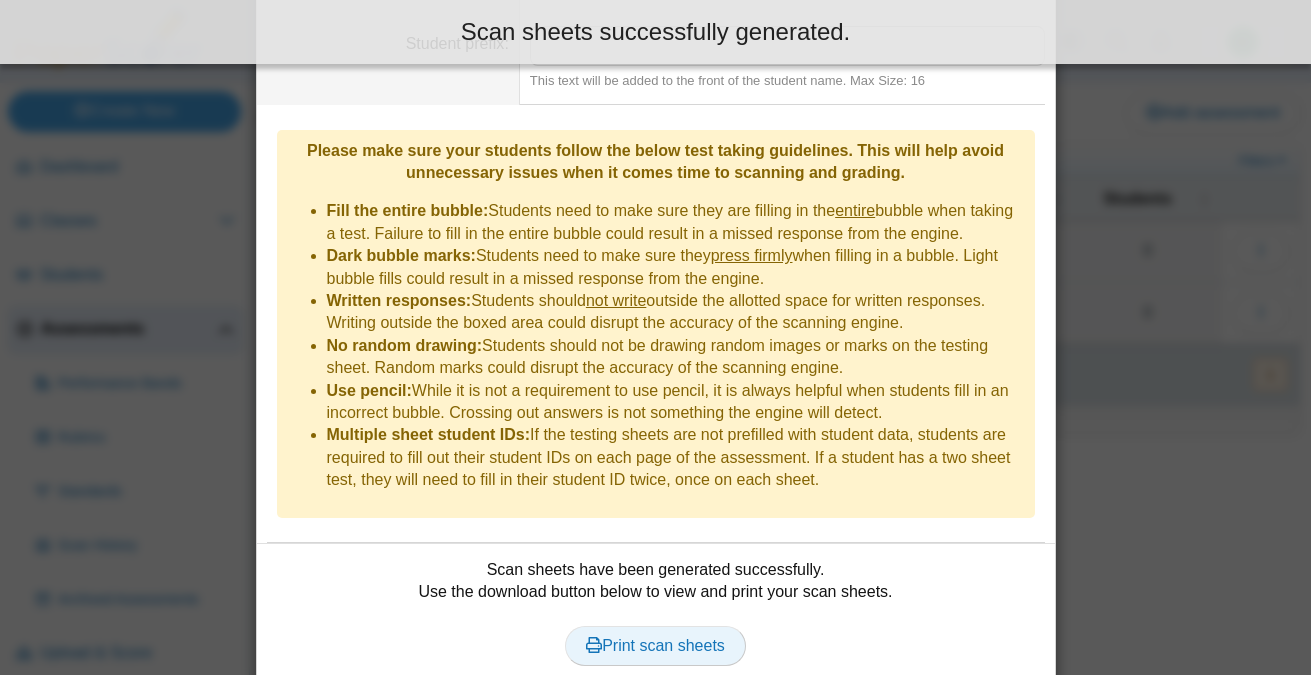 click on "Print scan sheets" at bounding box center (655, 645) 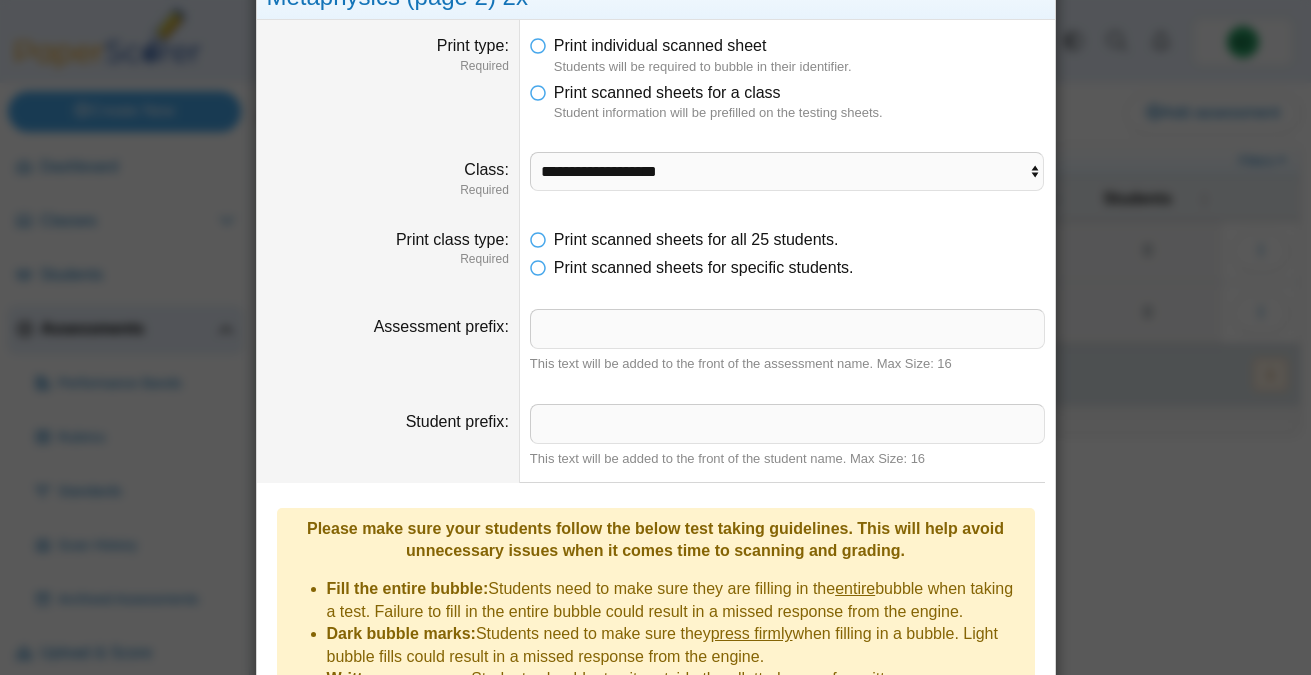 scroll, scrollTop: 92, scrollLeft: 0, axis: vertical 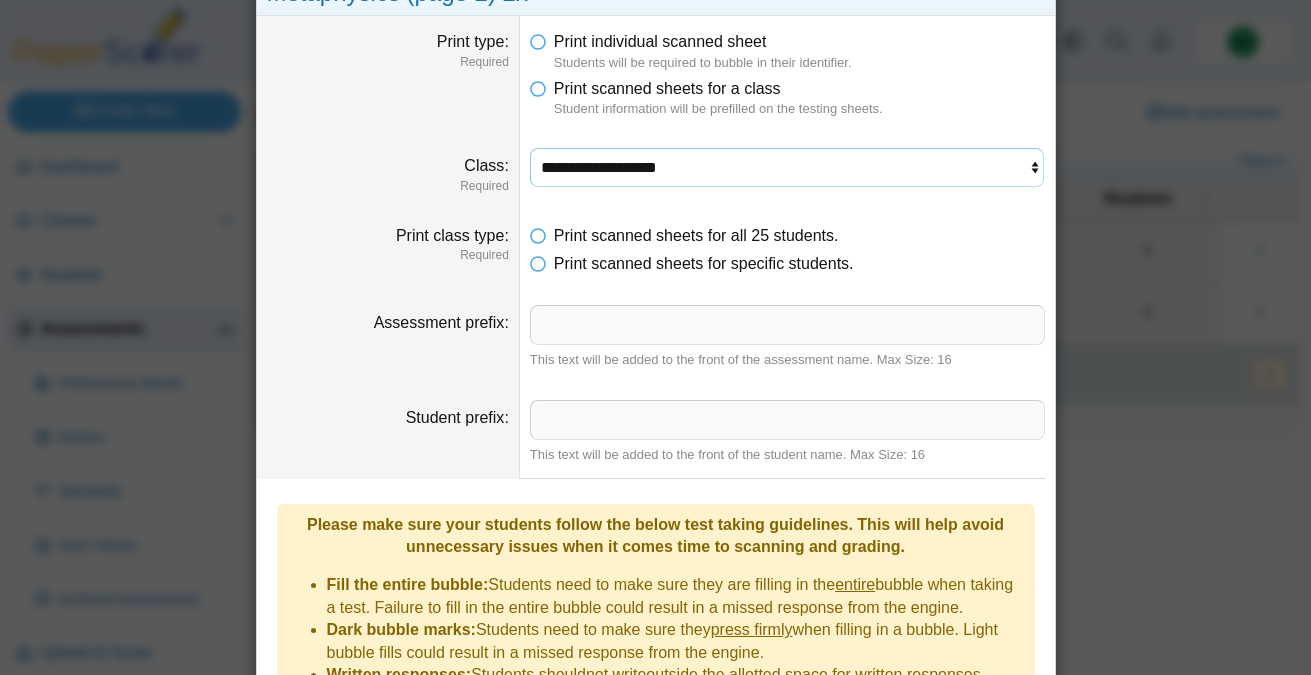 click on "**********" at bounding box center (787, 167) 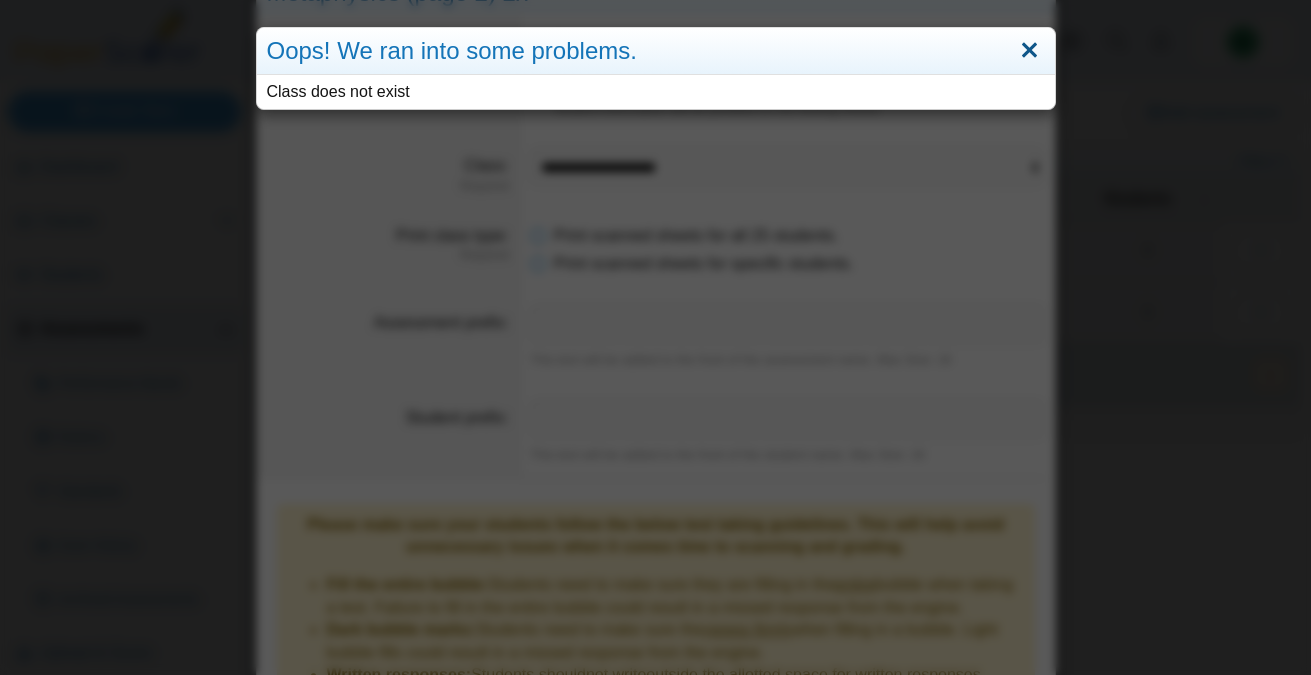 click at bounding box center [1029, 51] 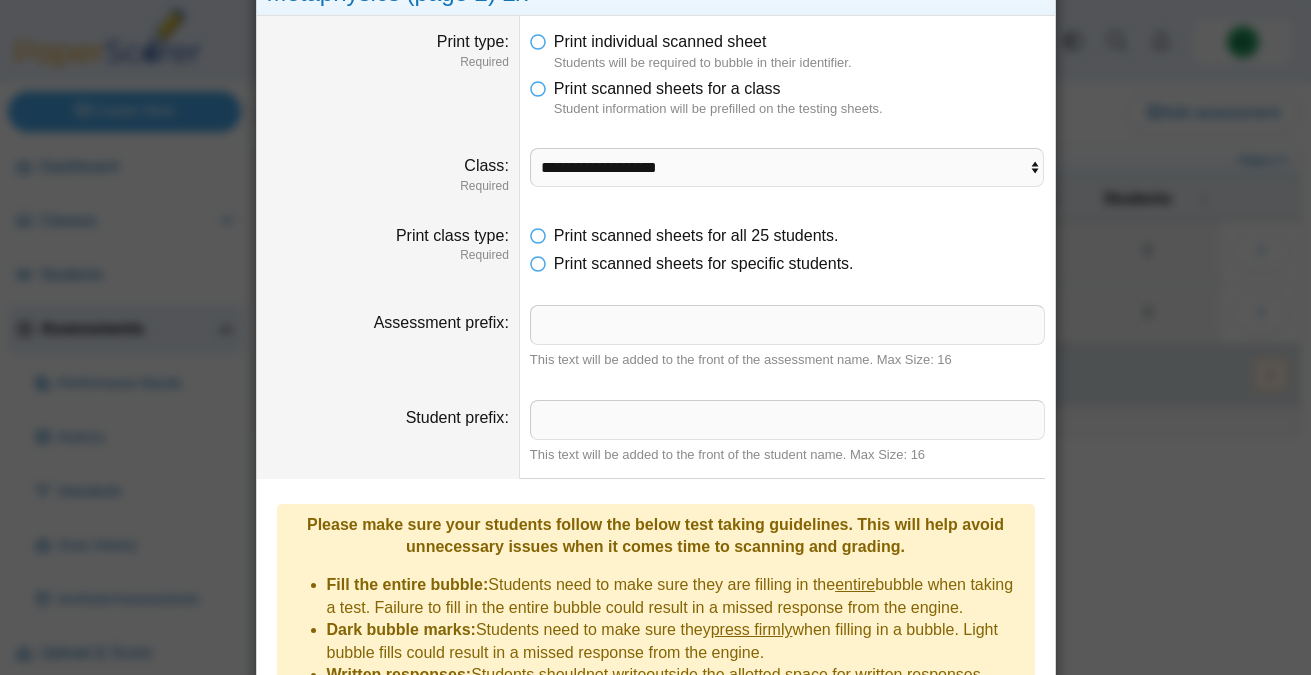 scroll, scrollTop: 0, scrollLeft: 0, axis: both 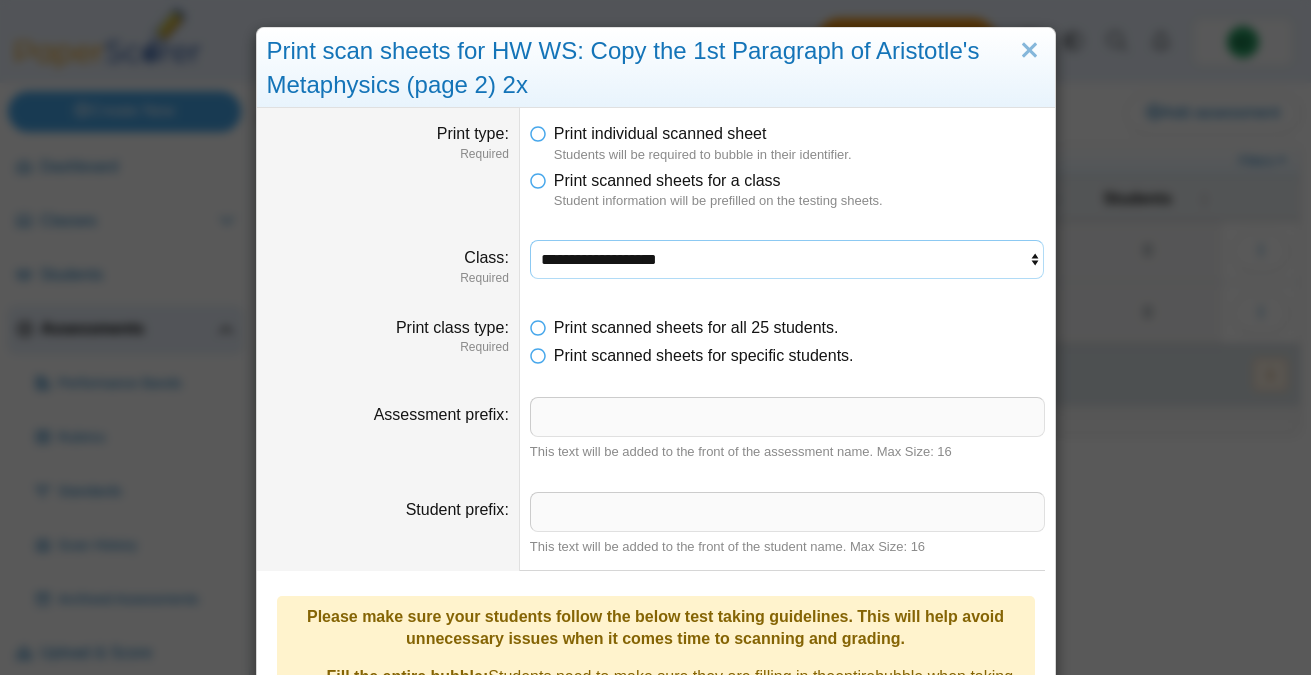 click on "**********" at bounding box center (787, 259) 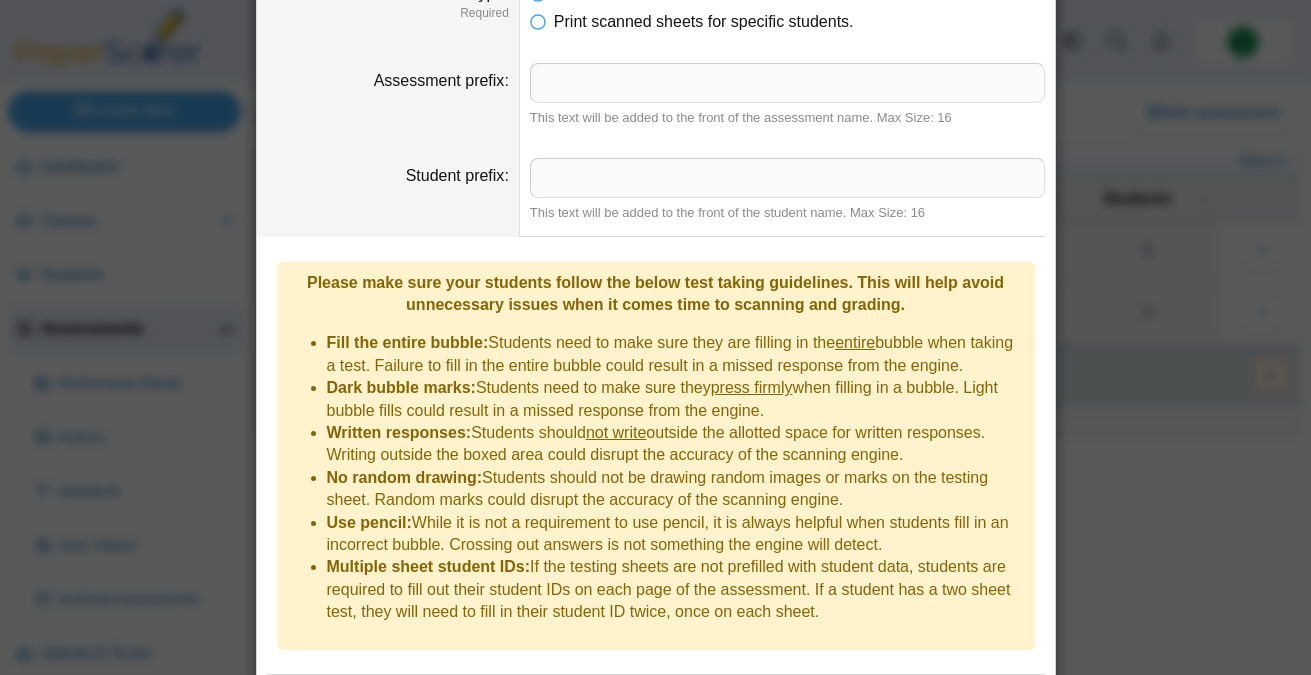 scroll, scrollTop: 530, scrollLeft: 0, axis: vertical 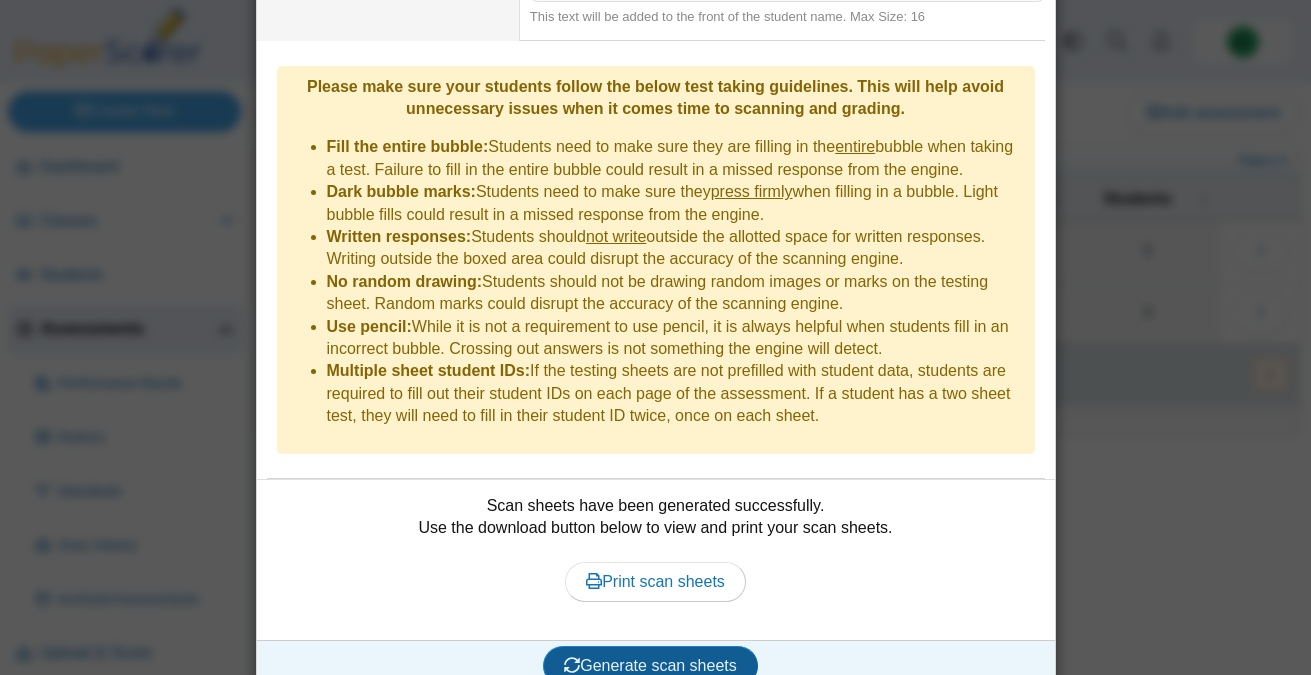 click on "Generate scan sheets" at bounding box center (650, 666) 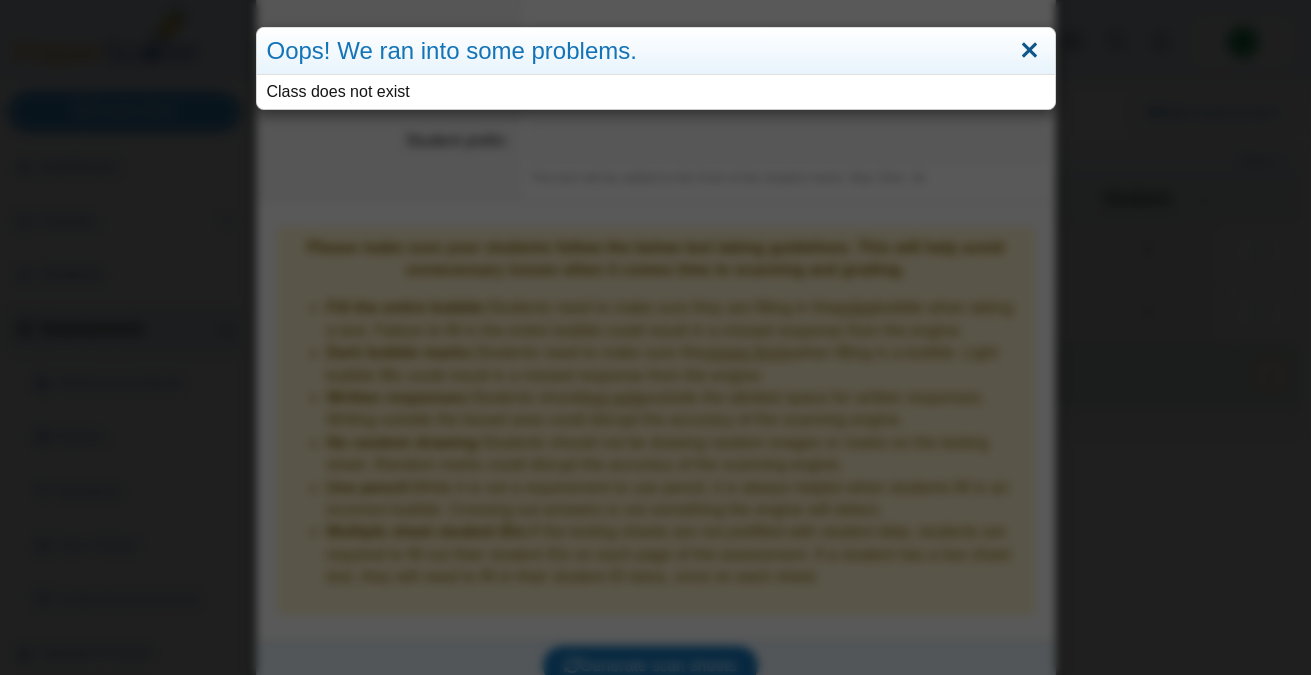 click at bounding box center [1029, 51] 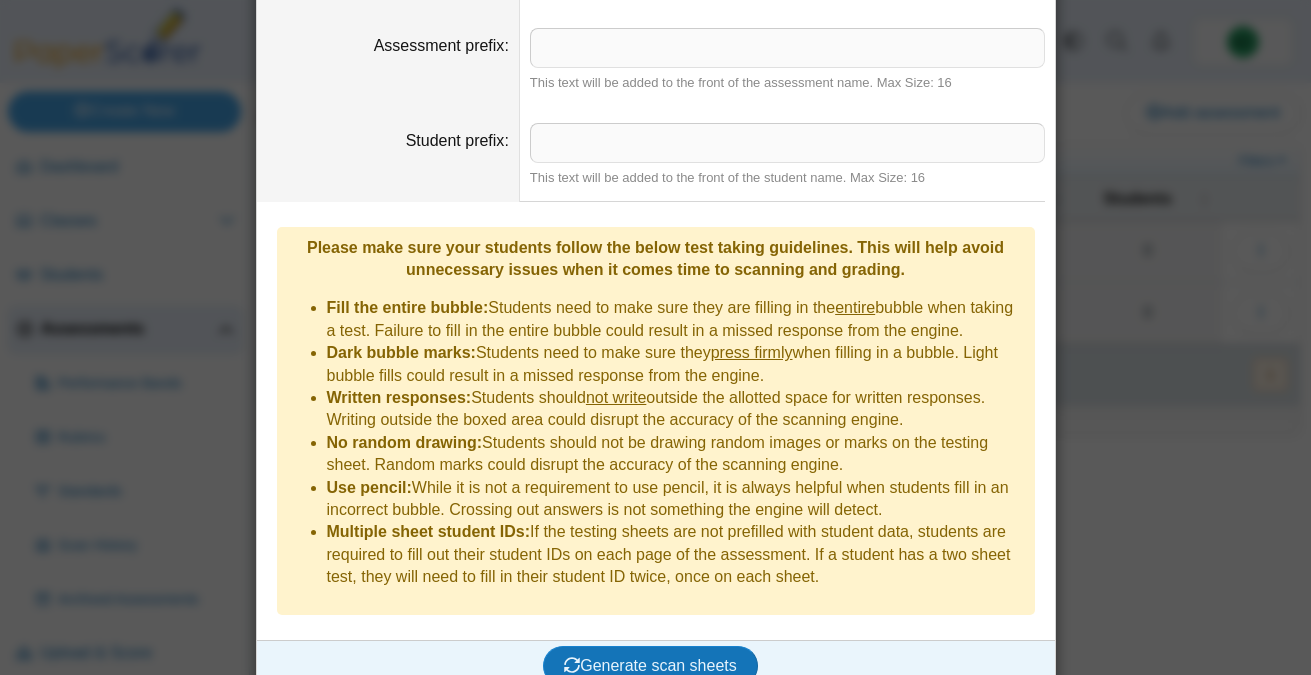 scroll, scrollTop: 0, scrollLeft: 0, axis: both 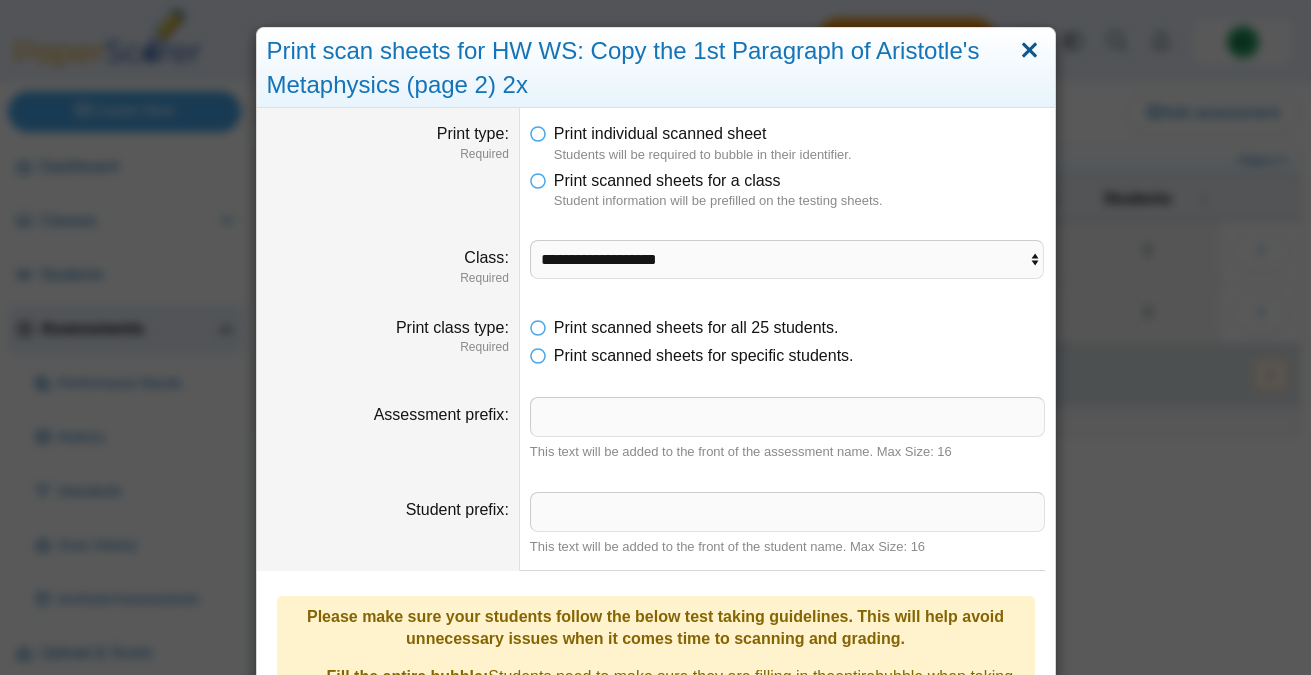 click at bounding box center [1029, 51] 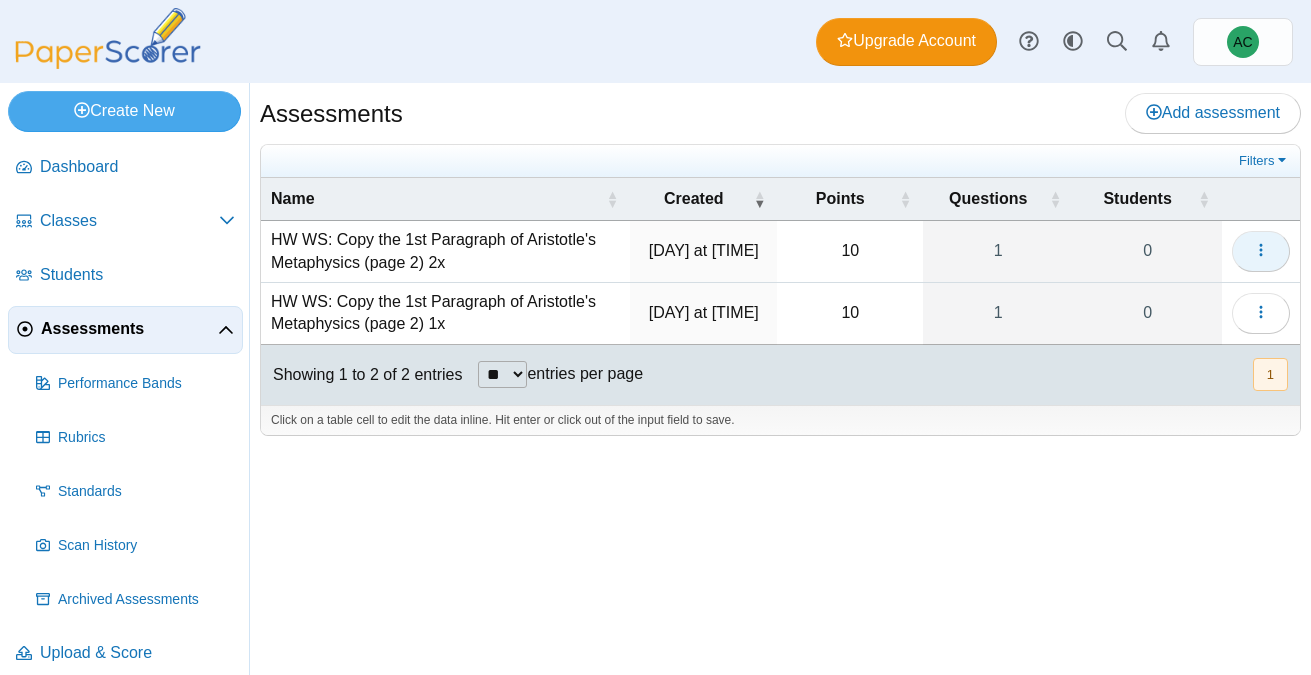 click at bounding box center [1261, 251] 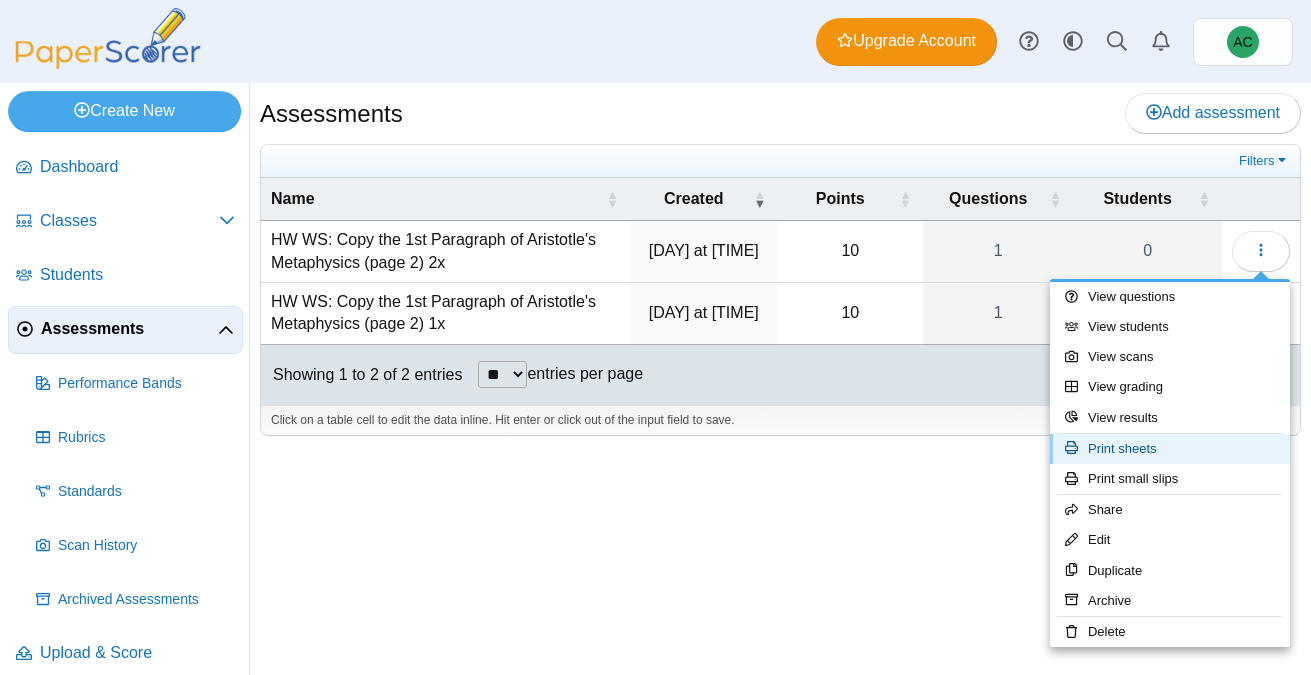 click on "Print sheets" at bounding box center [1170, 449] 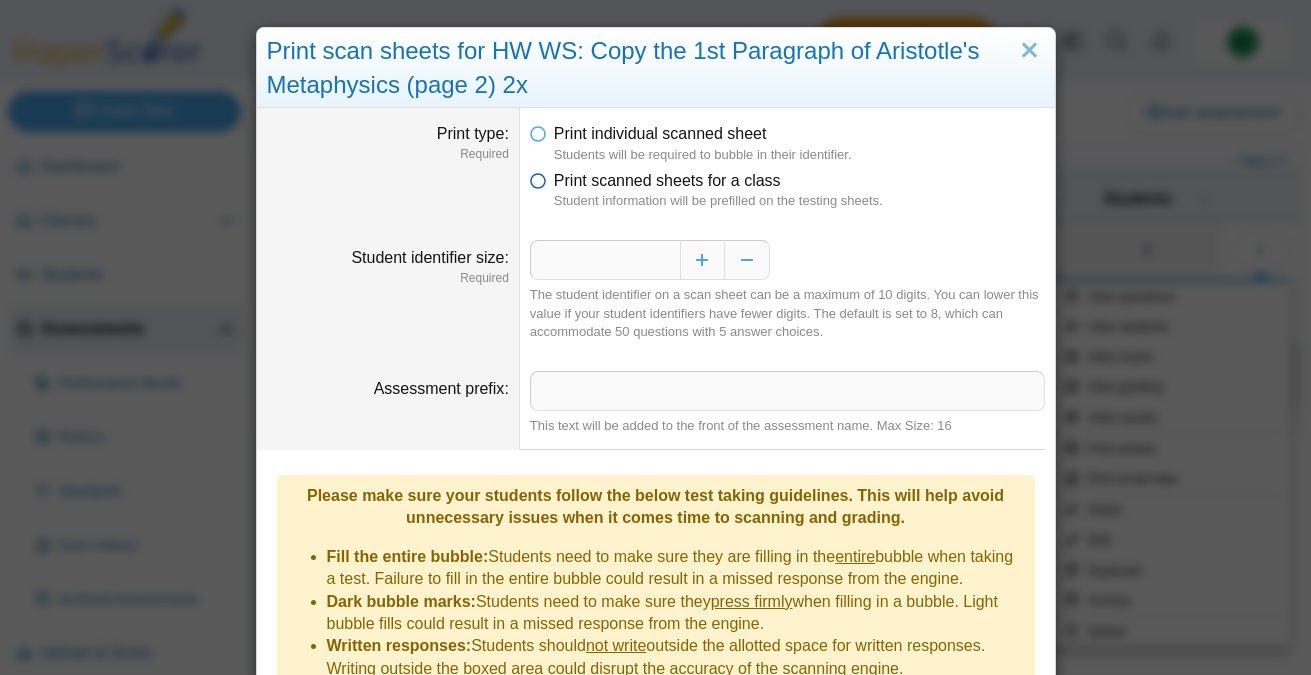 click on "Print scanned sheets for a class" at bounding box center (667, 180) 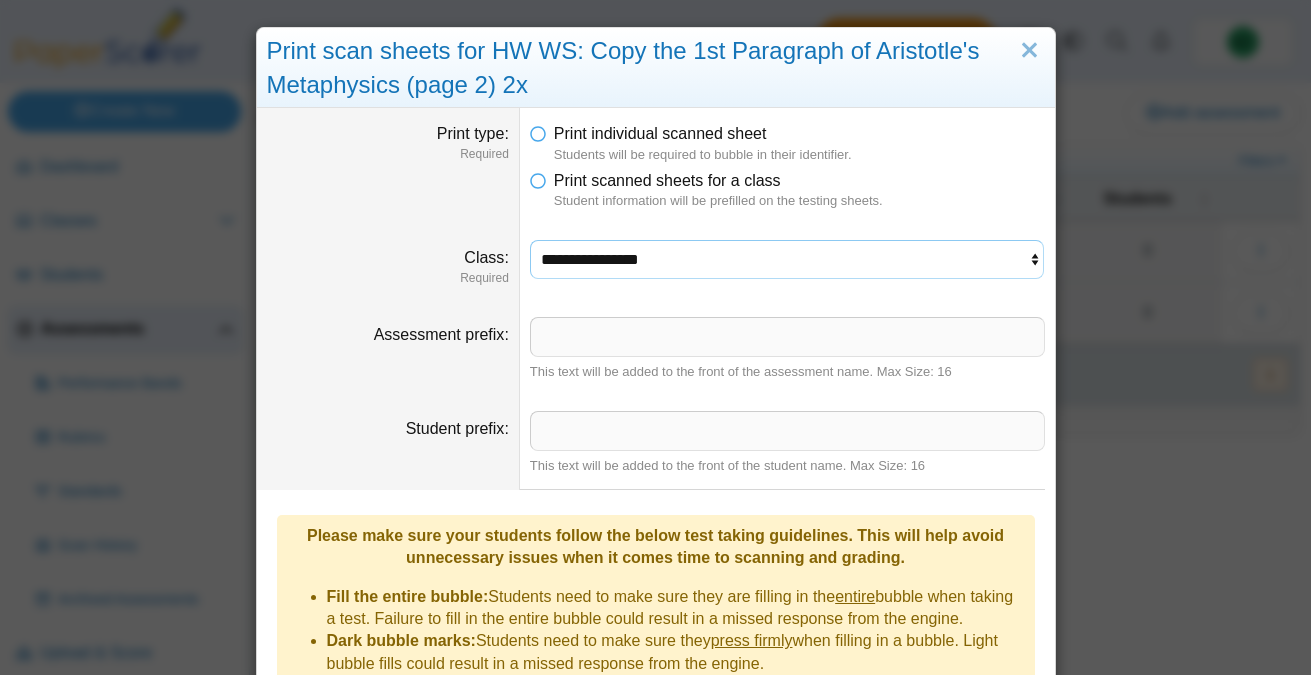 click on "**********" at bounding box center [787, 259] 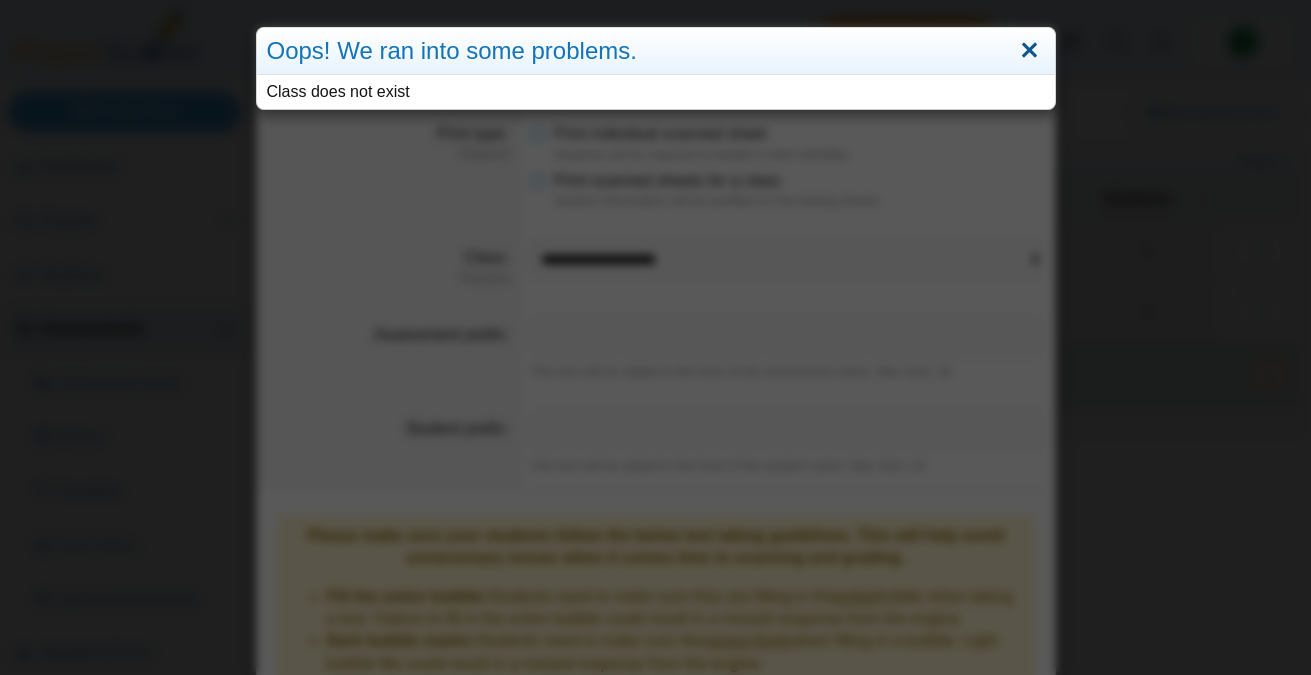 click at bounding box center (1029, 51) 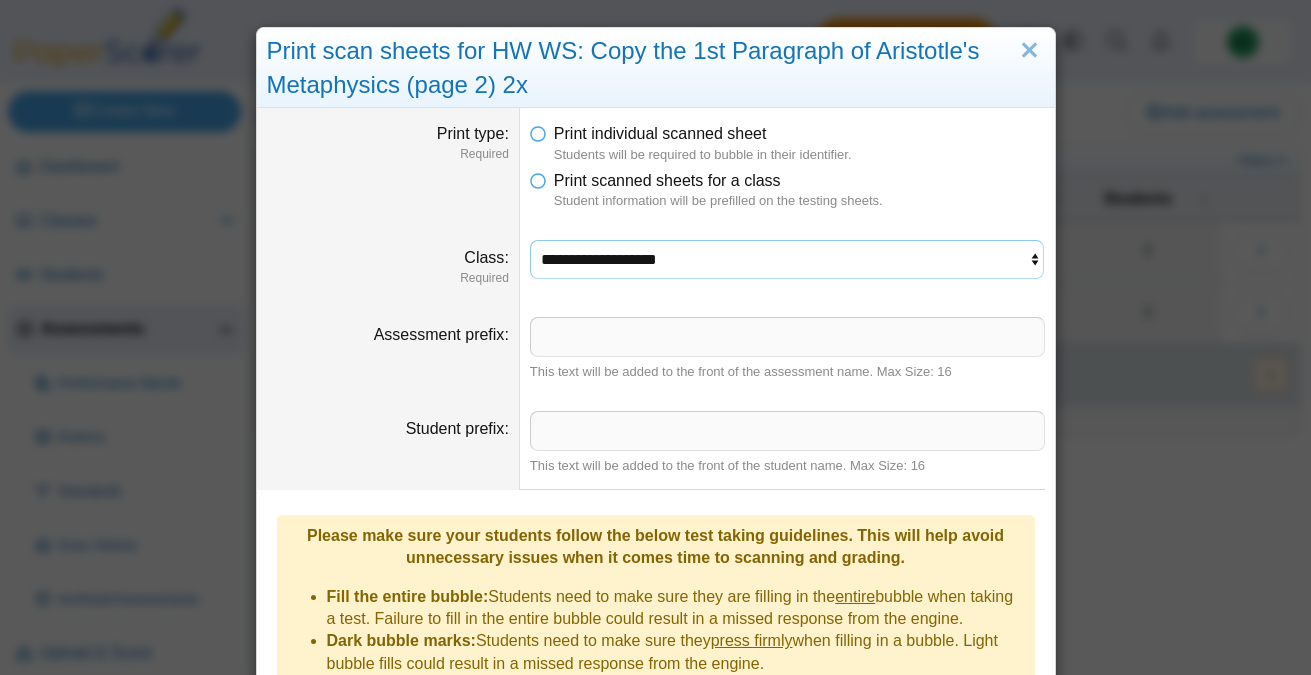 click on "**********" at bounding box center (787, 259) 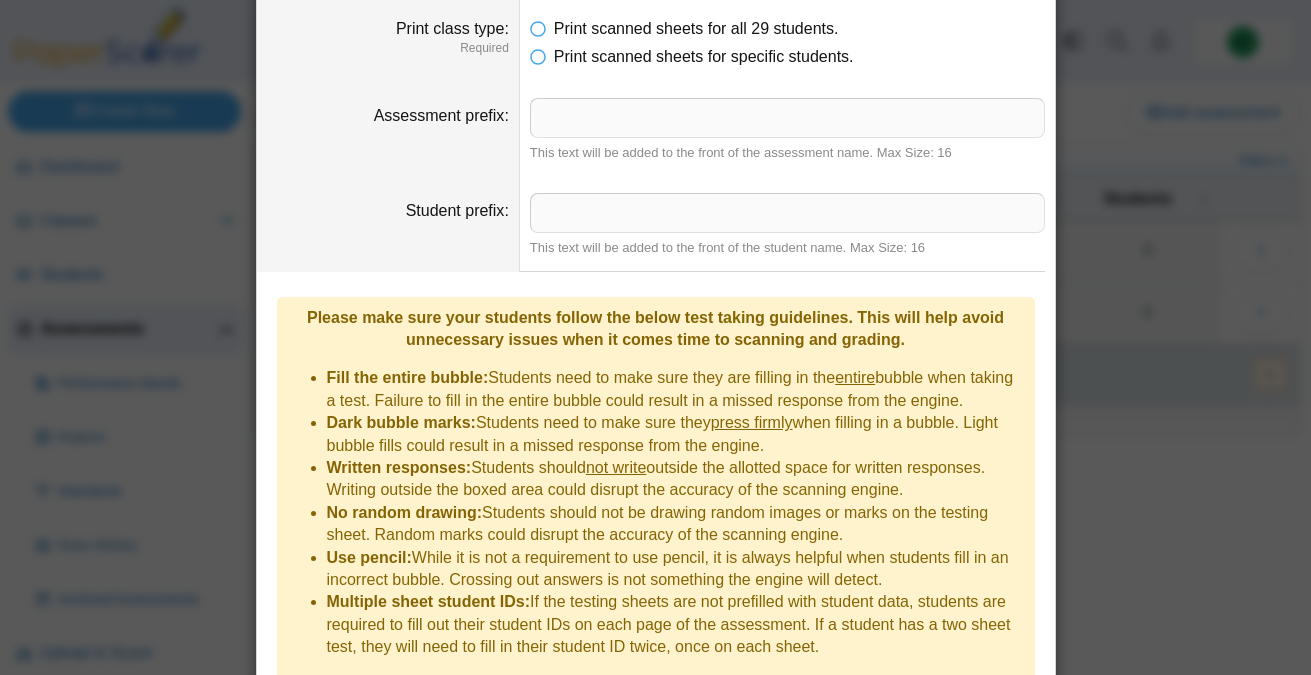 scroll, scrollTop: 369, scrollLeft: 0, axis: vertical 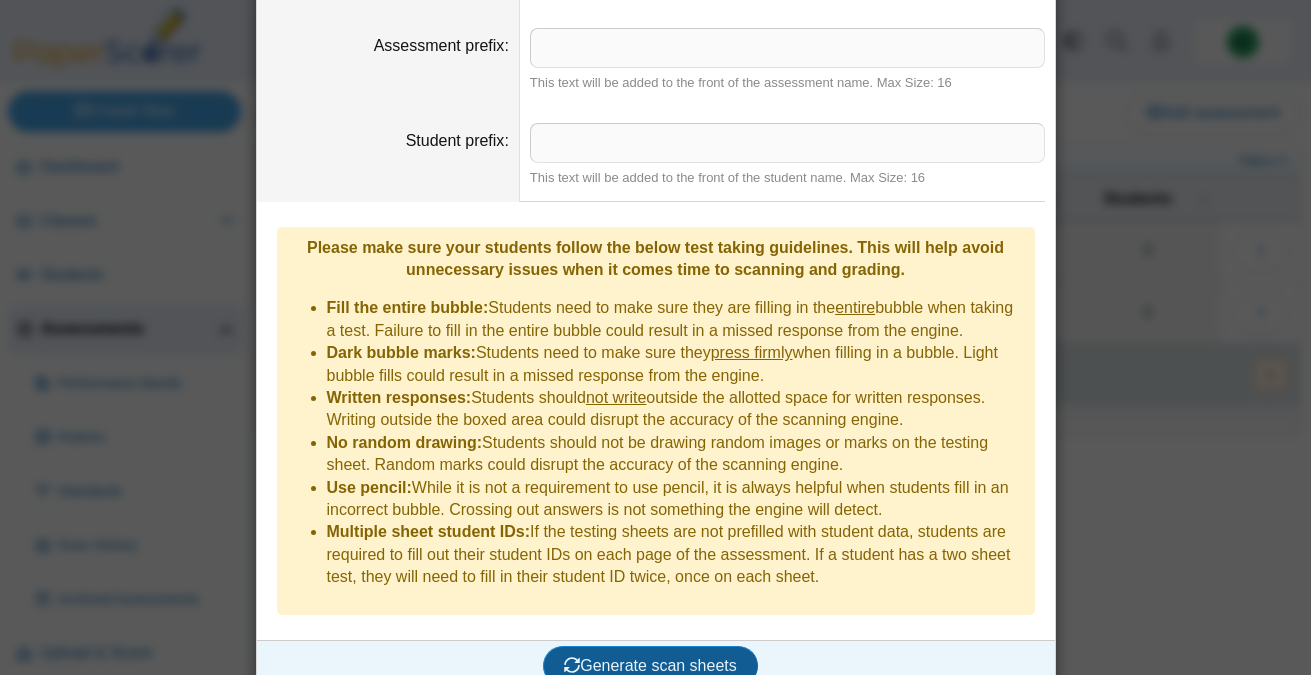 click on "Generate scan sheets" at bounding box center [650, 665] 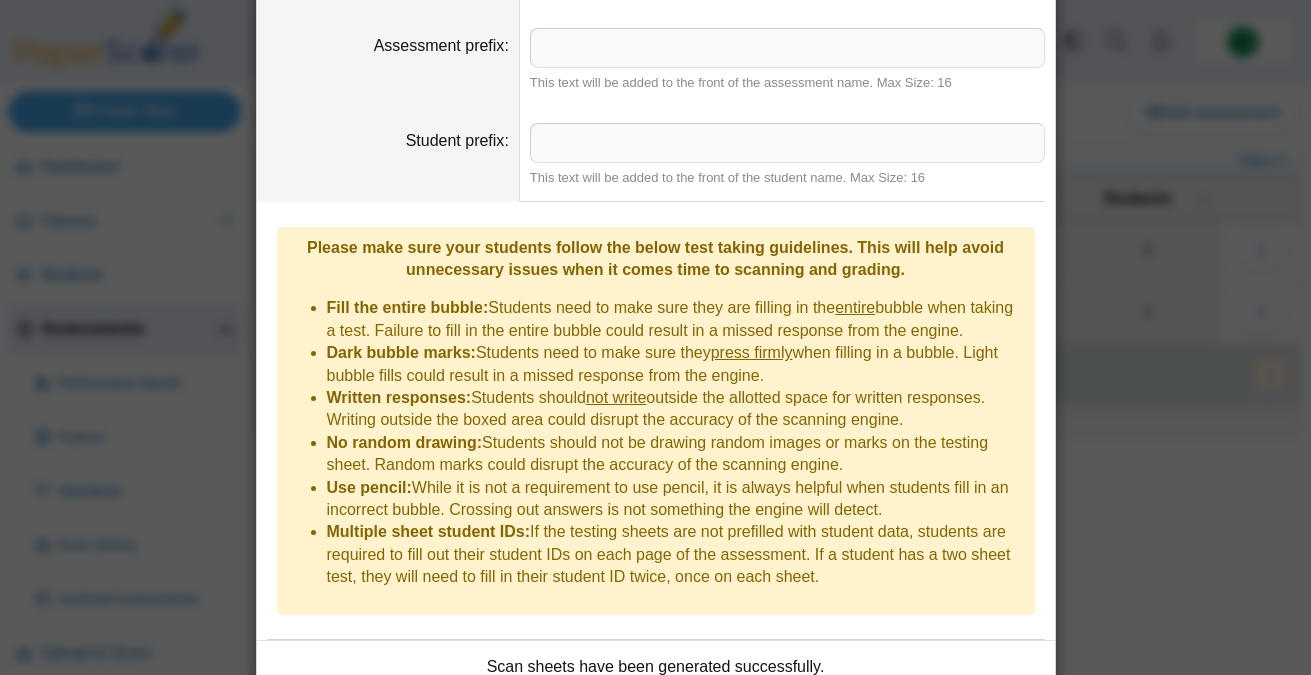 scroll, scrollTop: 0, scrollLeft: 0, axis: both 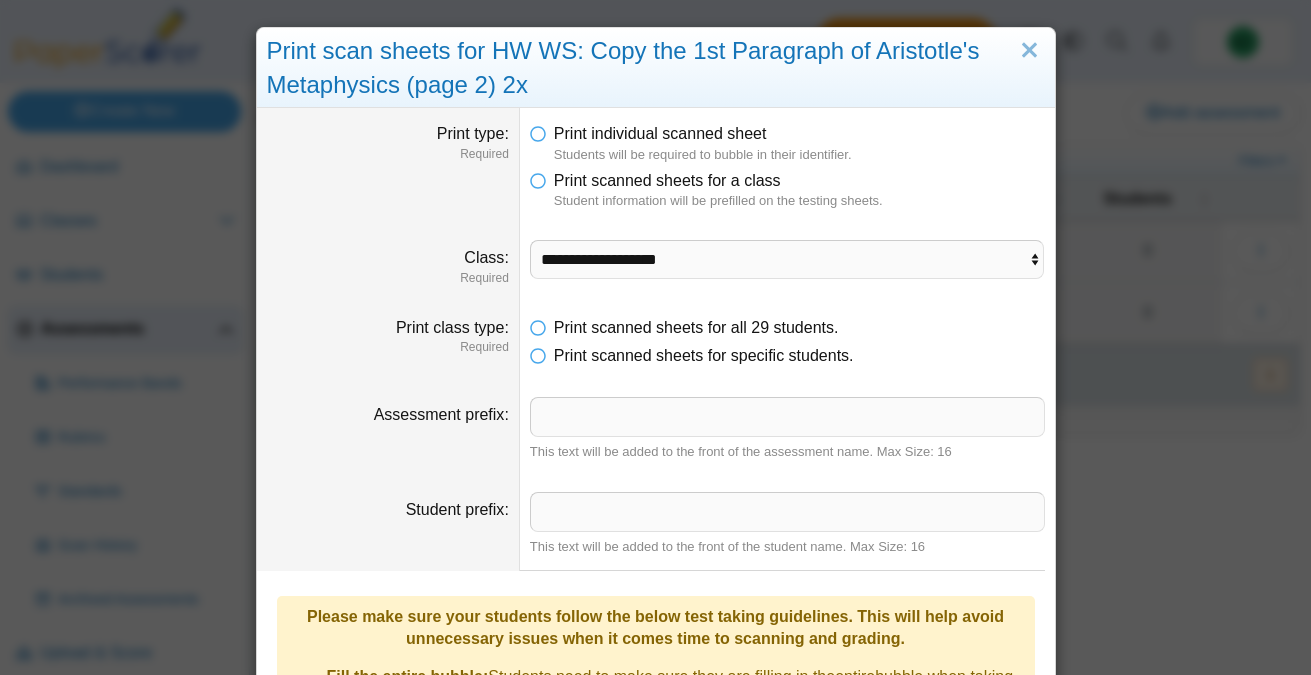 click on "Print scan sheets for HW WS: Copy the 1st Paragraph of Aristotle's Metaphysics (page 2) 2x" at bounding box center [656, 68] 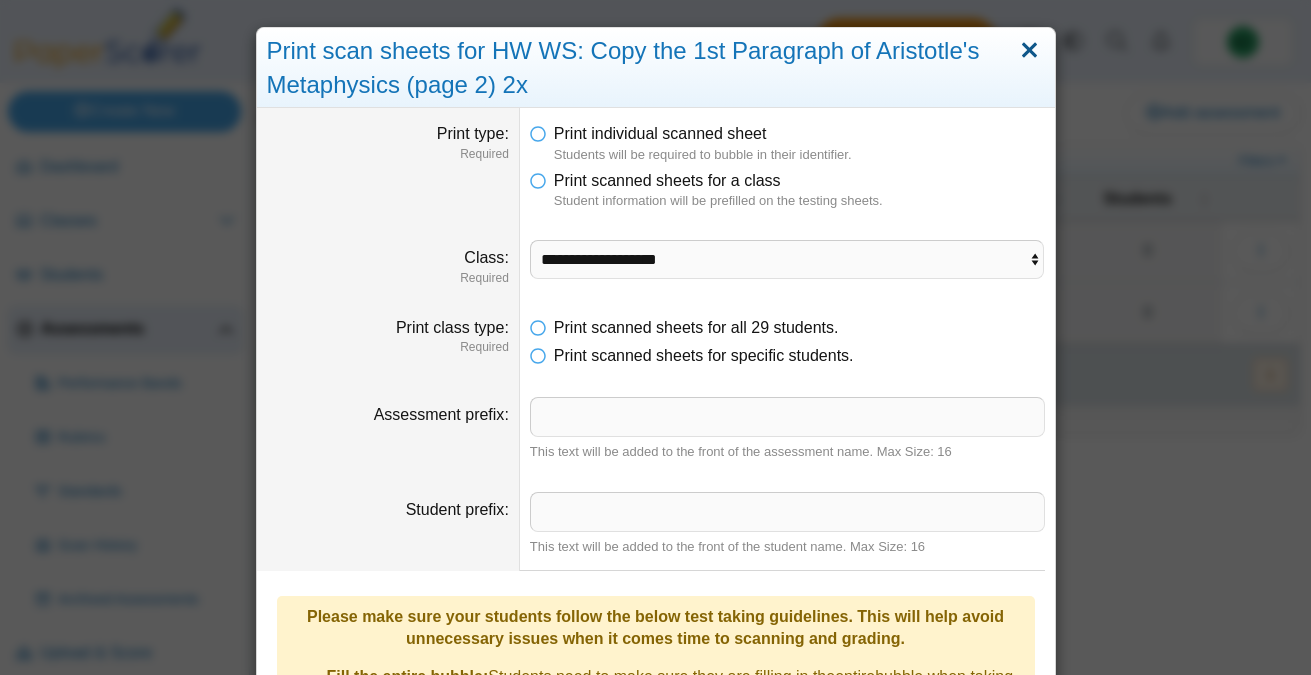 click at bounding box center [1029, 51] 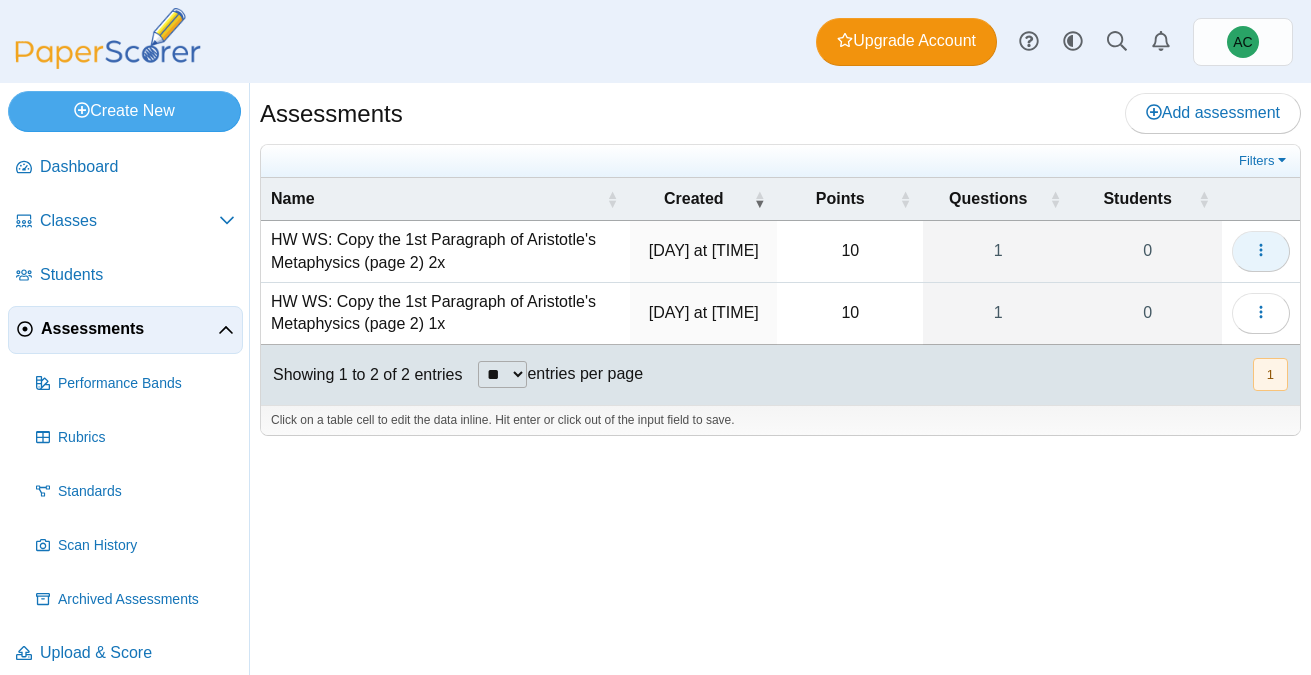 click 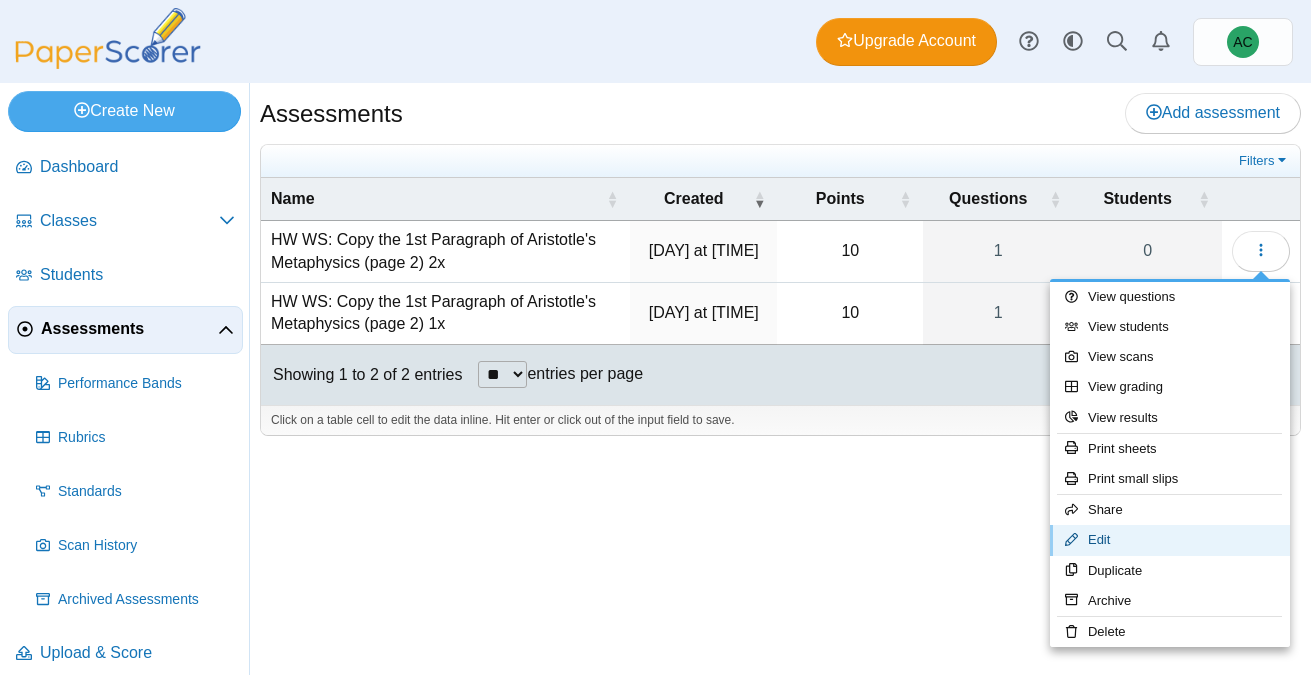 click on "Edit" at bounding box center [1170, 540] 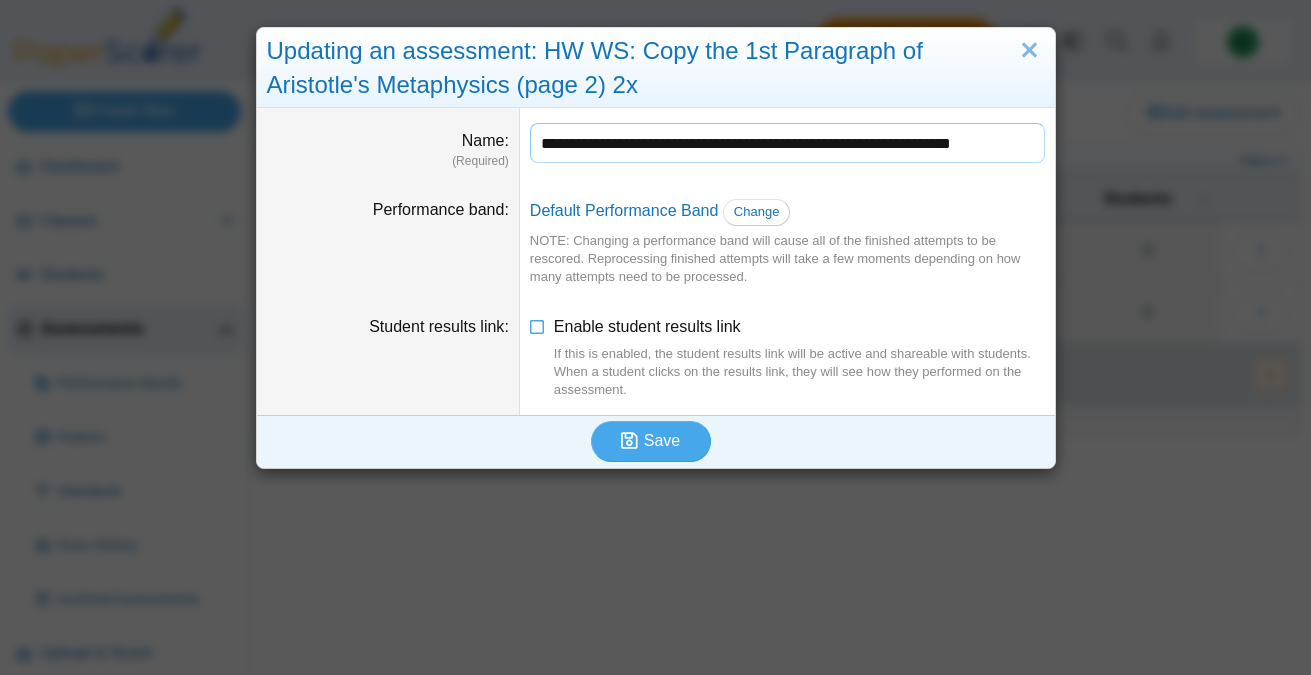 click on "**********" at bounding box center (787, 143) 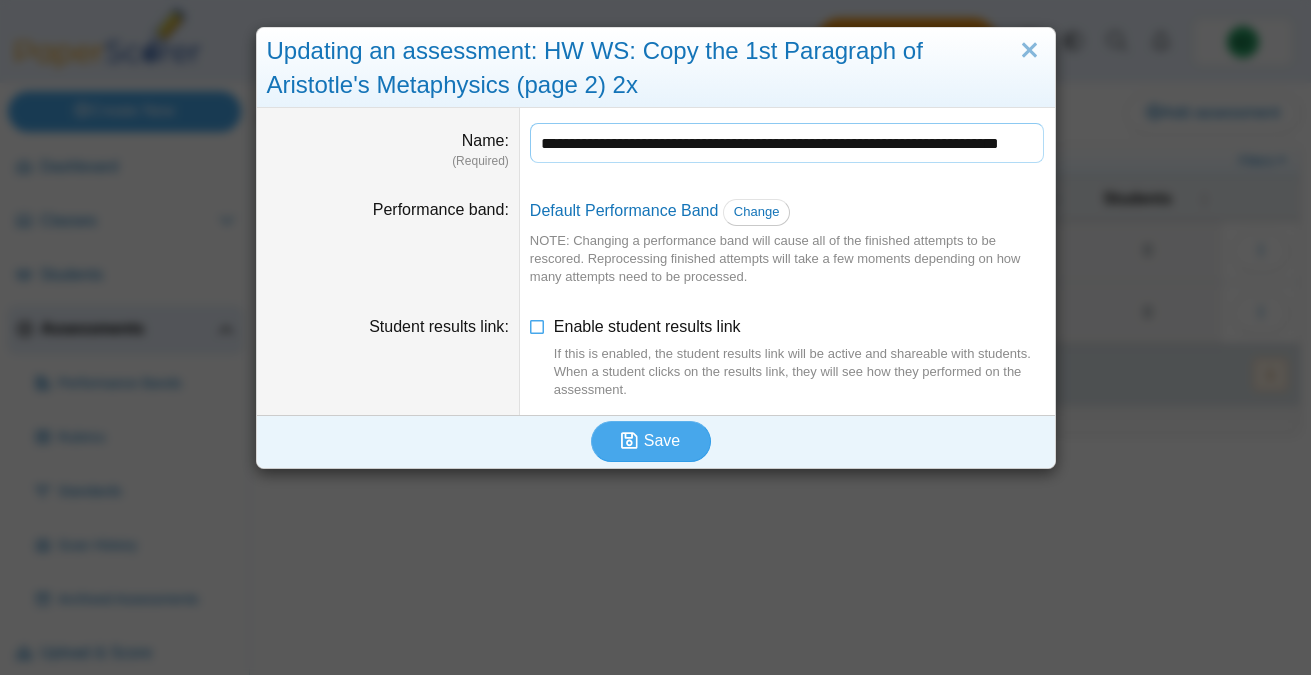 scroll, scrollTop: 0, scrollLeft: 74, axis: horizontal 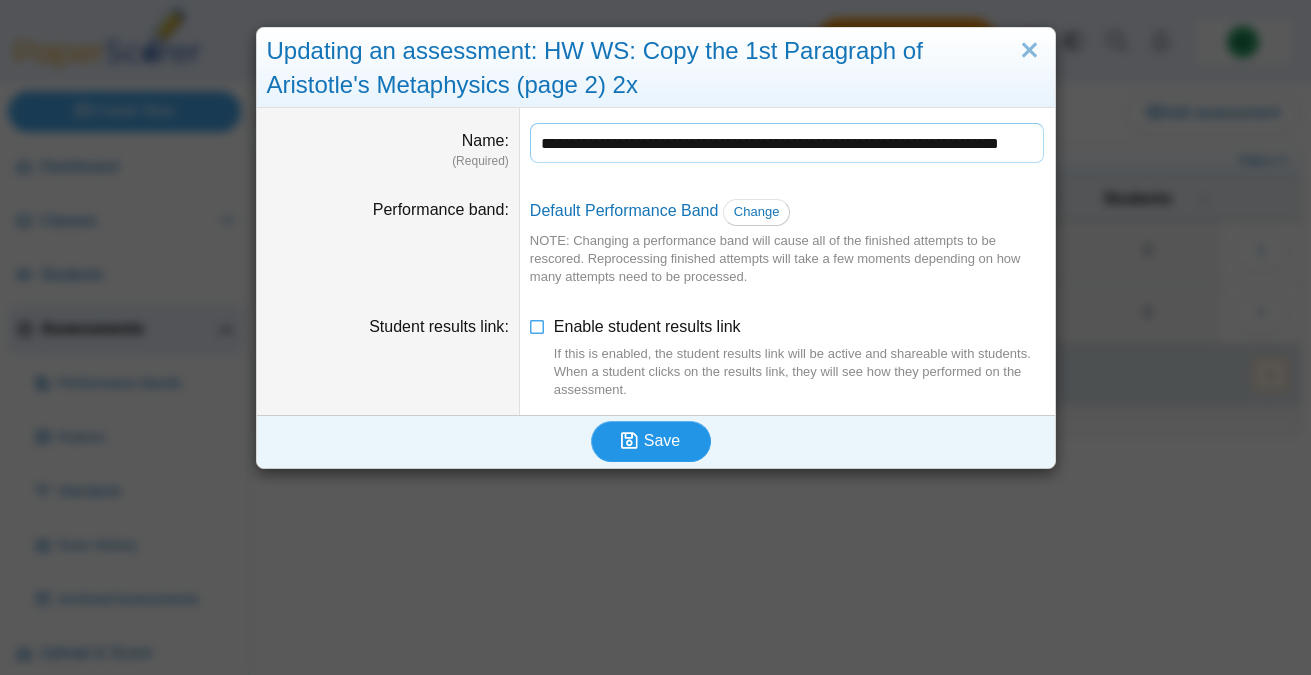 type on "**********" 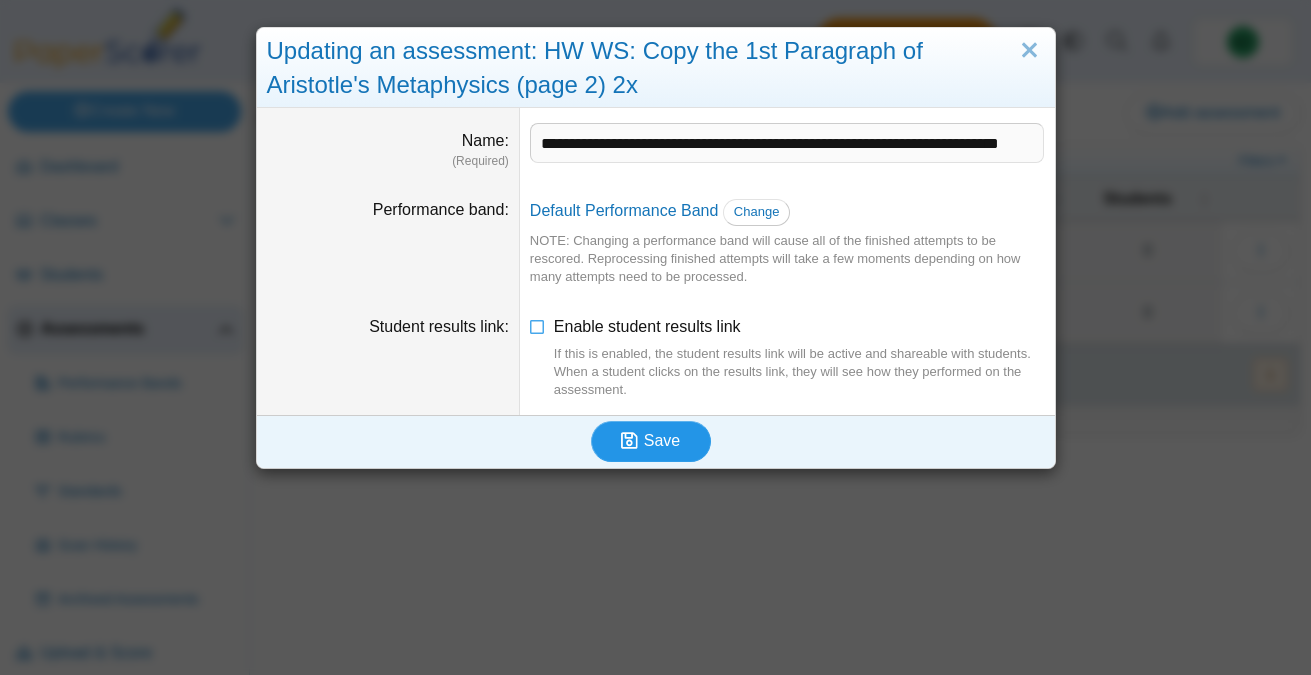 click on "Save" at bounding box center (651, 441) 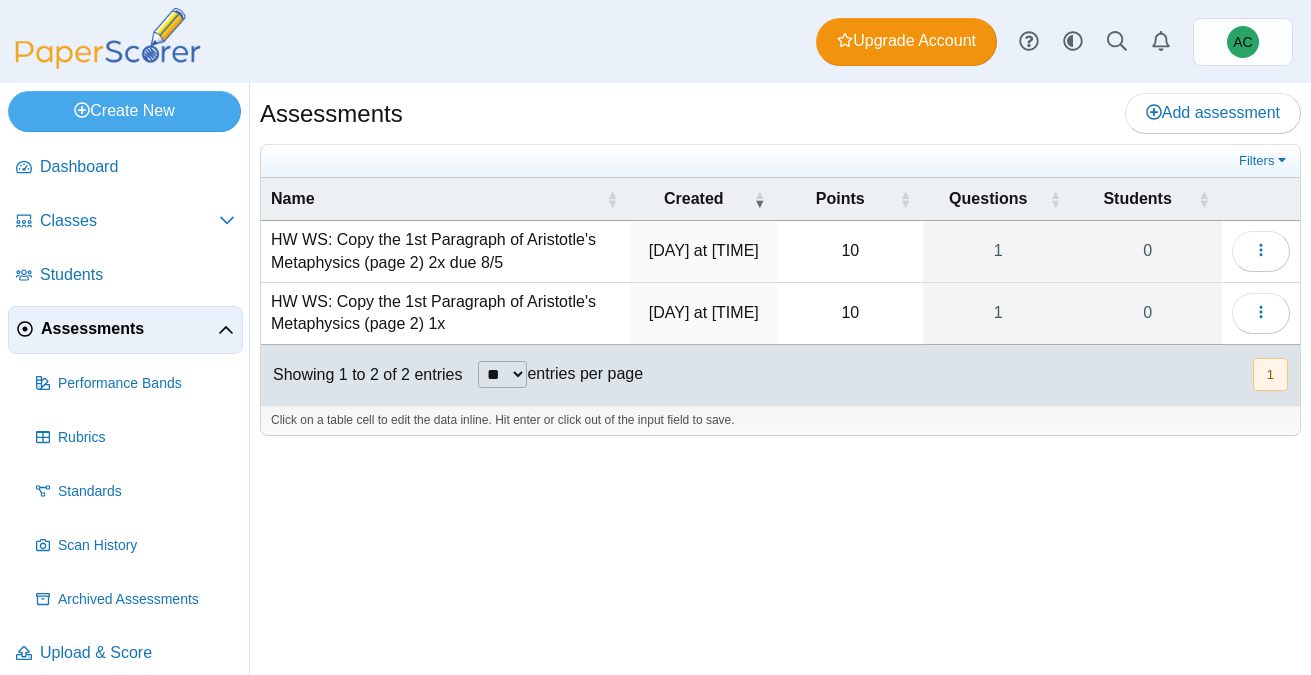 scroll, scrollTop: 0, scrollLeft: 0, axis: both 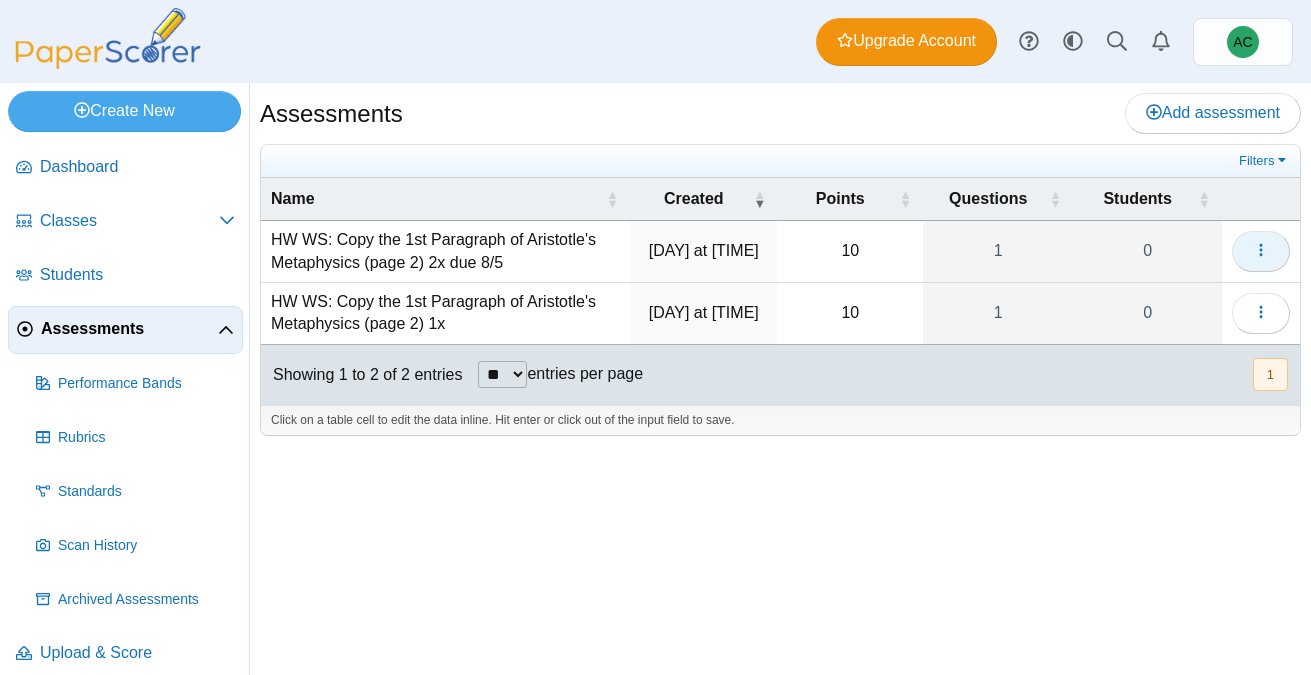 click at bounding box center (1261, 251) 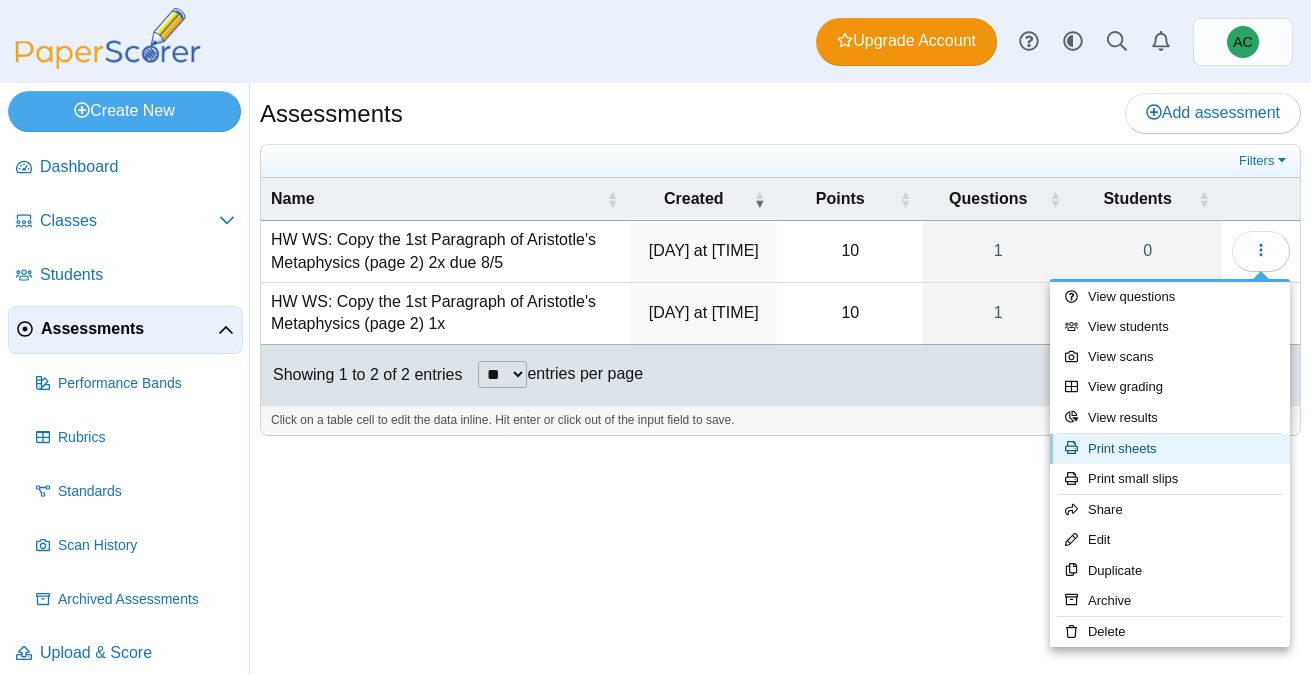 click on "Print sheets" at bounding box center (1170, 449) 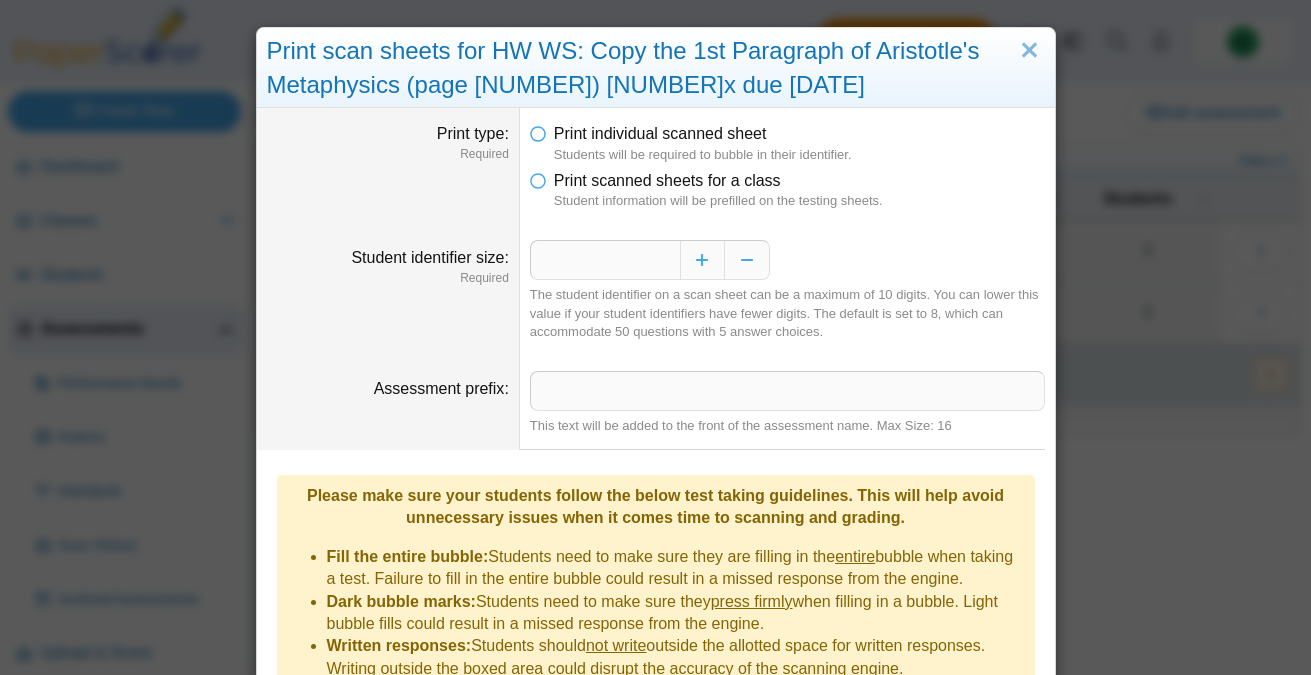 click on "Student information will be prefilled on the testing sheets." at bounding box center (799, 201) 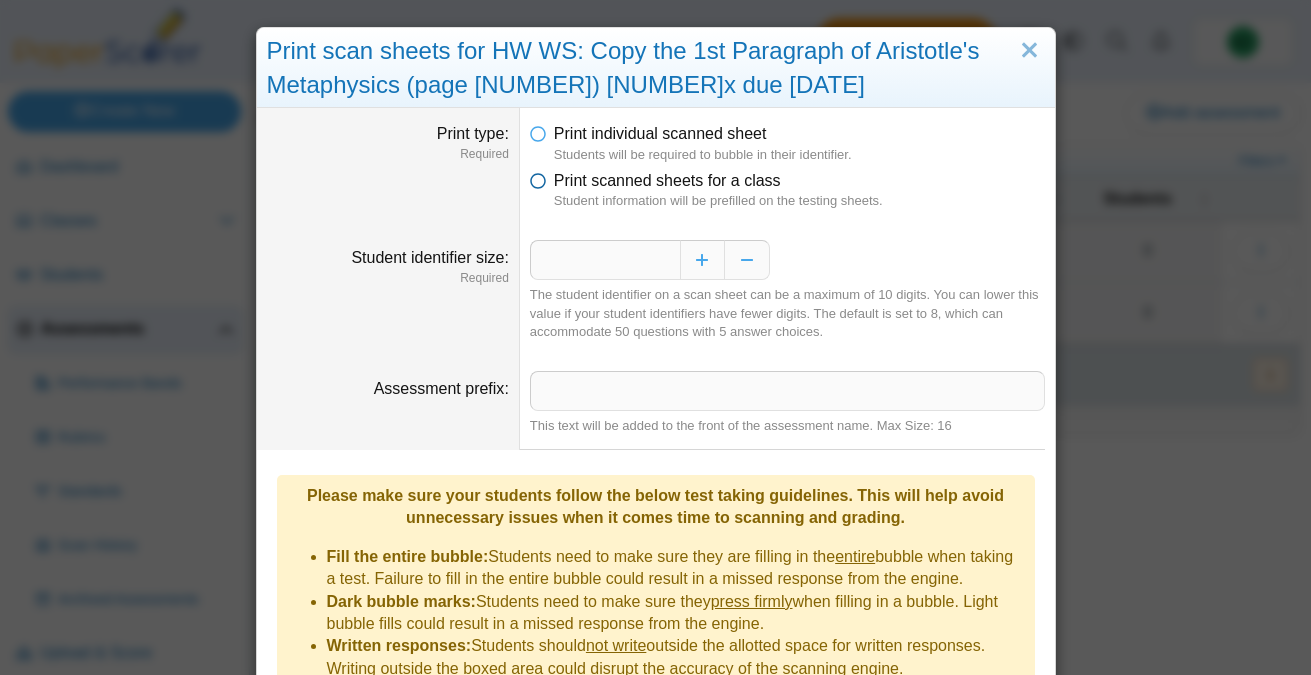 click at bounding box center (538, 177) 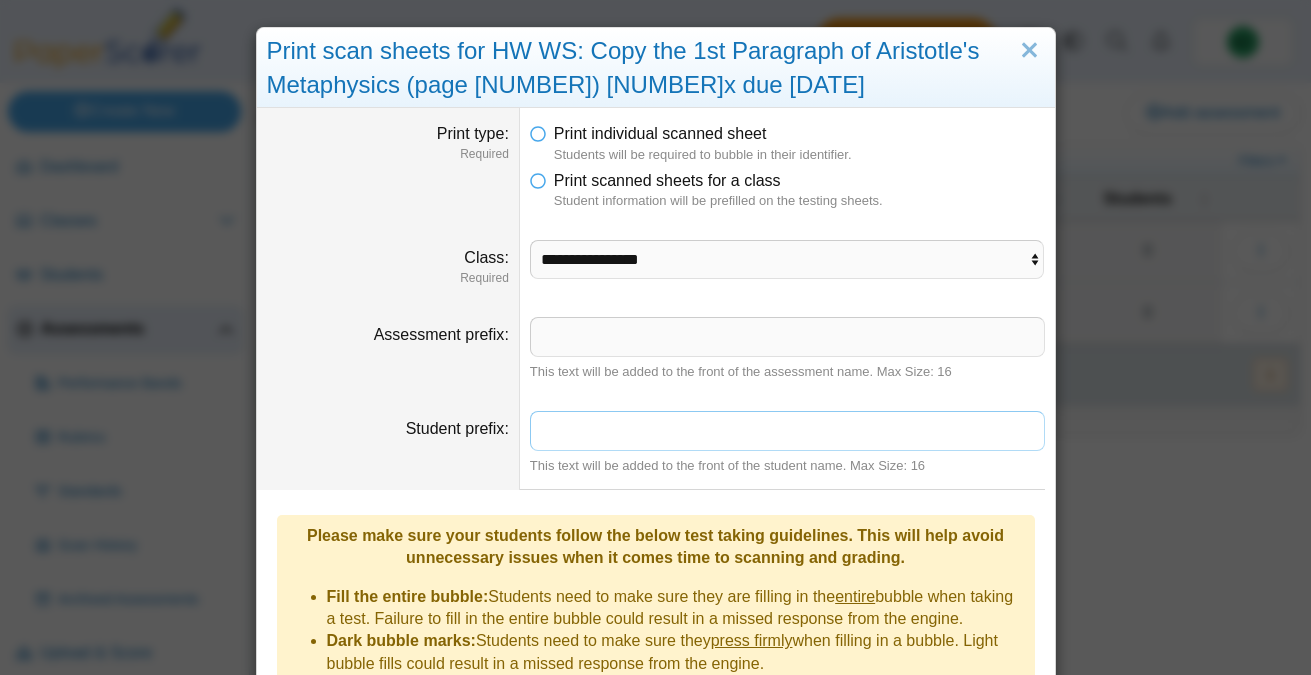 scroll, scrollTop: 92, scrollLeft: 0, axis: vertical 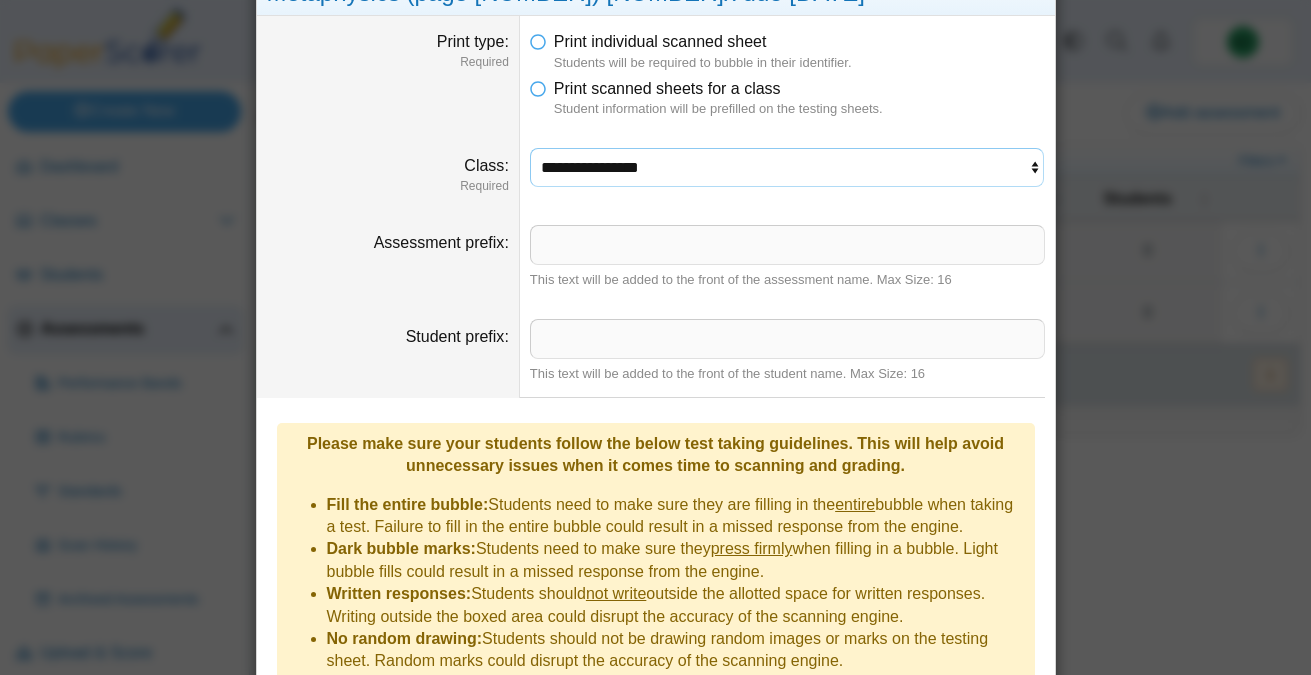 click on "**********" at bounding box center [787, 167] 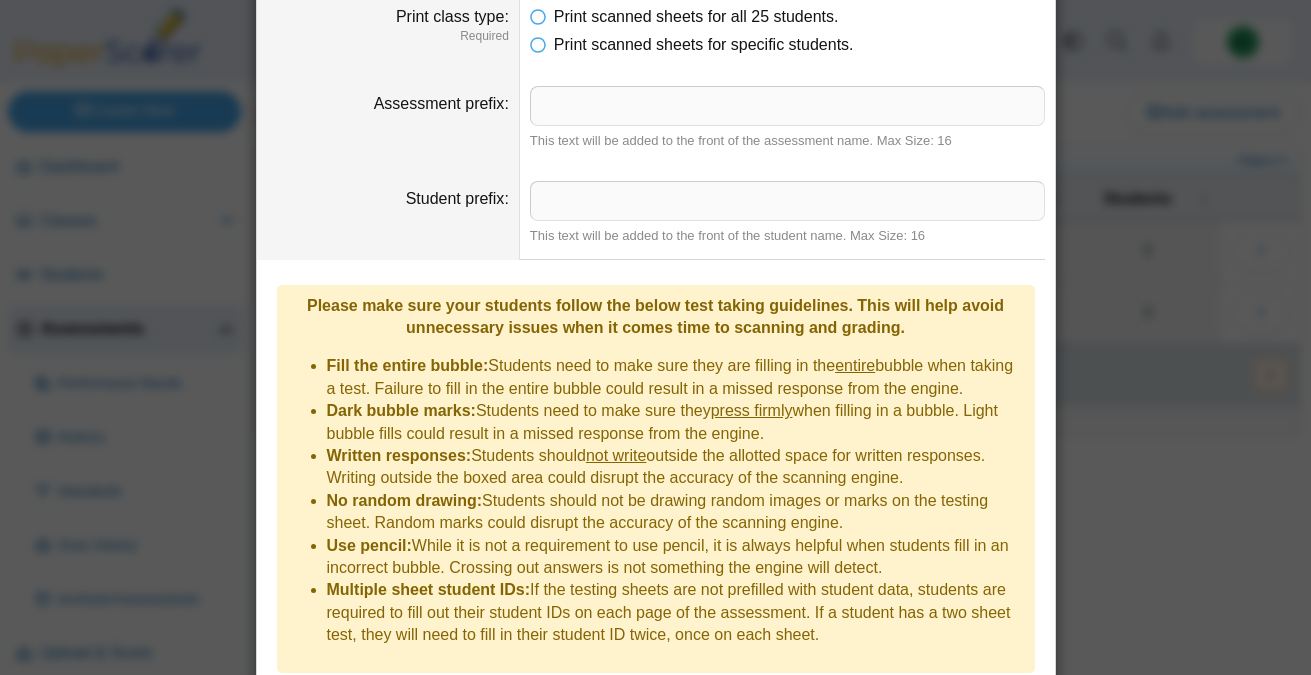 scroll, scrollTop: 369, scrollLeft: 0, axis: vertical 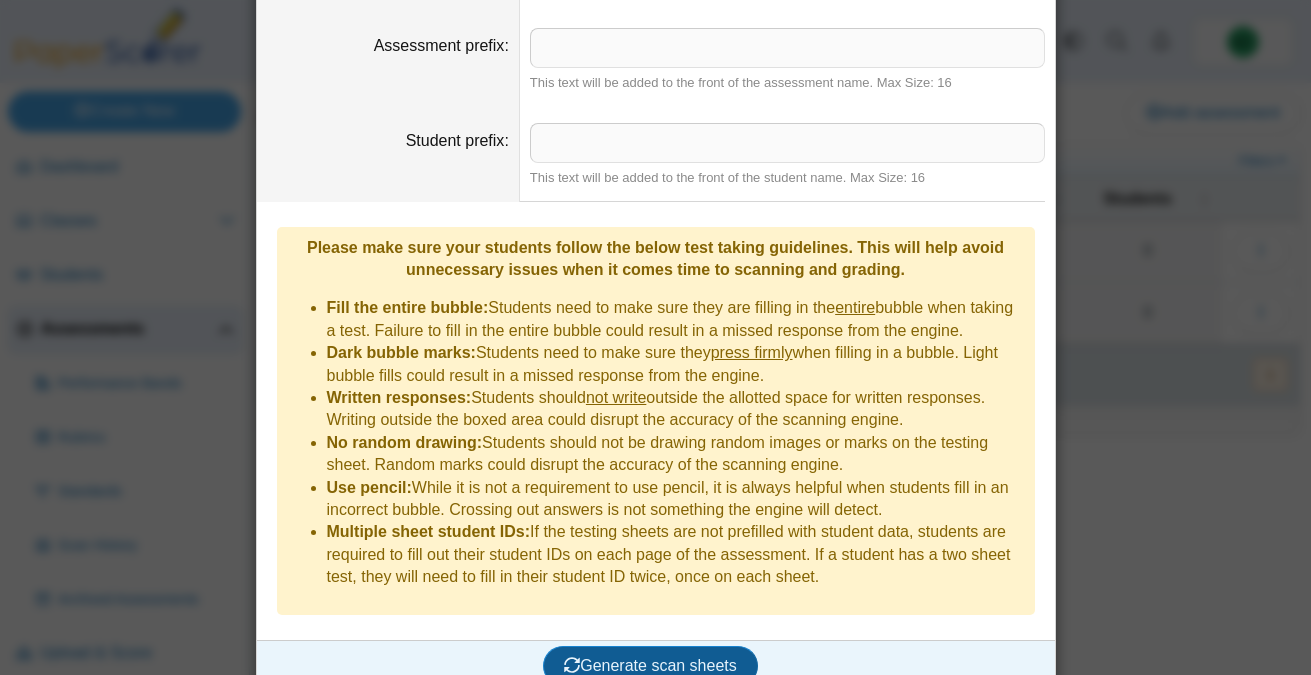click on "Generate scan sheets" at bounding box center (650, 665) 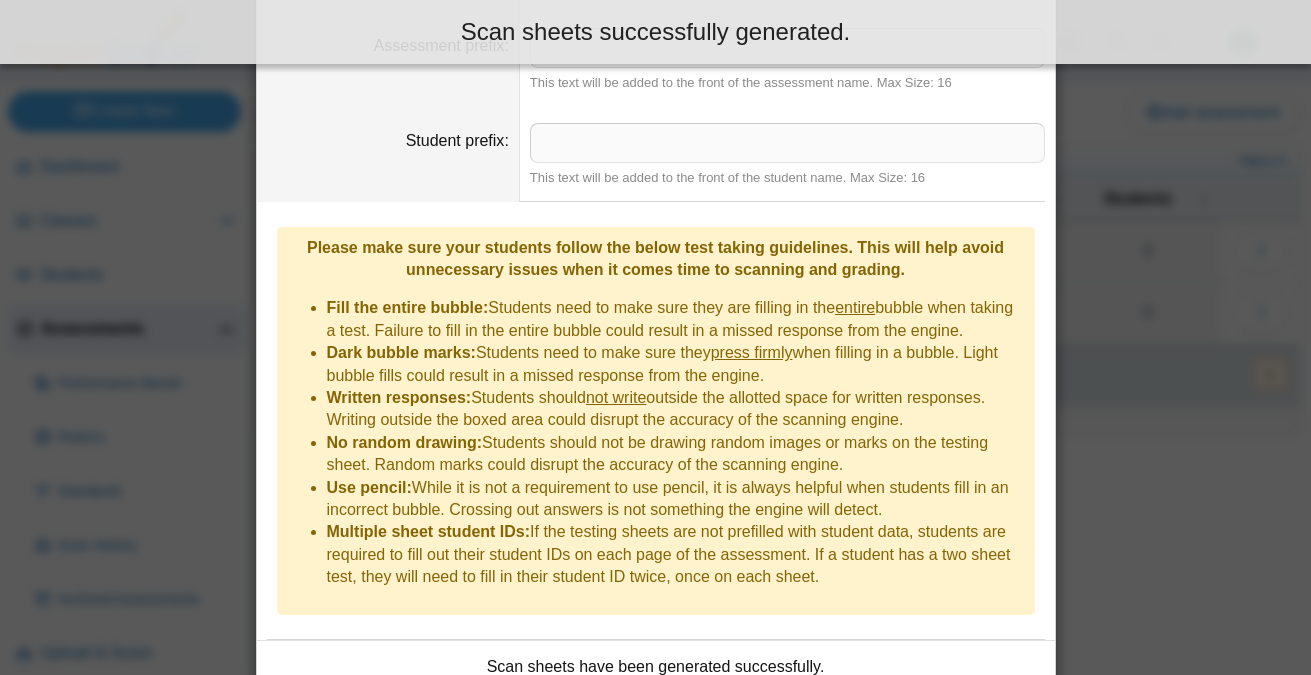 scroll, scrollTop: 530, scrollLeft: 0, axis: vertical 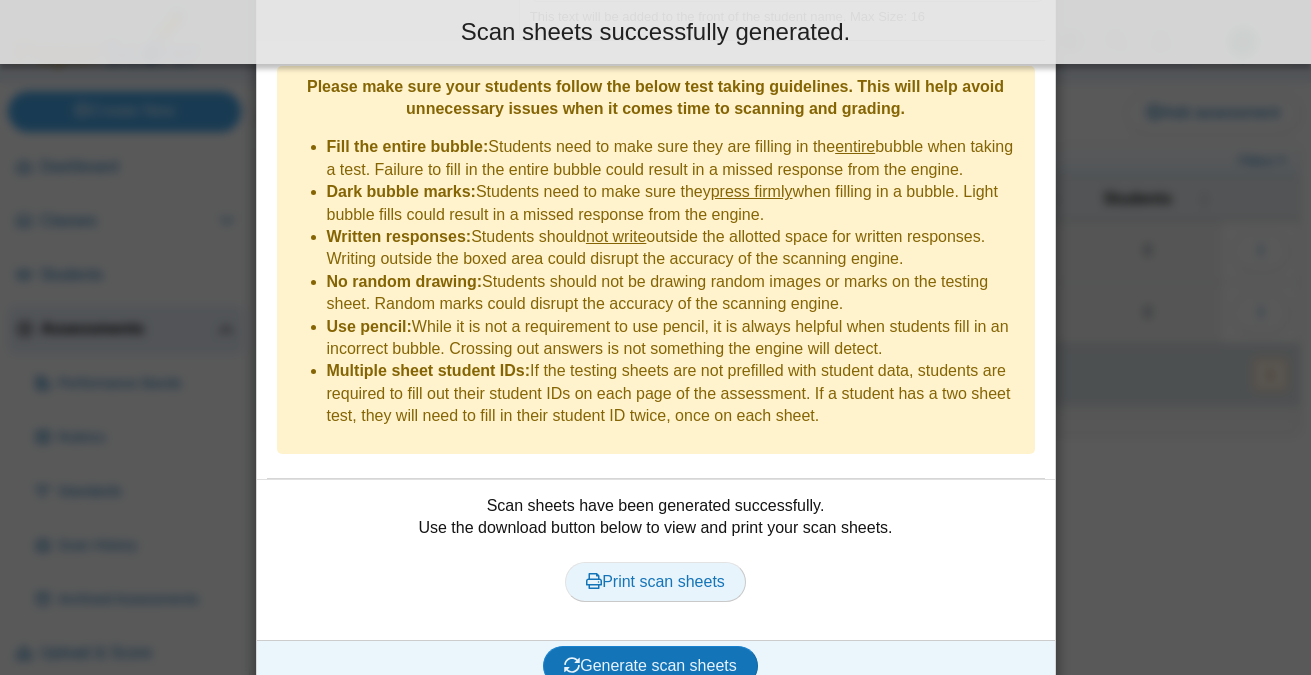 click on "Print scan sheets" at bounding box center [655, 581] 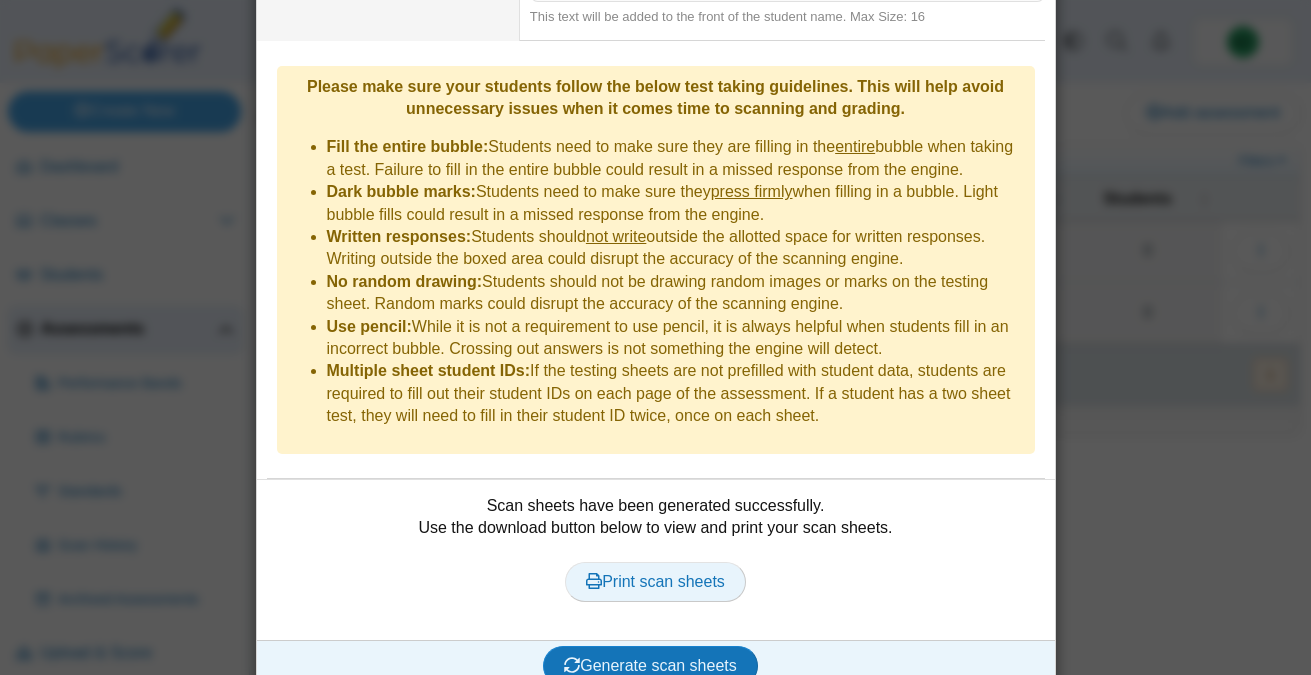 scroll, scrollTop: 0, scrollLeft: 0, axis: both 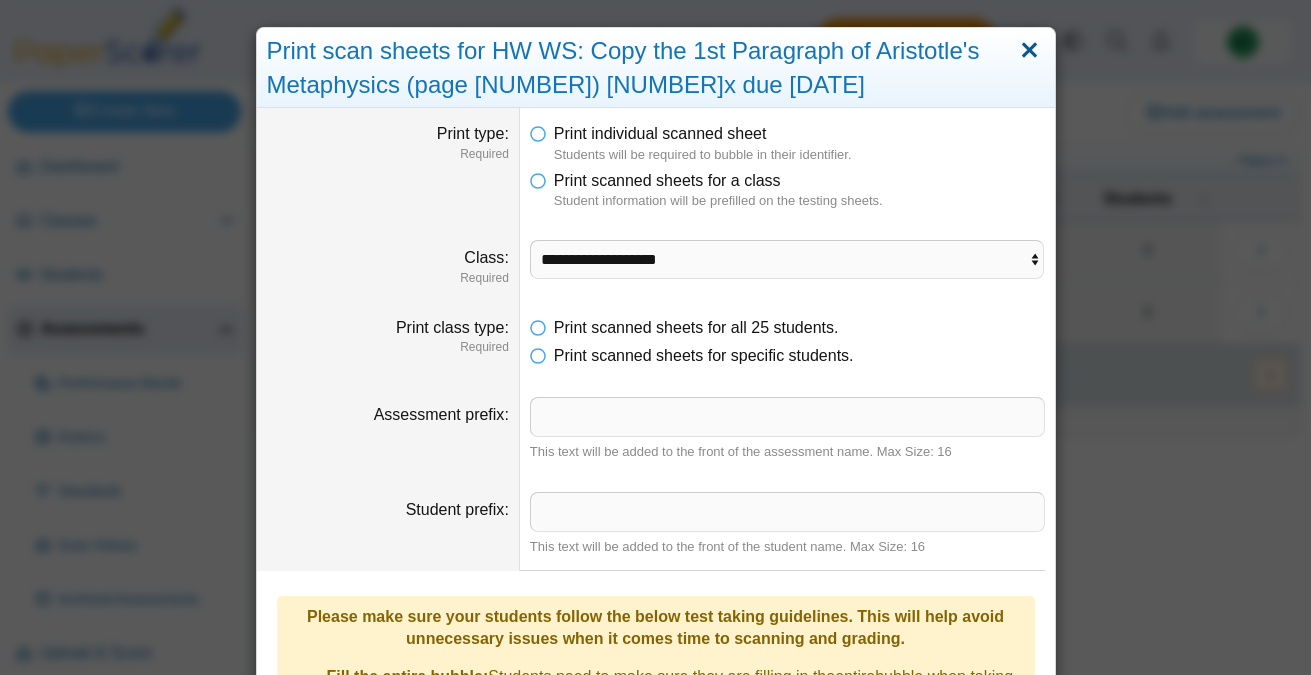 click at bounding box center (1029, 51) 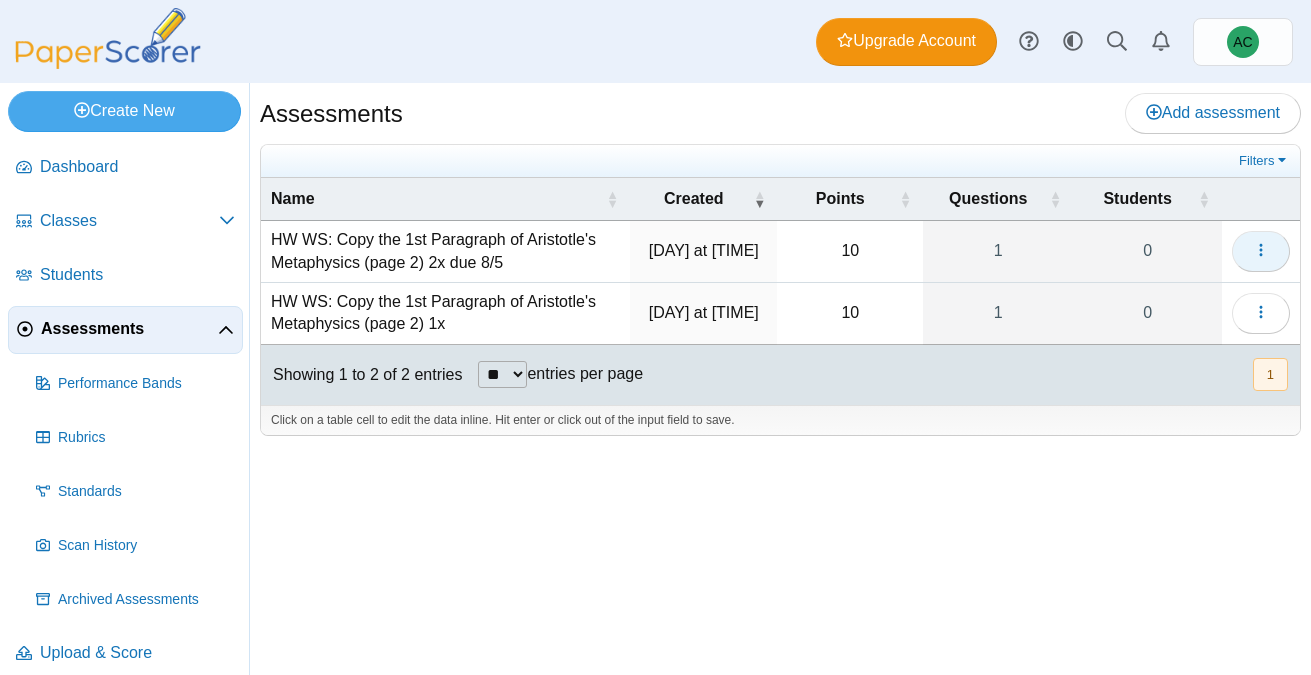 click at bounding box center (1261, 250) 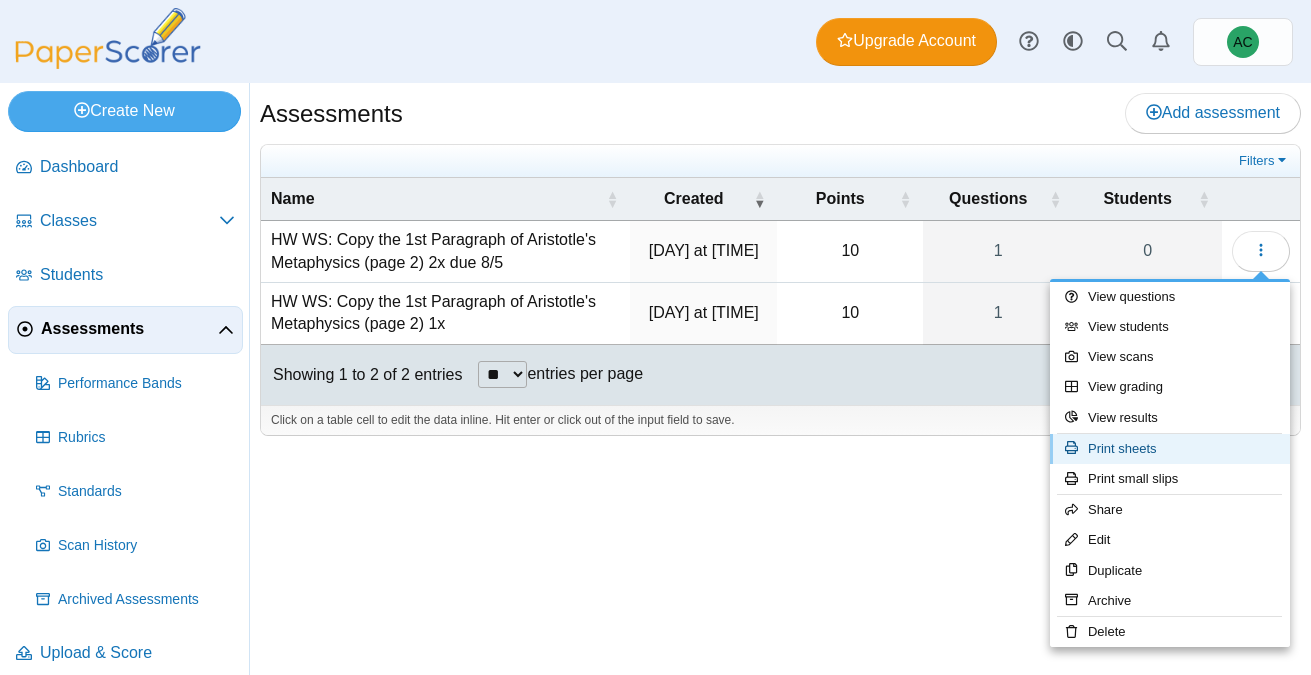 click on "Print sheets" at bounding box center (1170, 449) 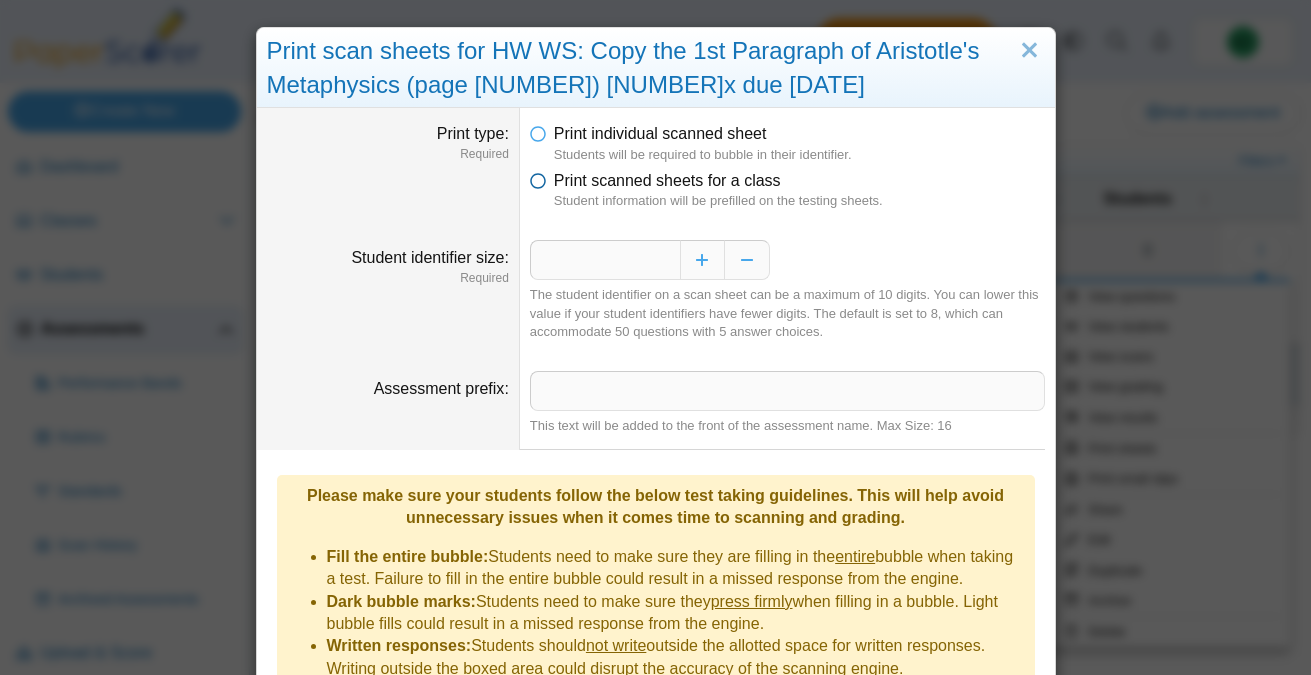 click on "Print scanned sheets for a class" at bounding box center [667, 180] 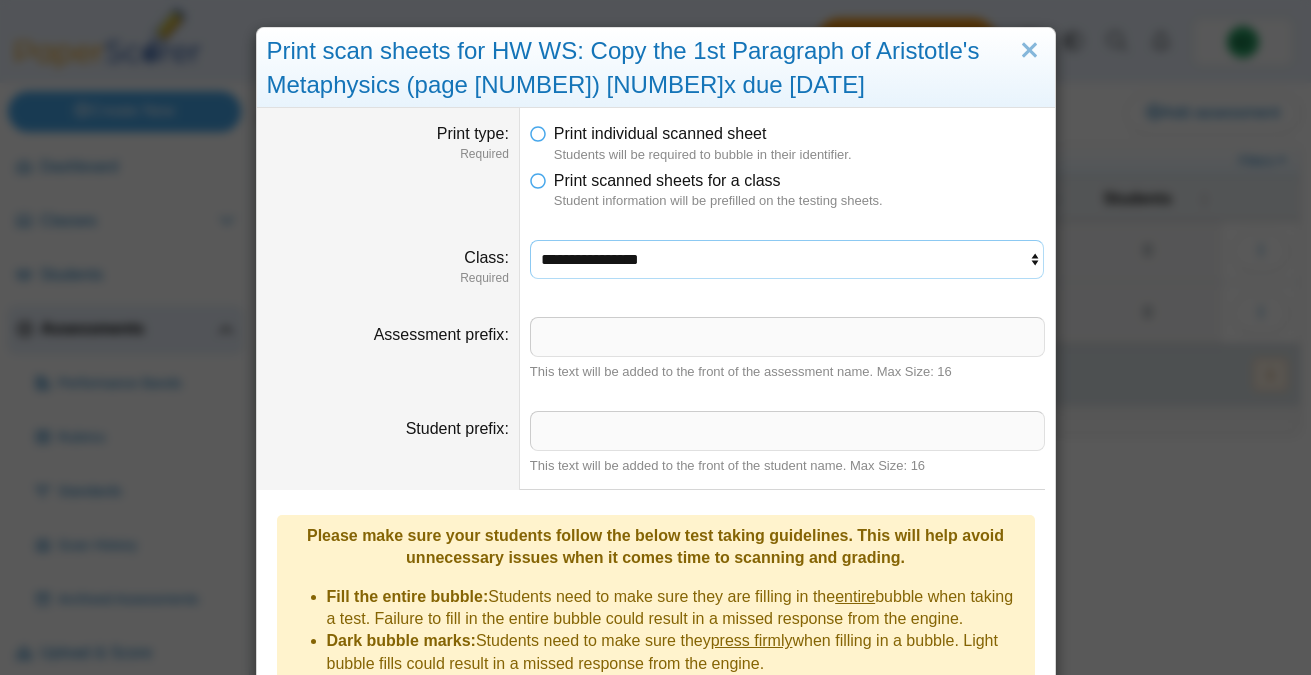 click on "**********" at bounding box center [787, 259] 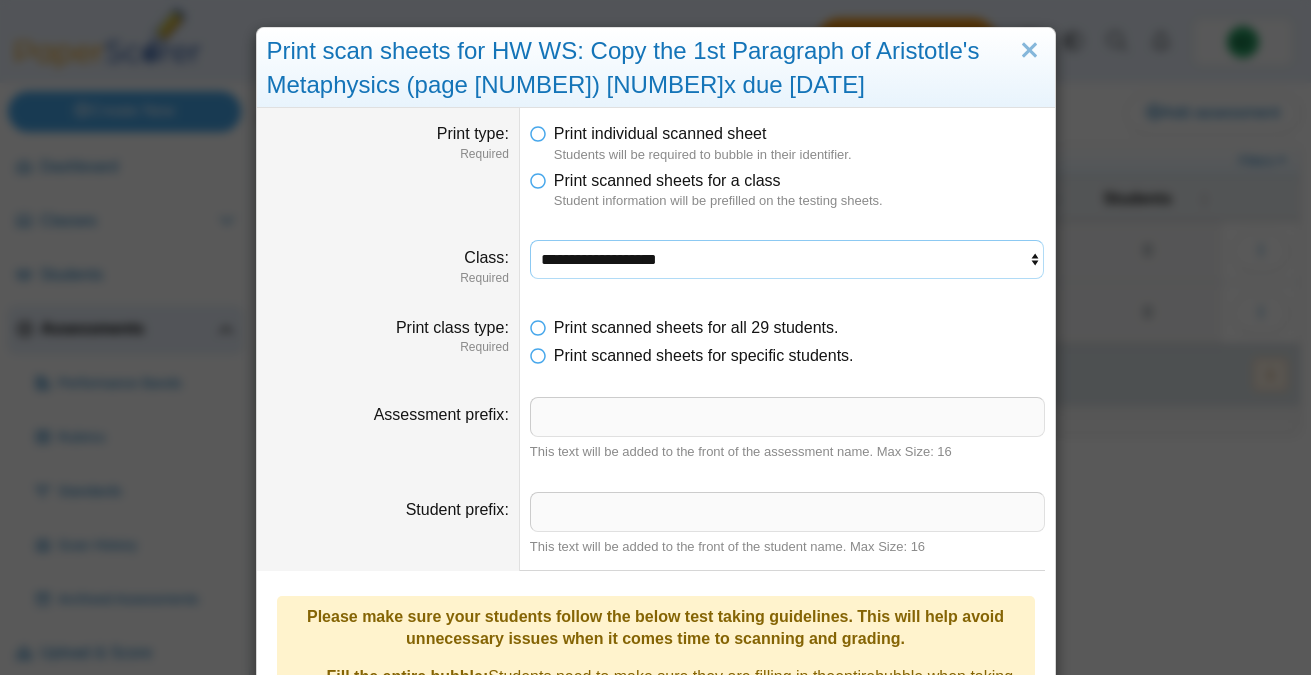 scroll, scrollTop: 369, scrollLeft: 0, axis: vertical 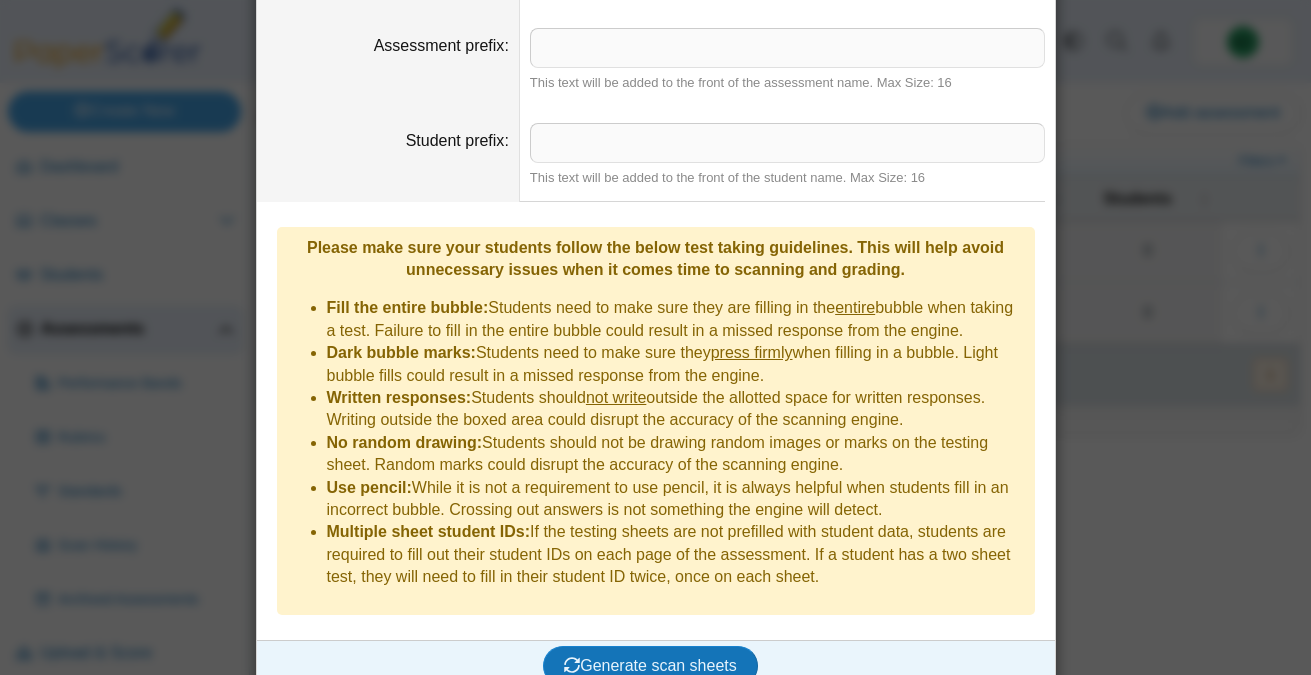 click on "Generate scan sheets" at bounding box center (651, 666) 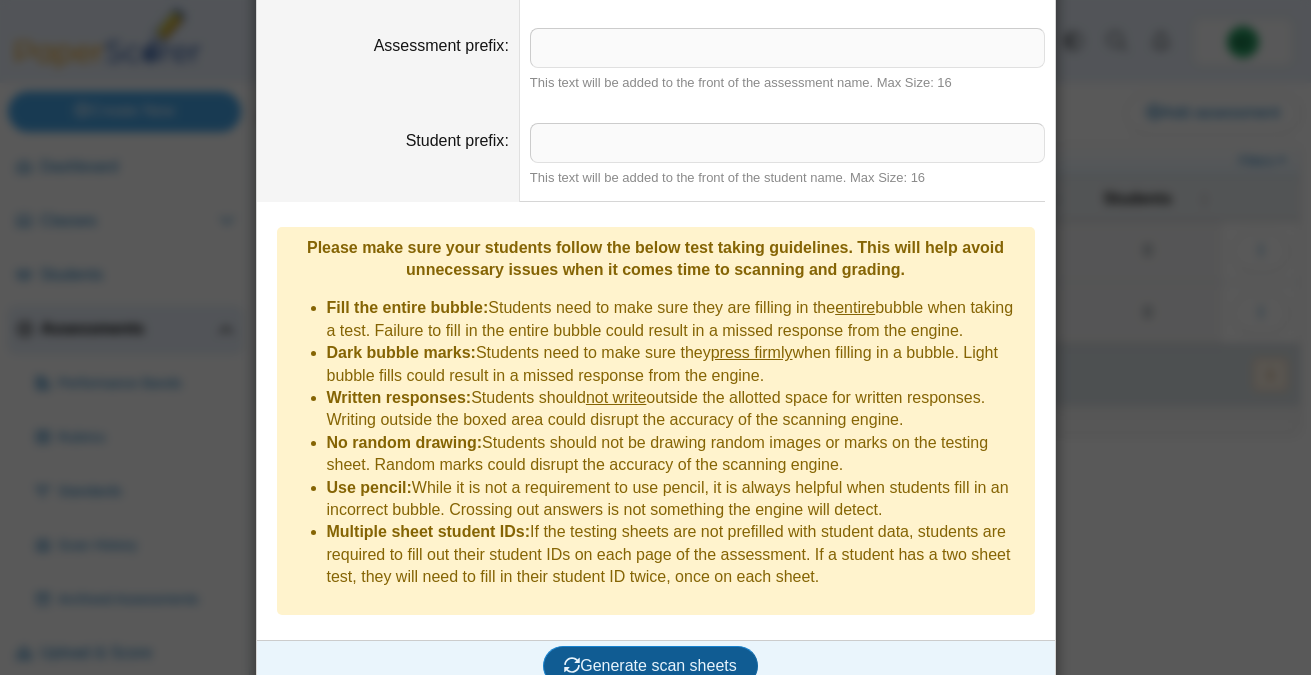 click on "Generate scan sheets" at bounding box center [650, 665] 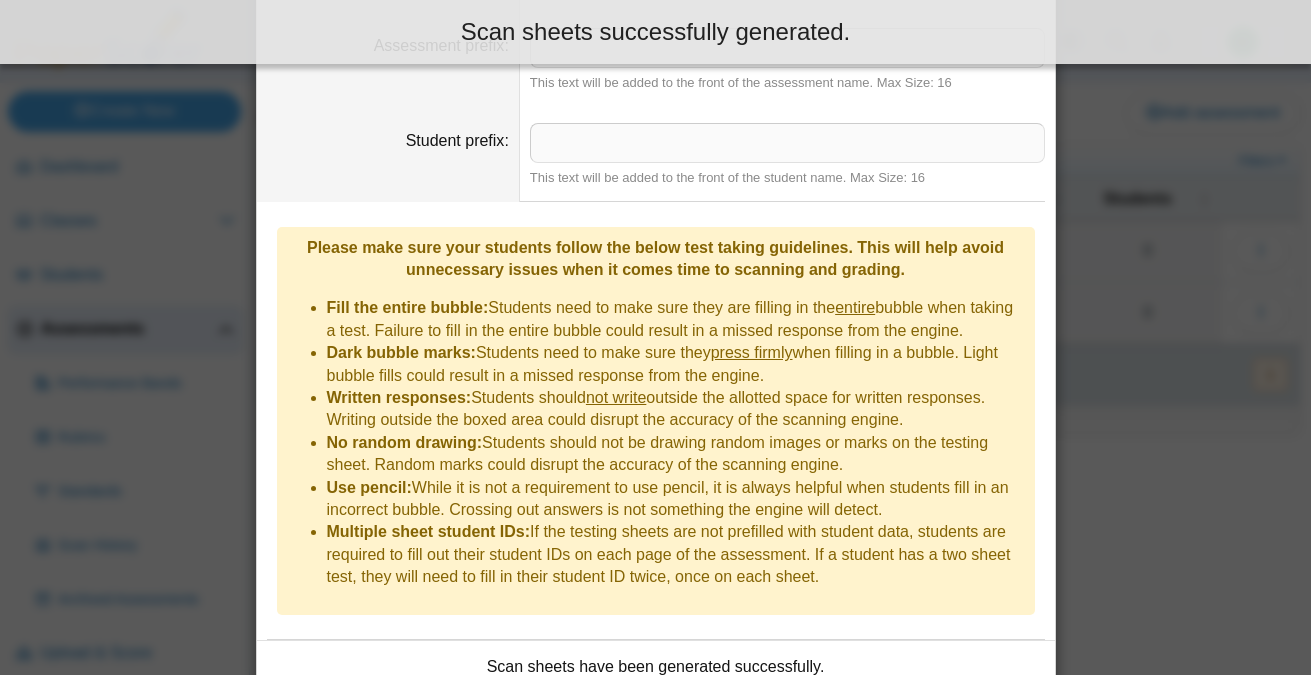scroll, scrollTop: 530, scrollLeft: 0, axis: vertical 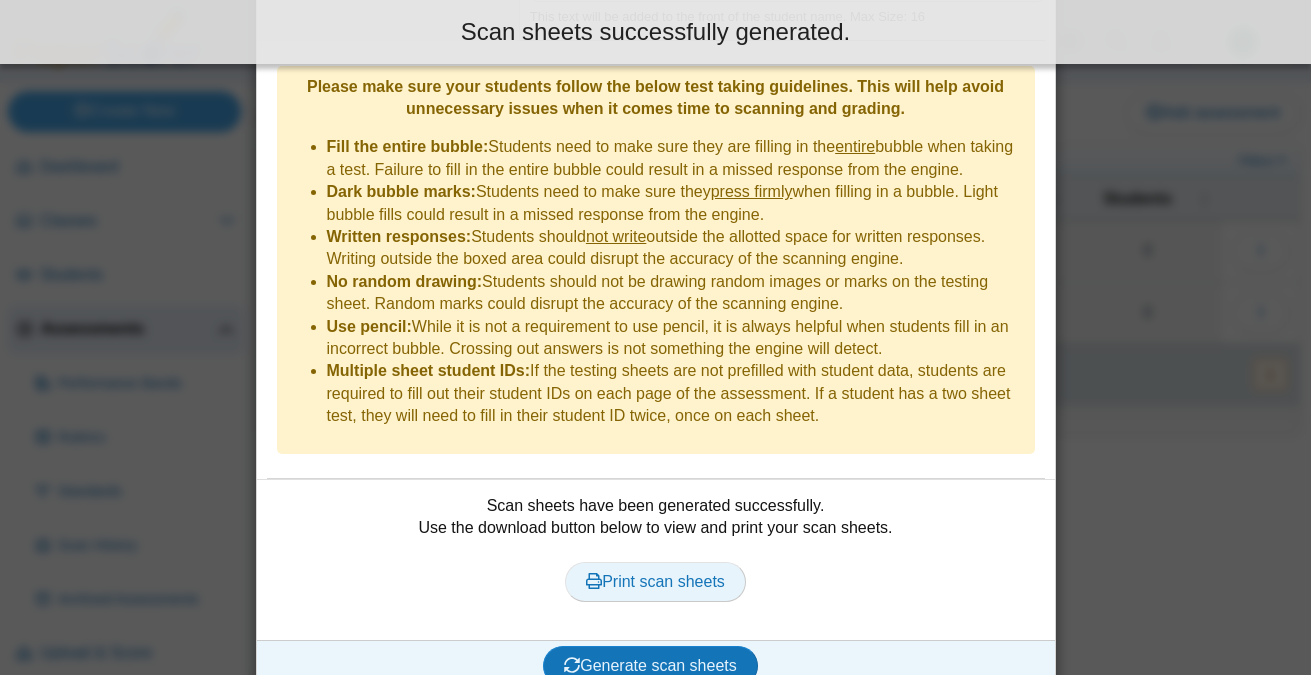 click on "Print scan sheets" at bounding box center [655, 582] 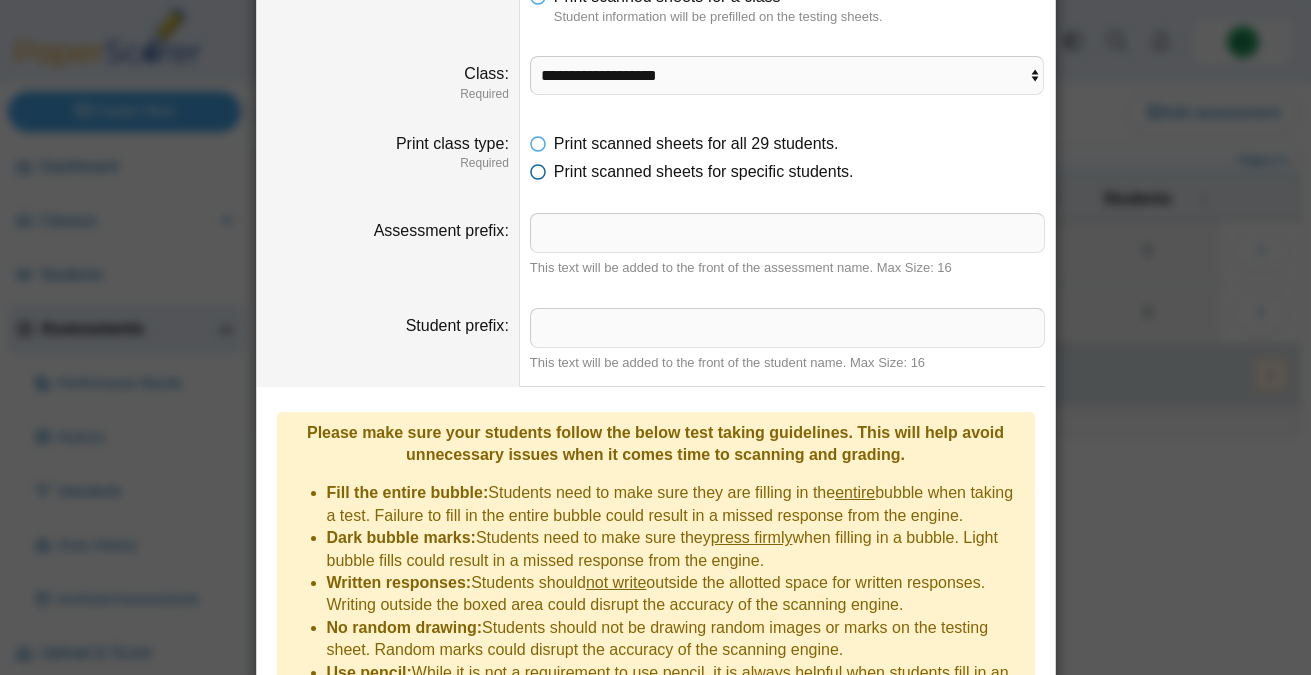 scroll, scrollTop: 185, scrollLeft: 0, axis: vertical 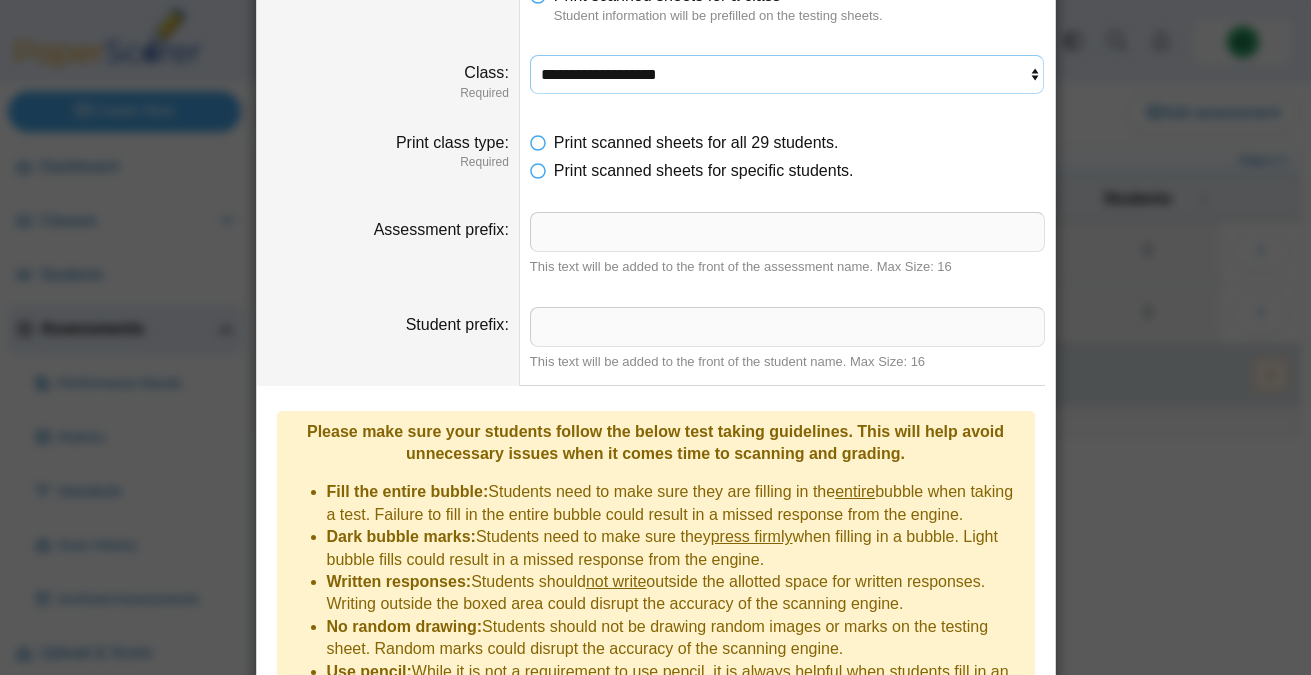 click on "**********" at bounding box center (787, 74) 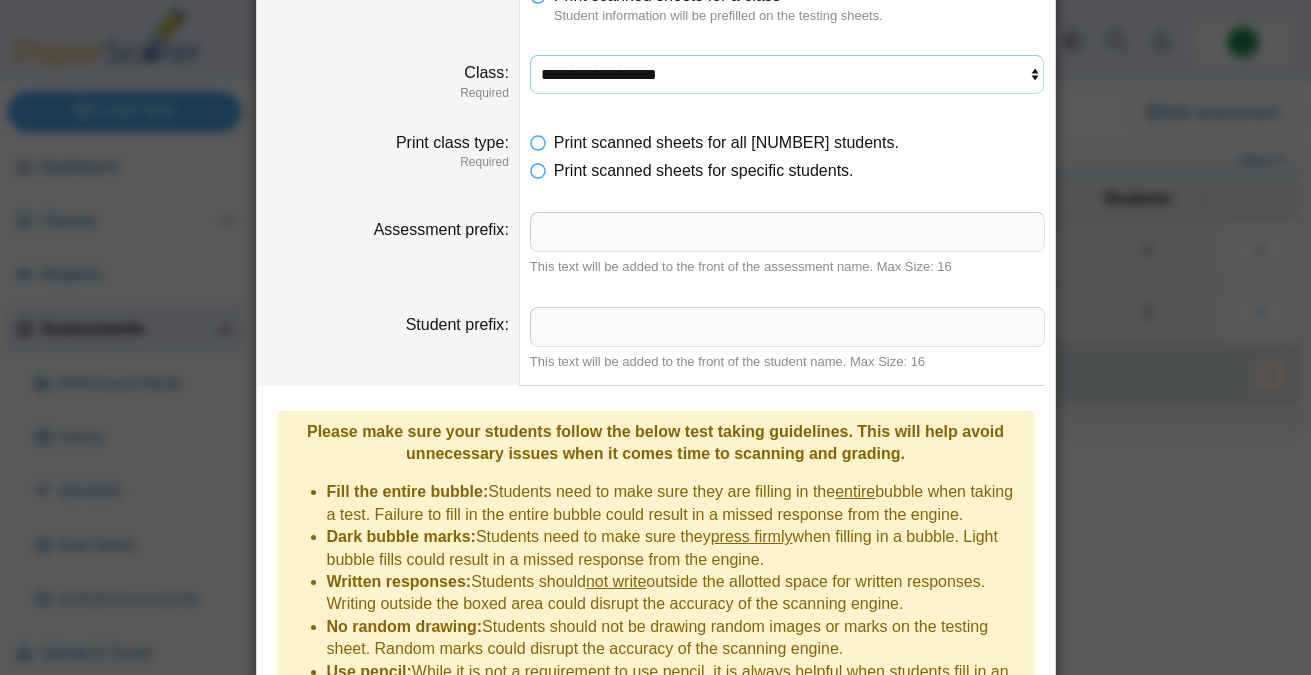 scroll, scrollTop: 530, scrollLeft: 0, axis: vertical 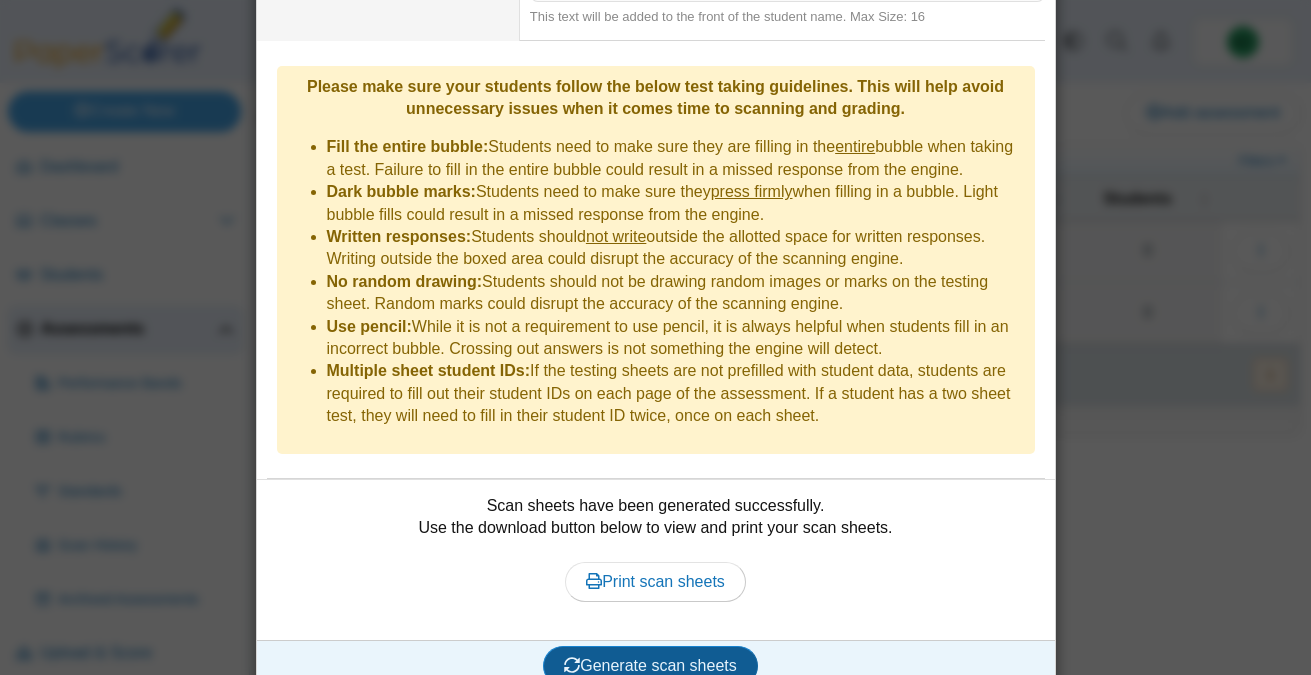 click on "Generate scan sheets" at bounding box center [650, 665] 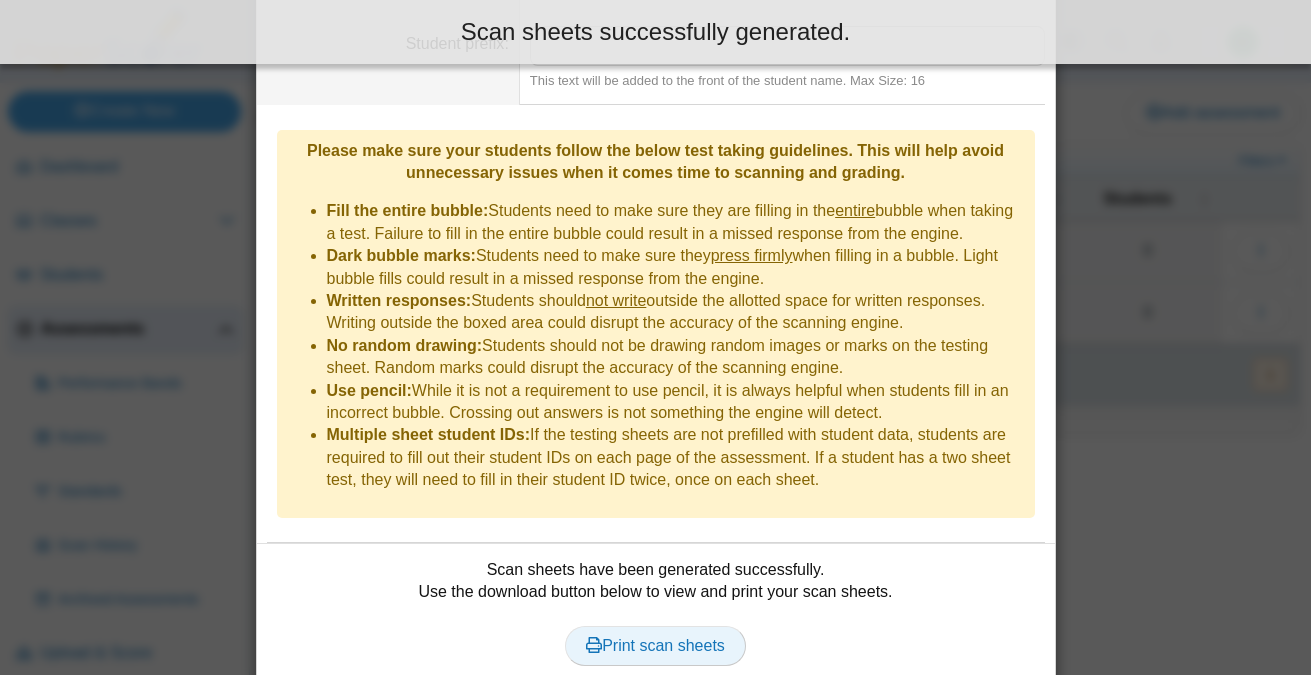 click on "Print scan sheets" at bounding box center (655, 645) 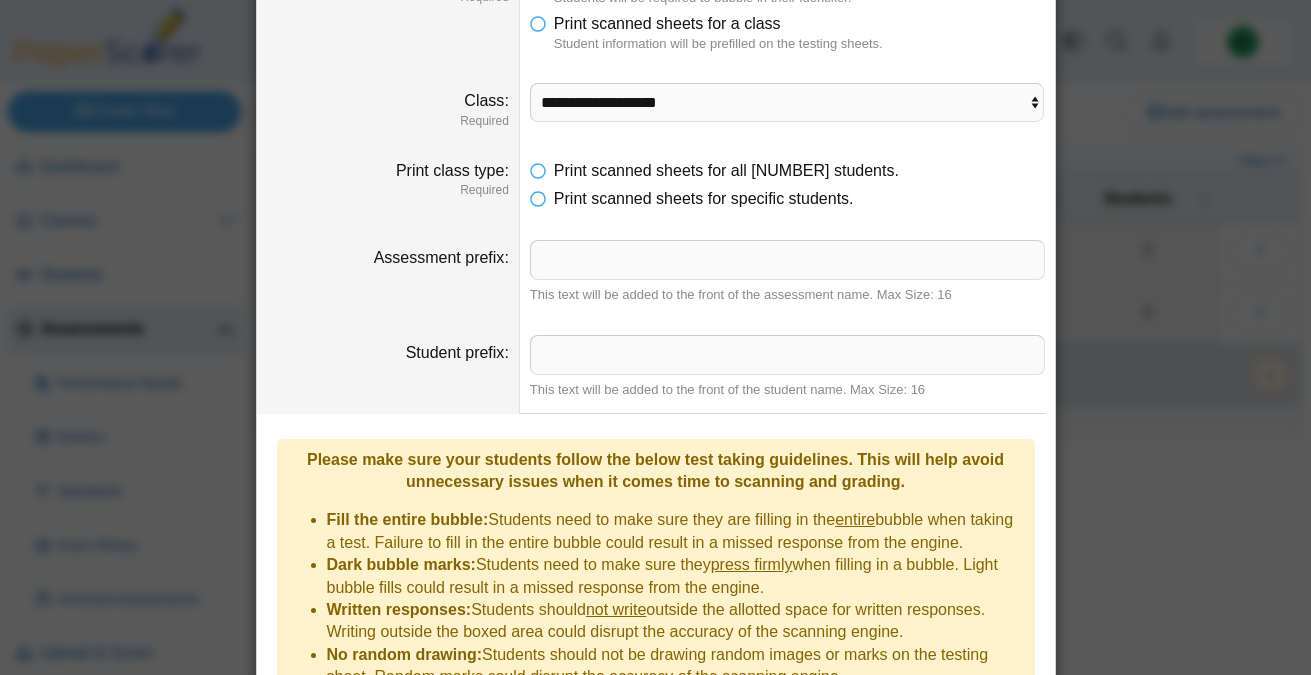scroll, scrollTop: 155, scrollLeft: 0, axis: vertical 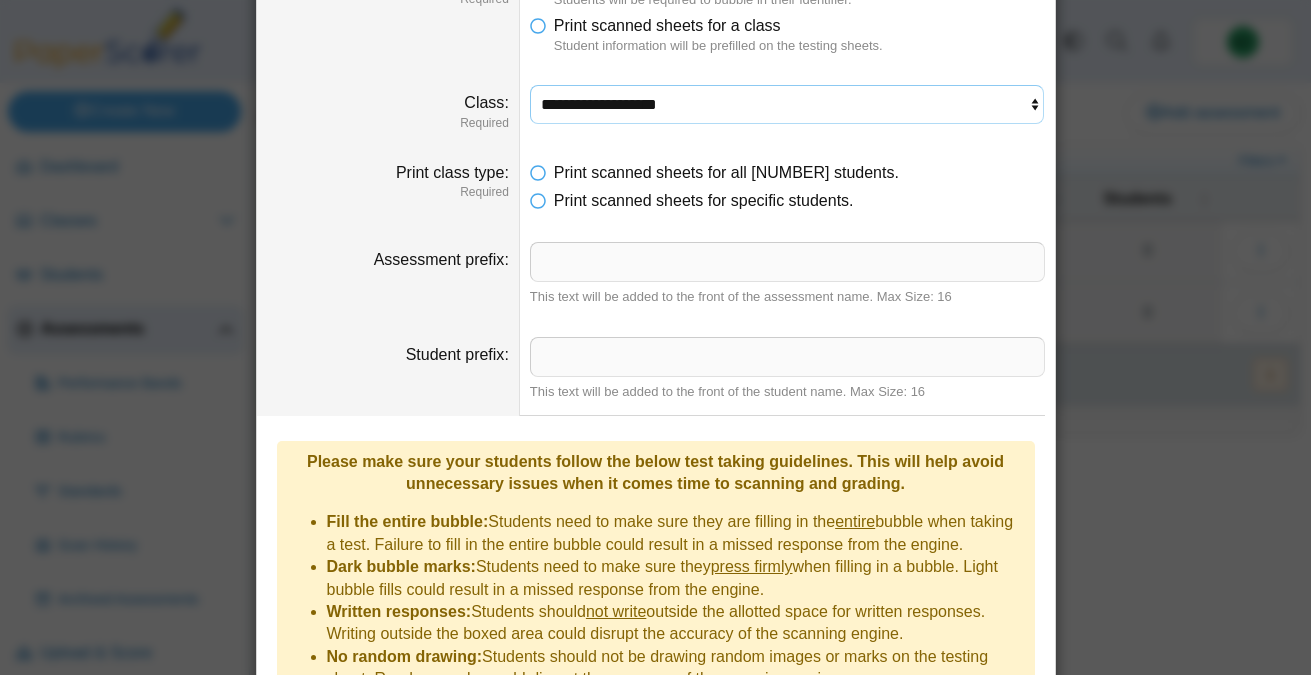 click on "**********" at bounding box center (787, 104) 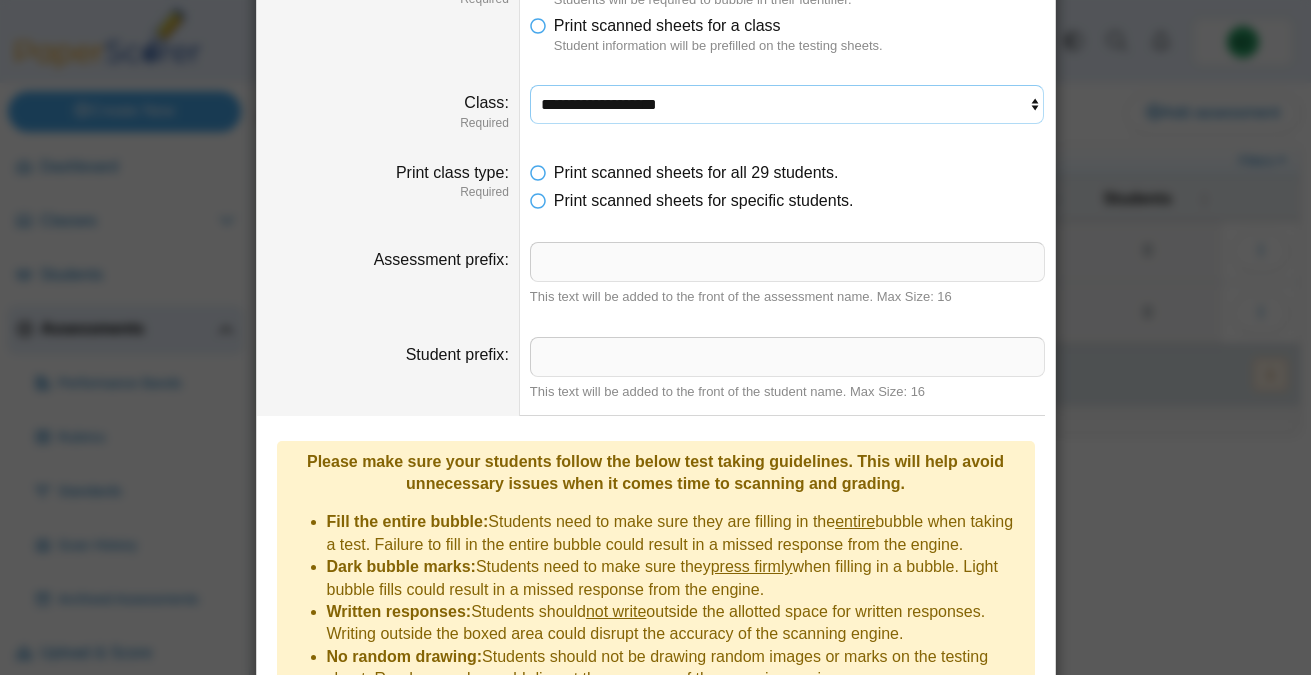 scroll, scrollTop: 530, scrollLeft: 0, axis: vertical 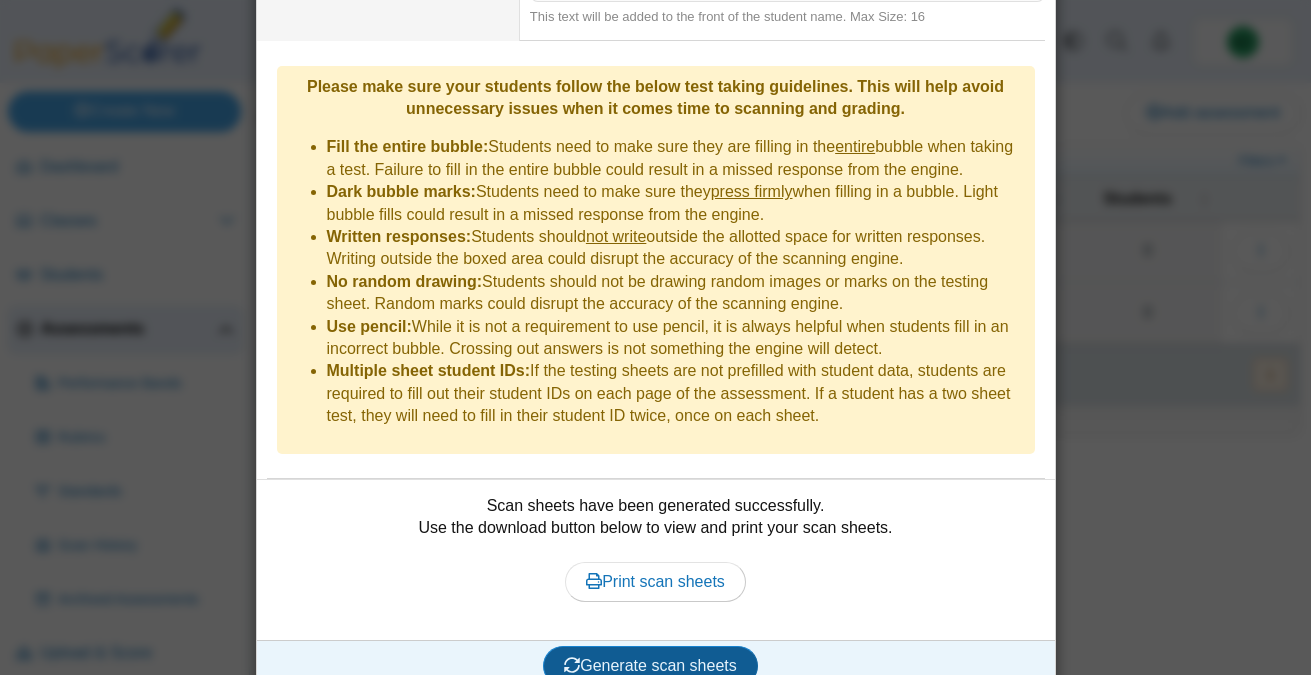 click on "Generate scan sheets" at bounding box center [650, 666] 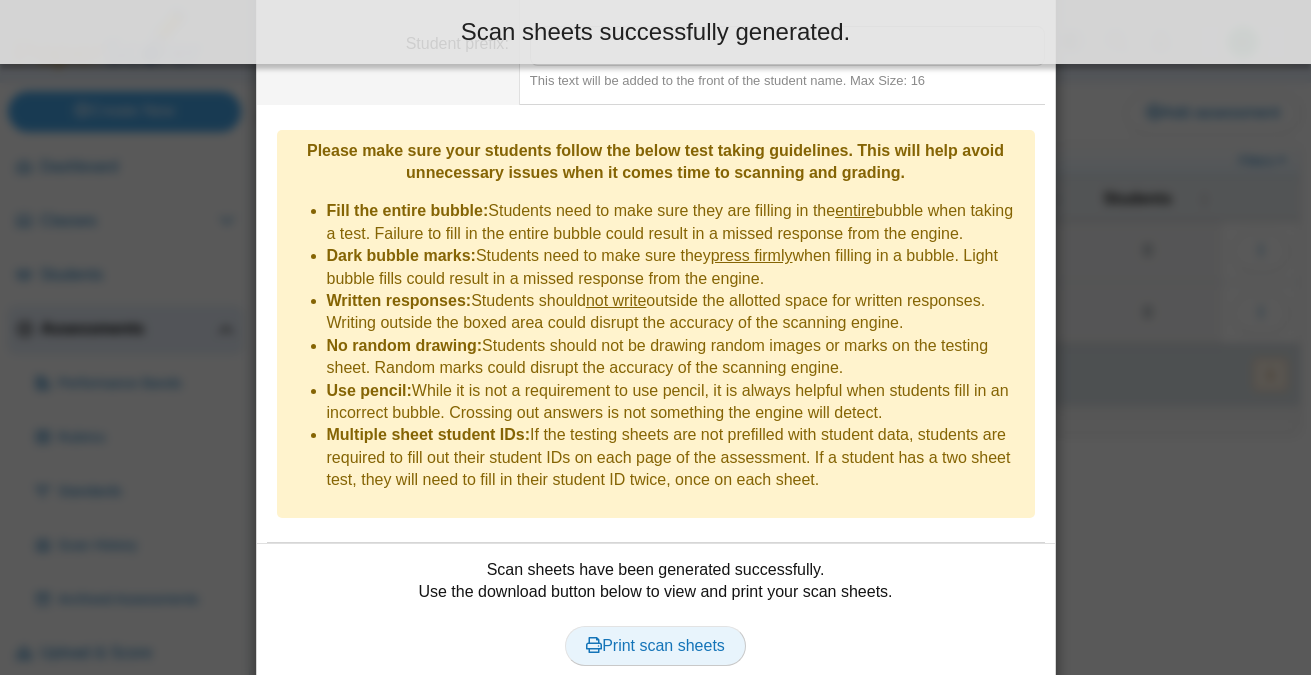 click on "Print scan sheets" at bounding box center [655, 646] 